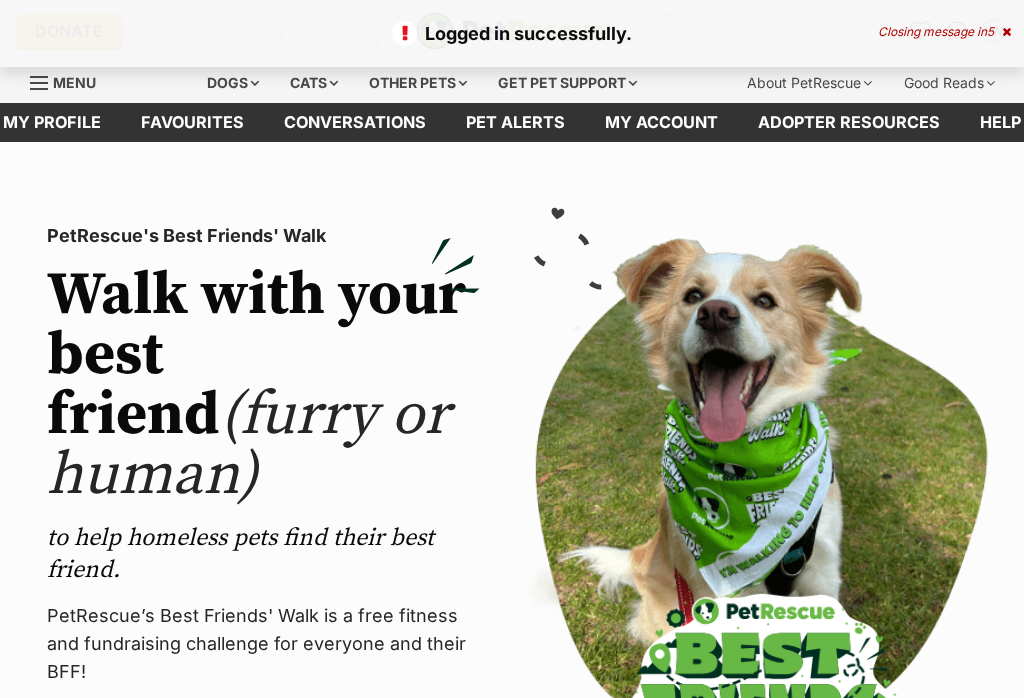 scroll, scrollTop: 0, scrollLeft: 0, axis: both 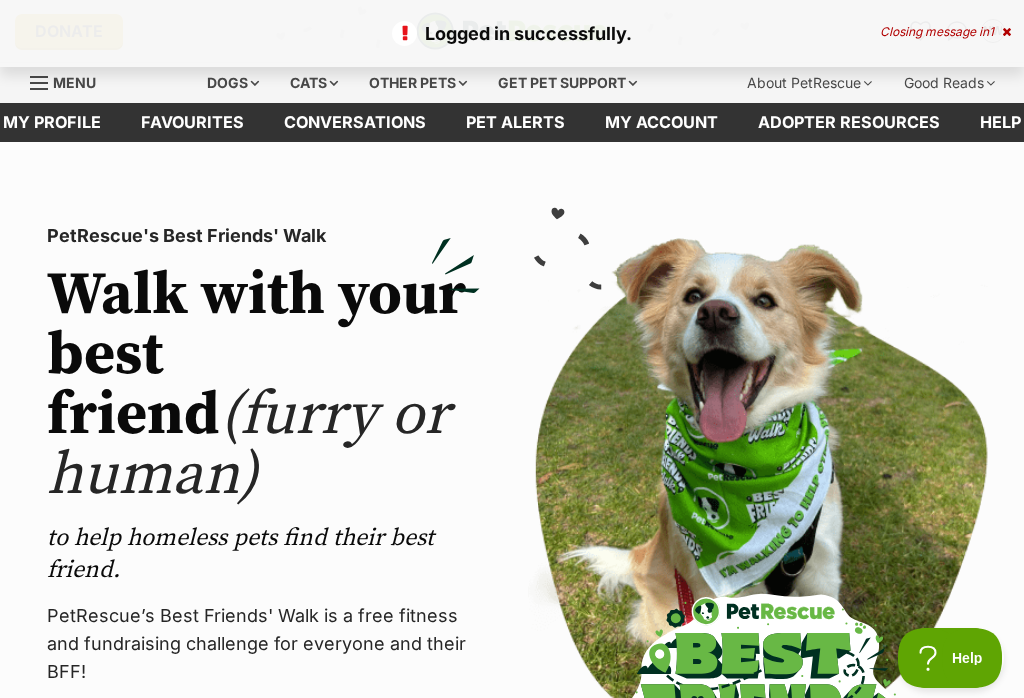 click on "Favourites" at bounding box center (192, 122) 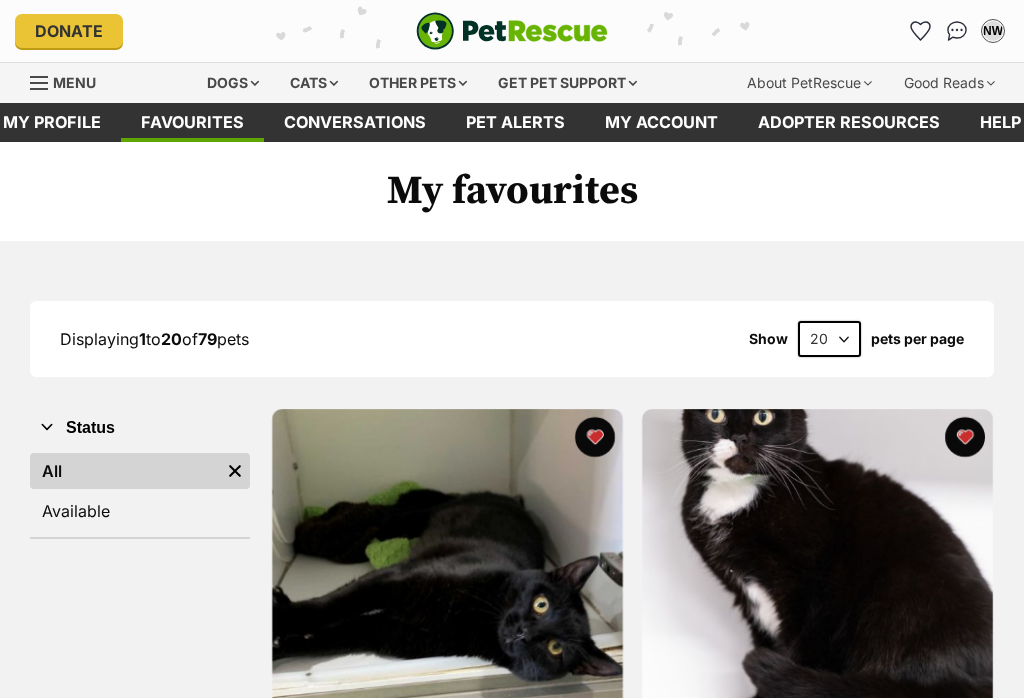 scroll, scrollTop: 0, scrollLeft: 0, axis: both 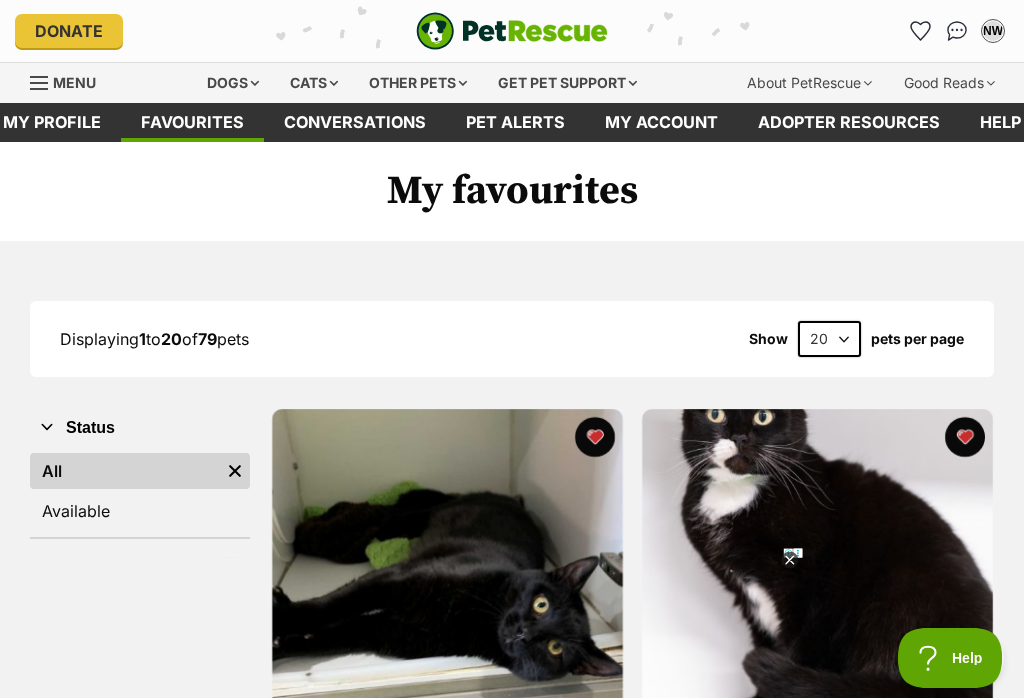 click on "Available" at bounding box center (140, 511) 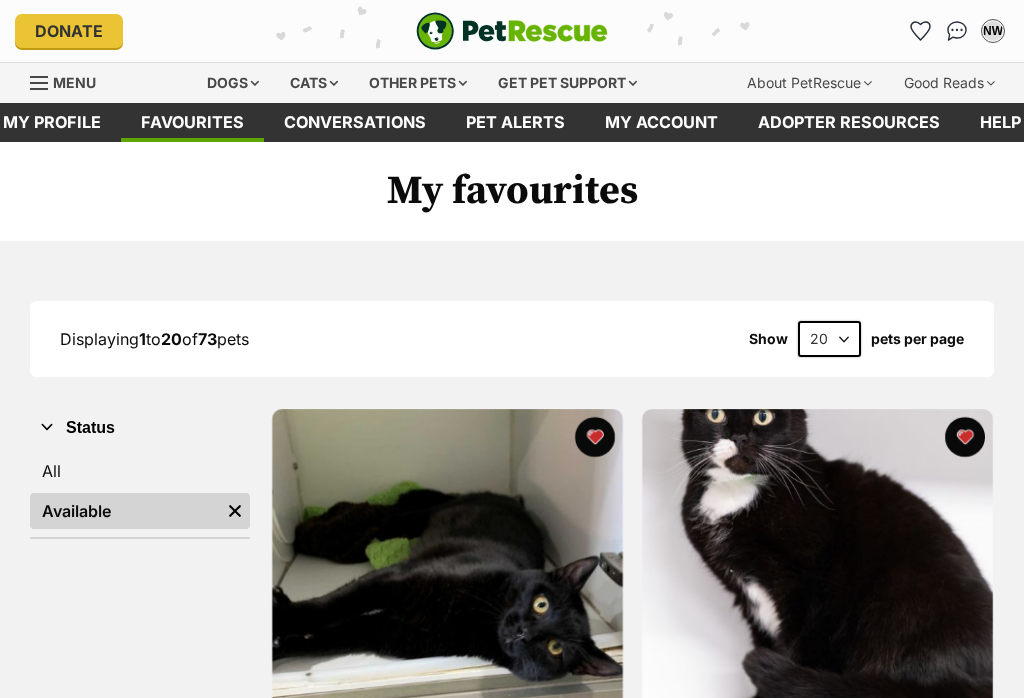 scroll, scrollTop: 0, scrollLeft: 0, axis: both 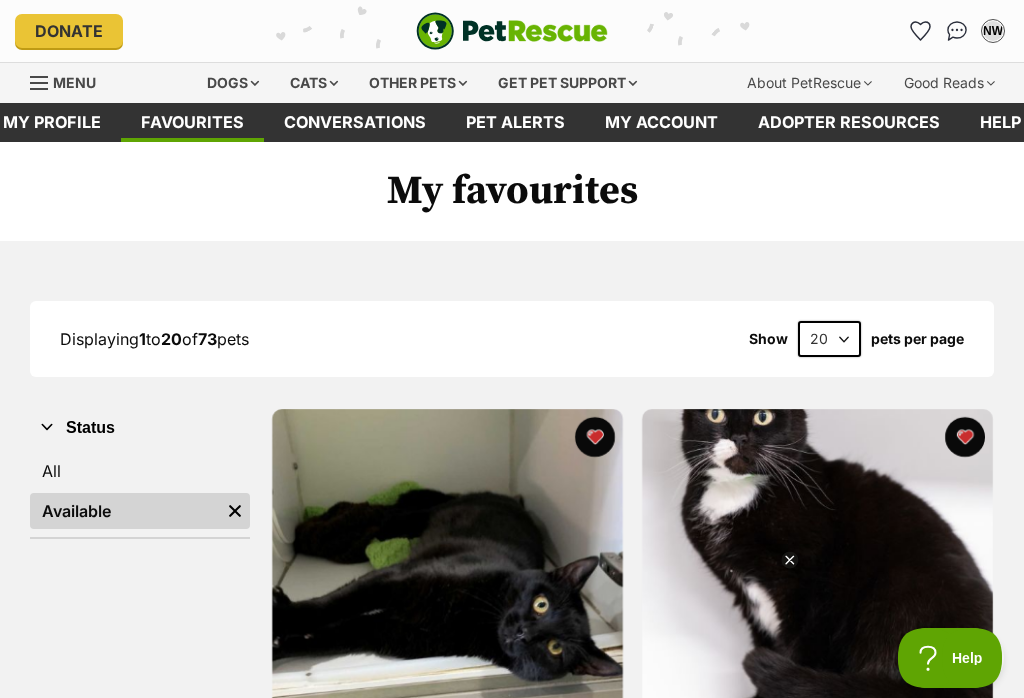 click on "All" at bounding box center (140, 471) 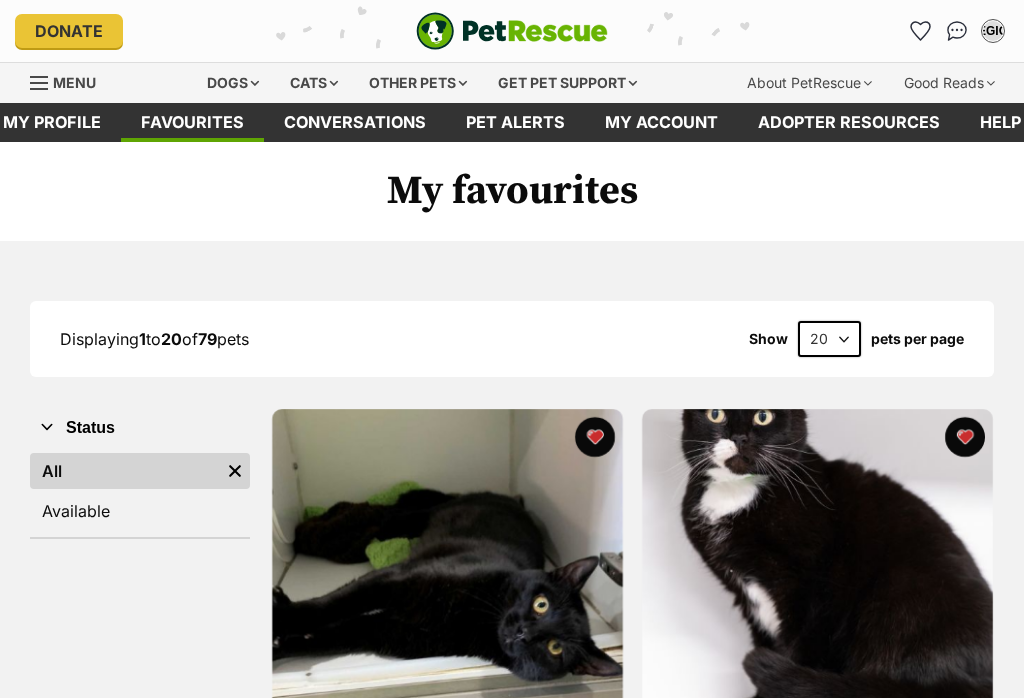 scroll, scrollTop: 0, scrollLeft: 0, axis: both 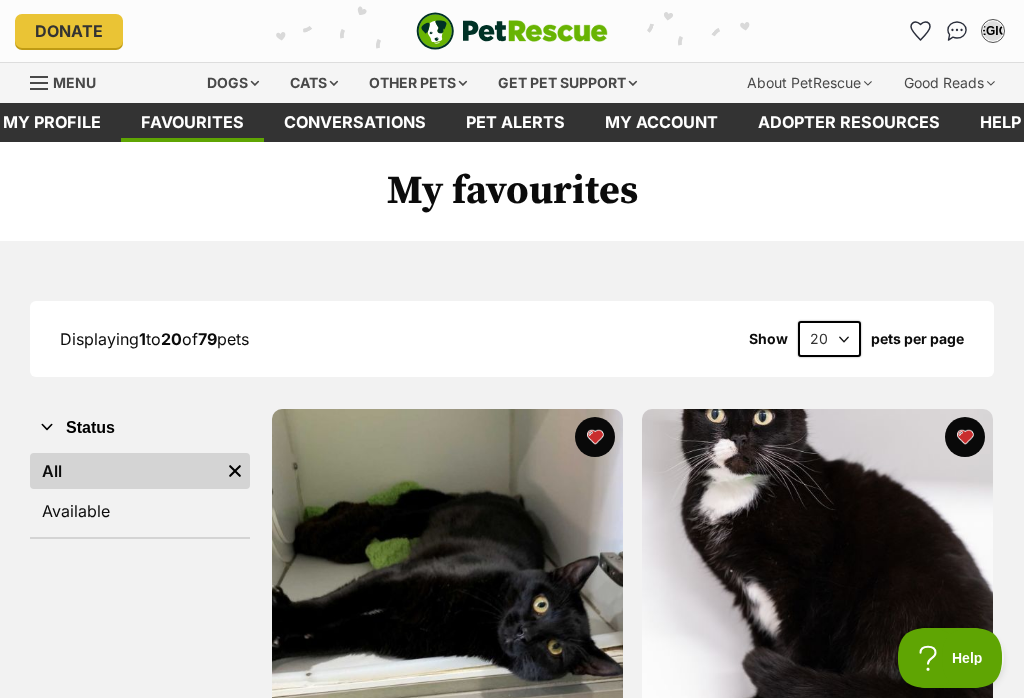 select on "60" 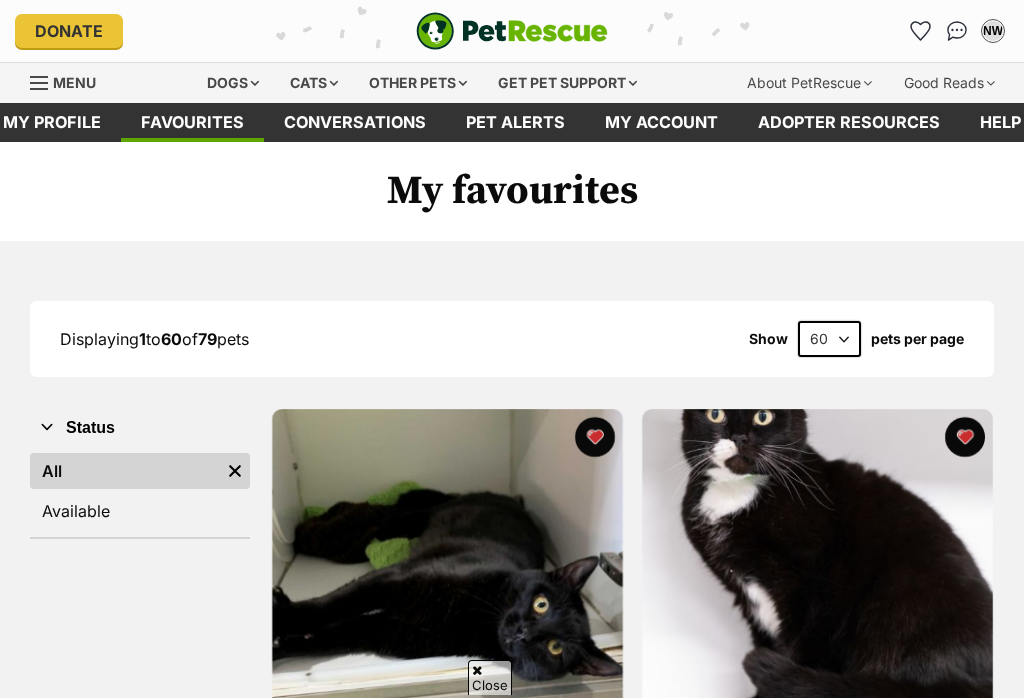 scroll, scrollTop: 390, scrollLeft: 0, axis: vertical 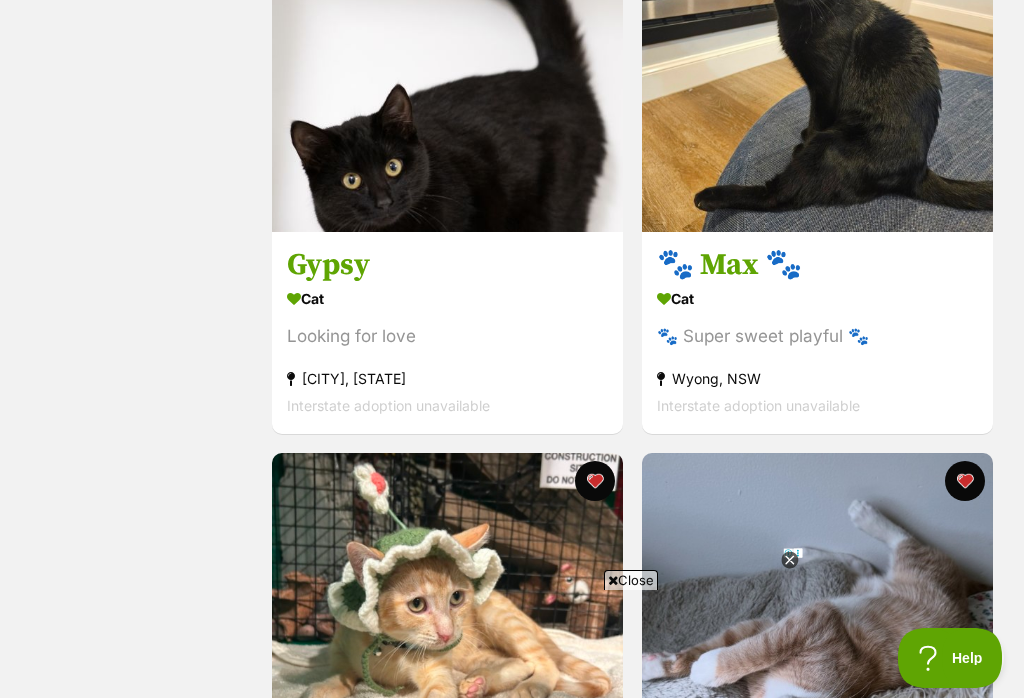 click 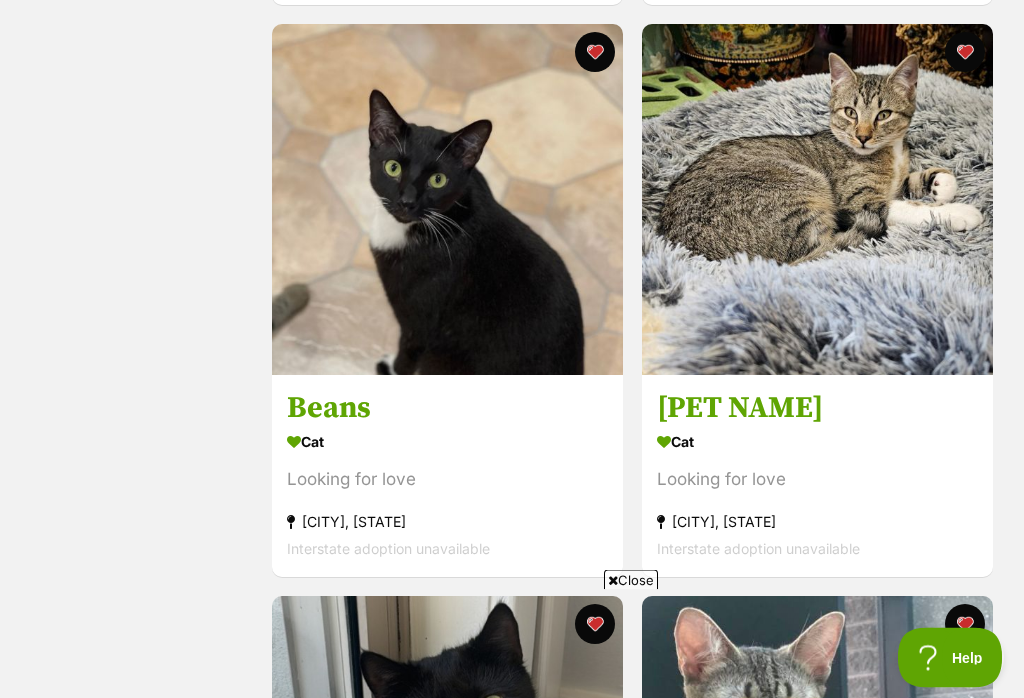 scroll, scrollTop: 2110, scrollLeft: 0, axis: vertical 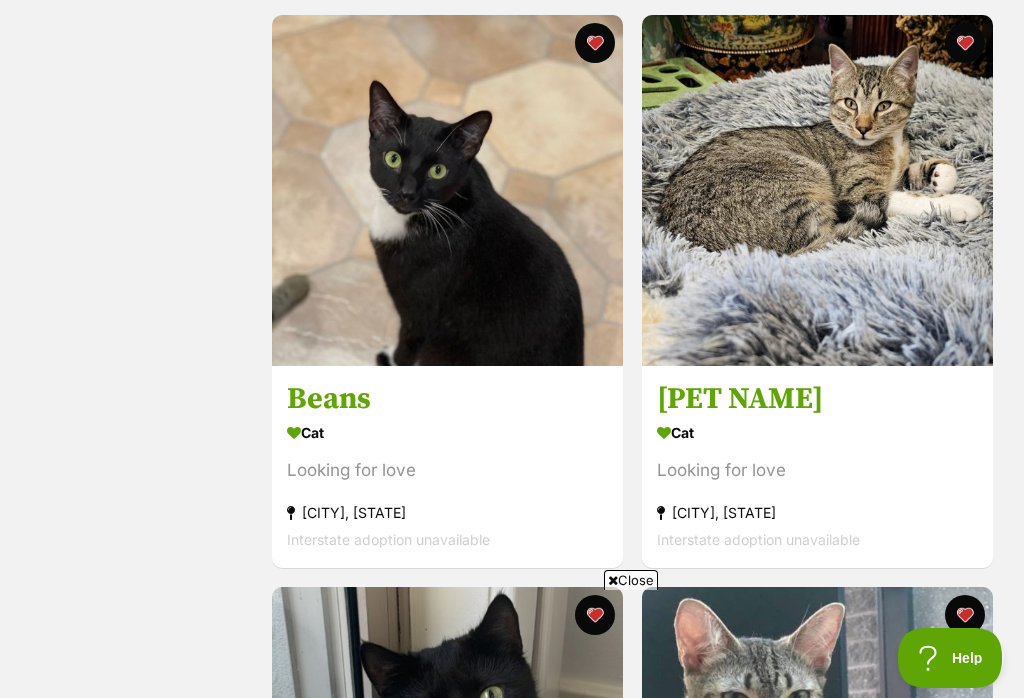 click on "Close" at bounding box center (631, 580) 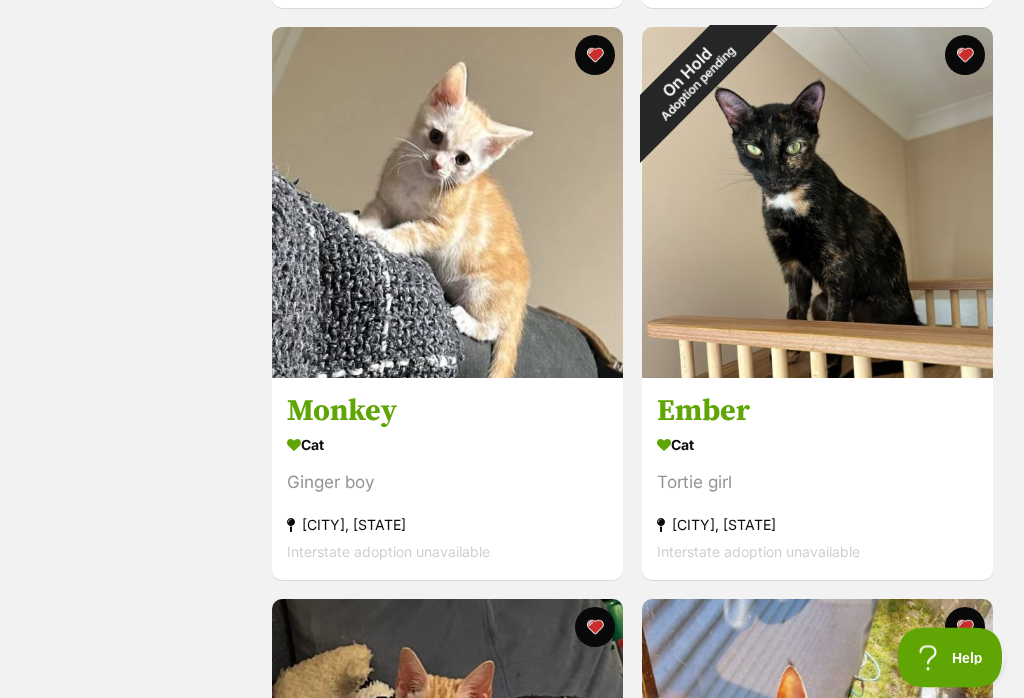 scroll, scrollTop: 5529, scrollLeft: 0, axis: vertical 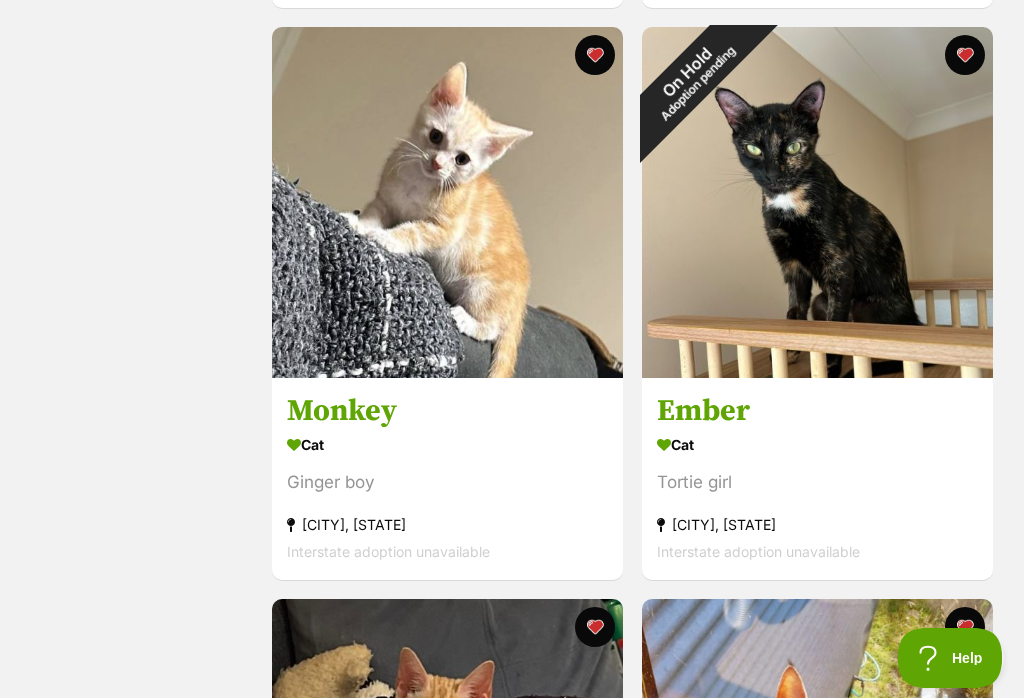 click on "On Hold Adoption pending" at bounding box center (692, 77) 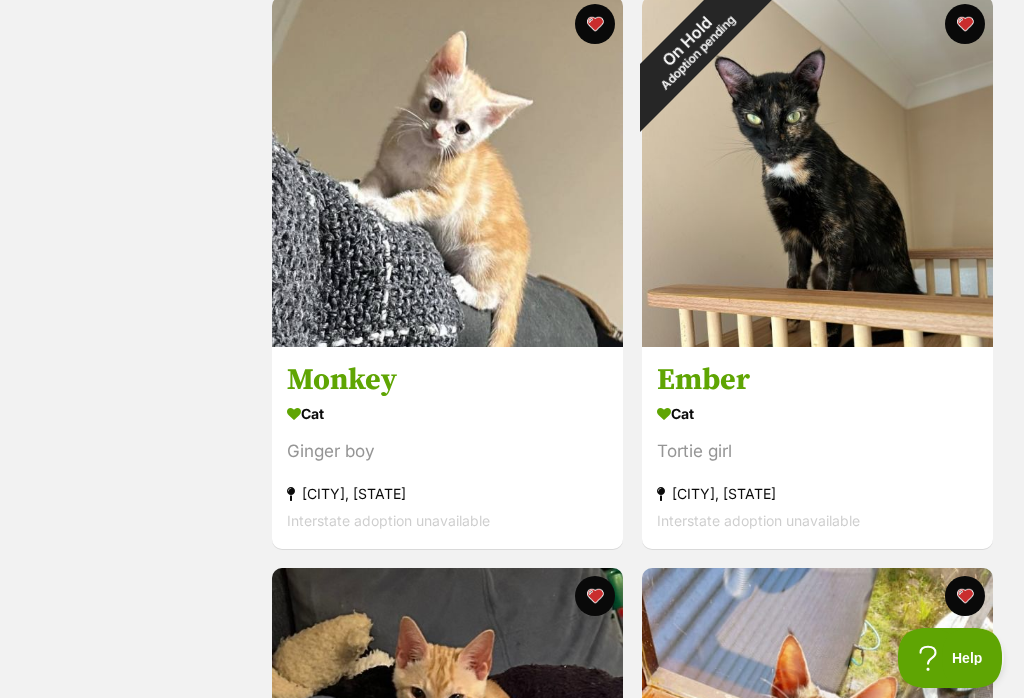 click at bounding box center (964, 24) 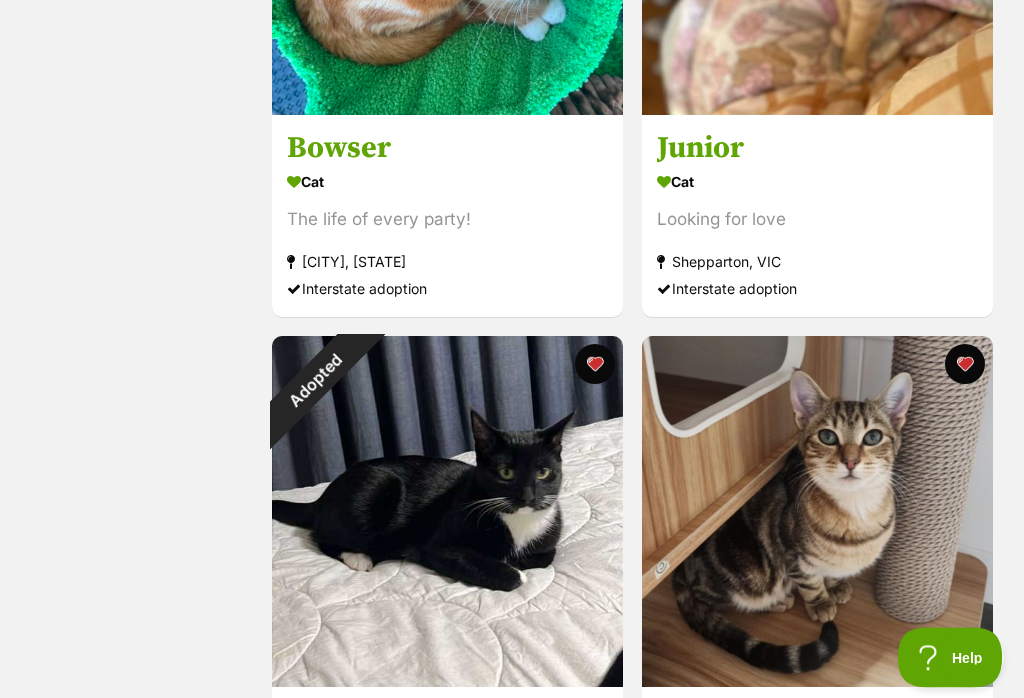 scroll, scrollTop: 6936, scrollLeft: 0, axis: vertical 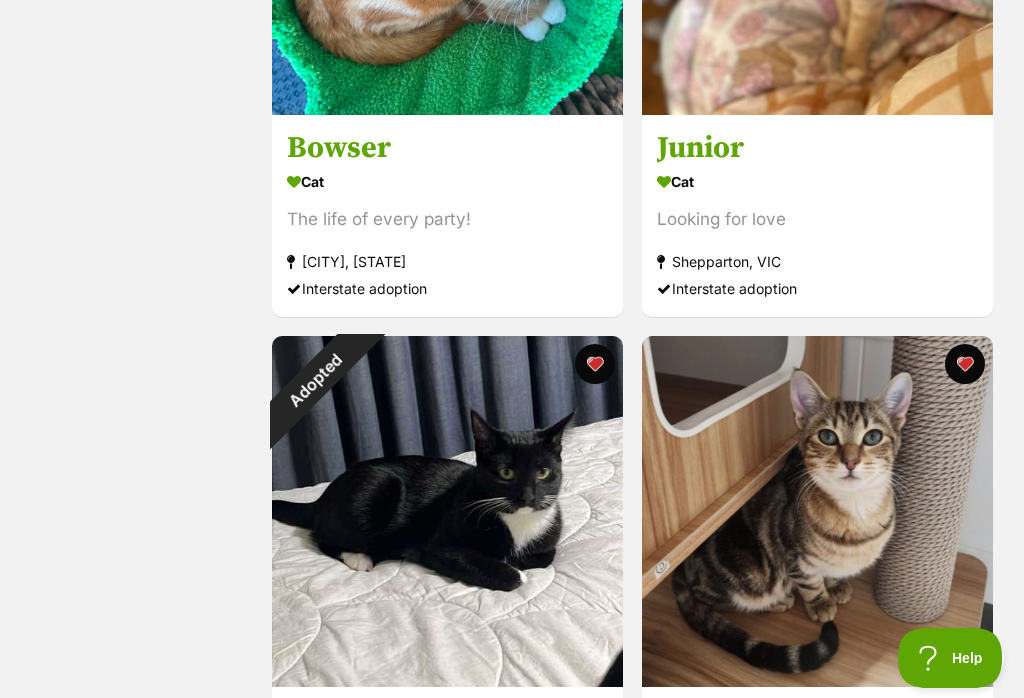 click at bounding box center (595, 364) 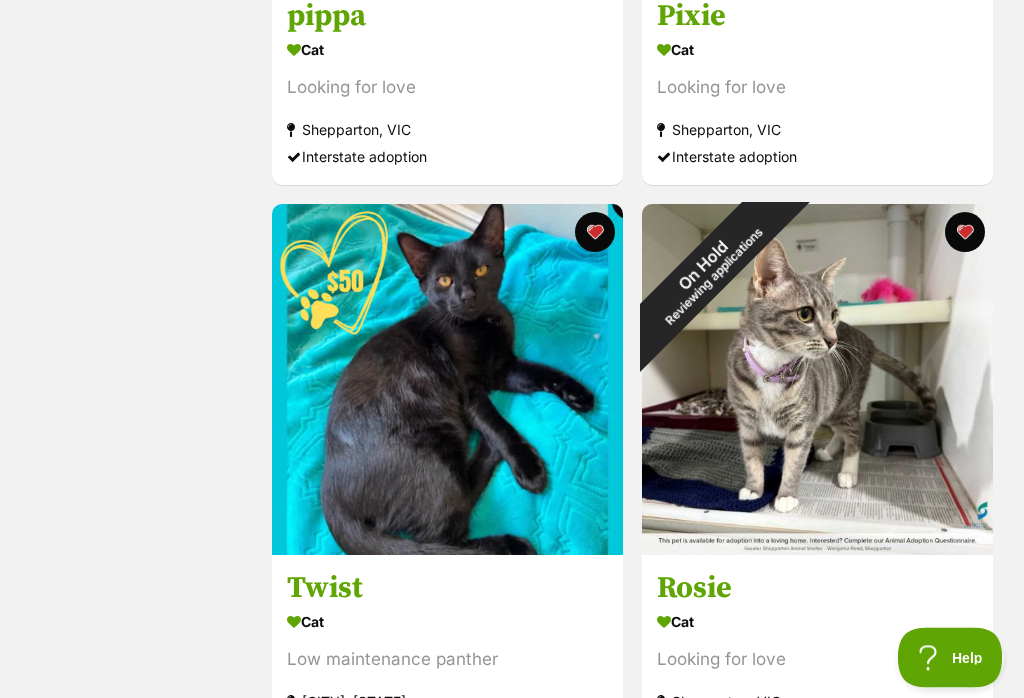 scroll, scrollTop: 8784, scrollLeft: 0, axis: vertical 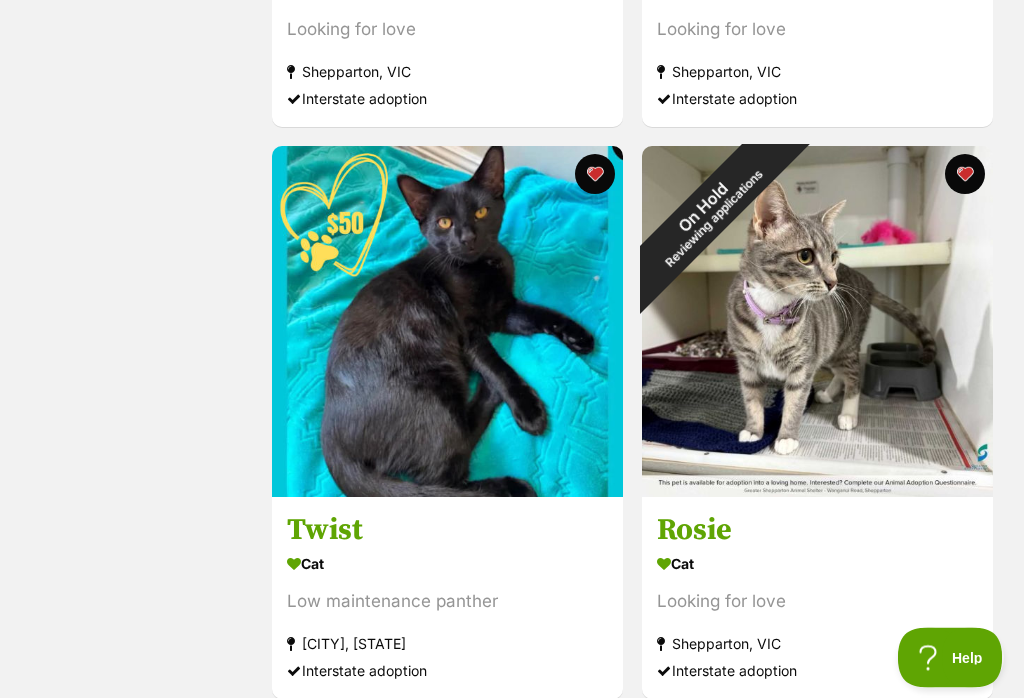 click at bounding box center (964, 175) 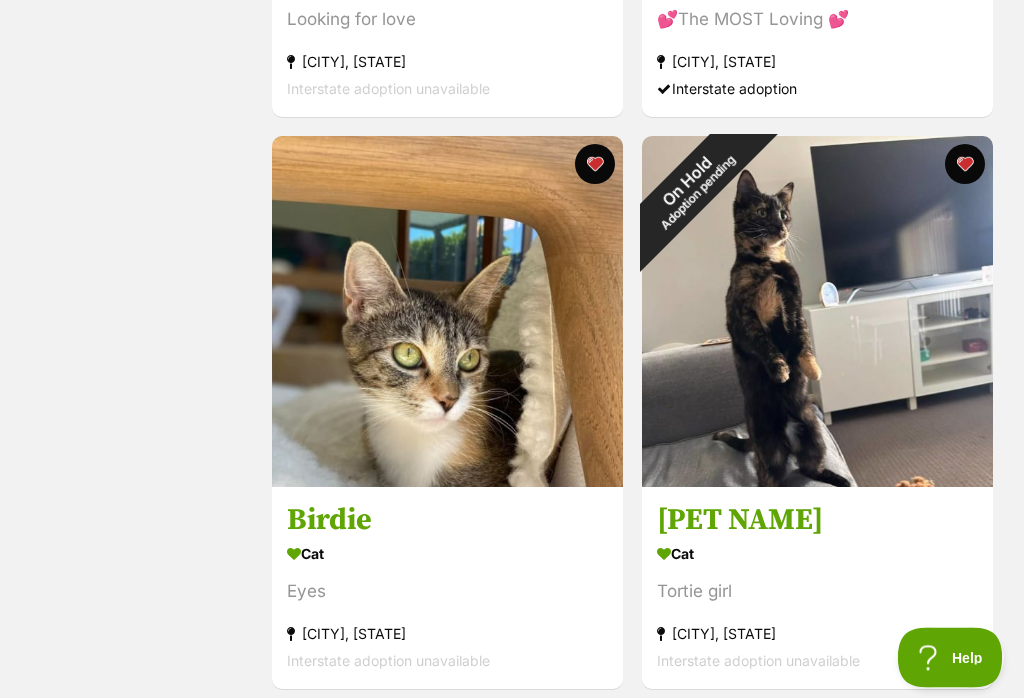 scroll, scrollTop: 11139, scrollLeft: 0, axis: vertical 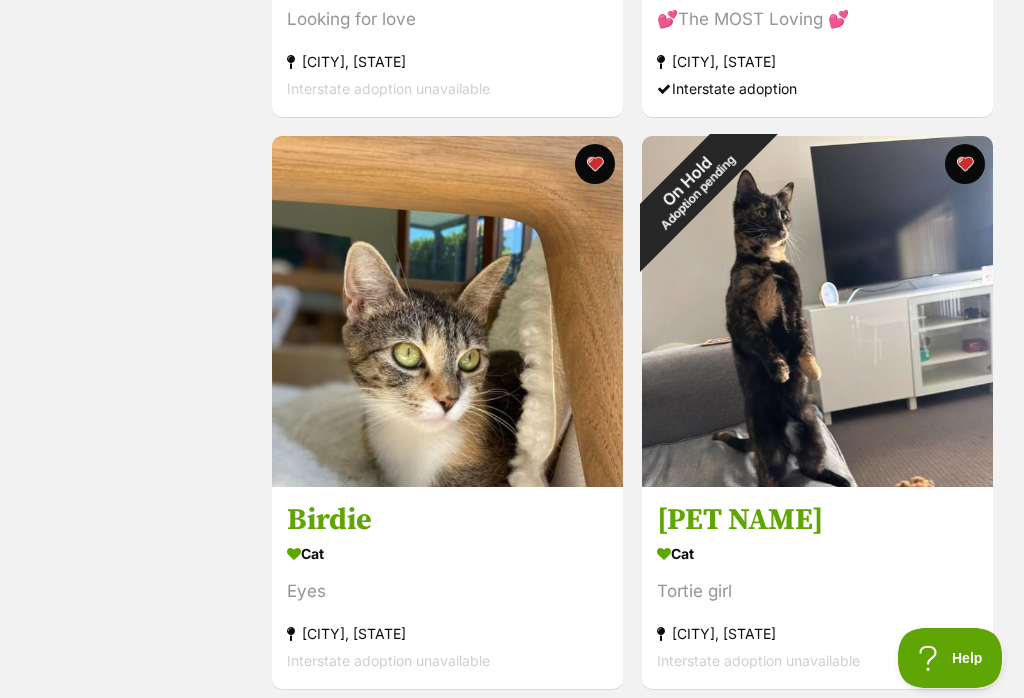 click at bounding box center (964, 164) 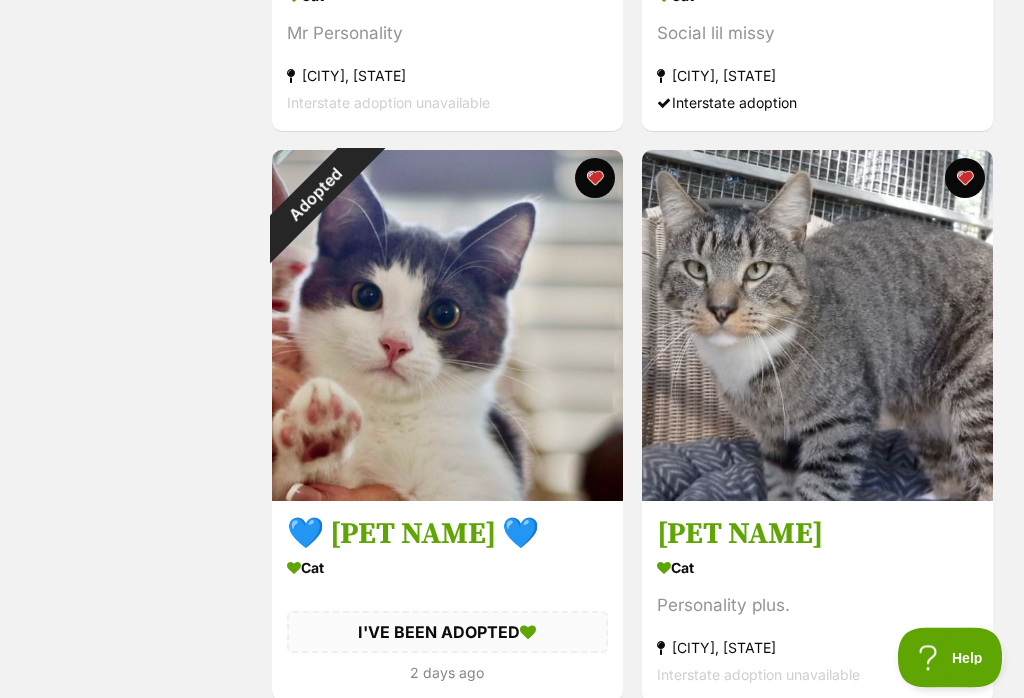 click at bounding box center (595, 179) 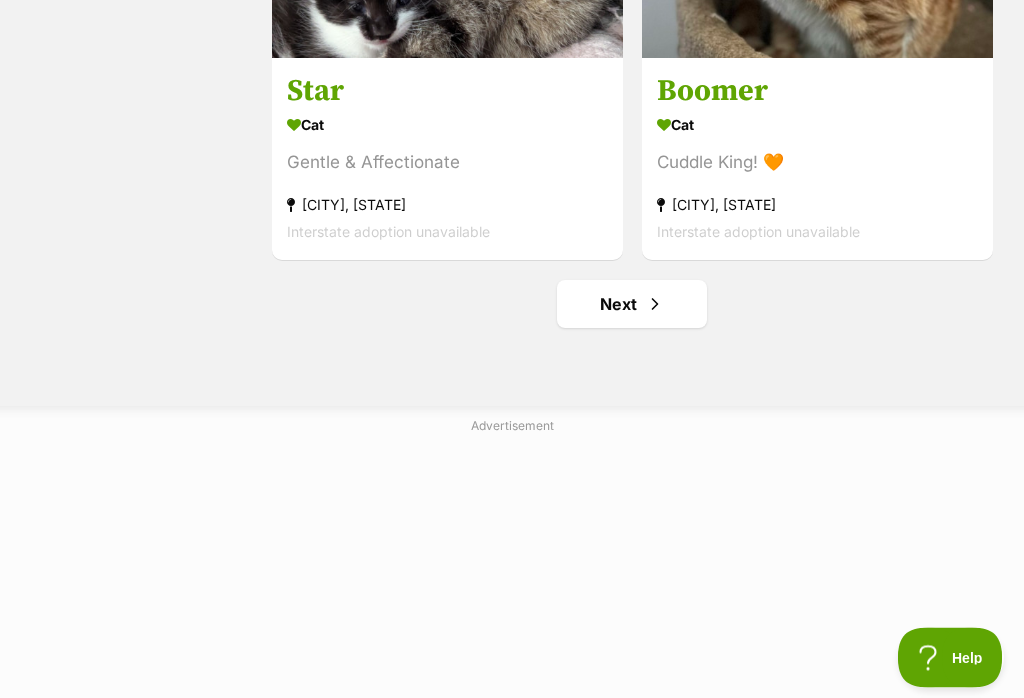 scroll, scrollTop: 17287, scrollLeft: 0, axis: vertical 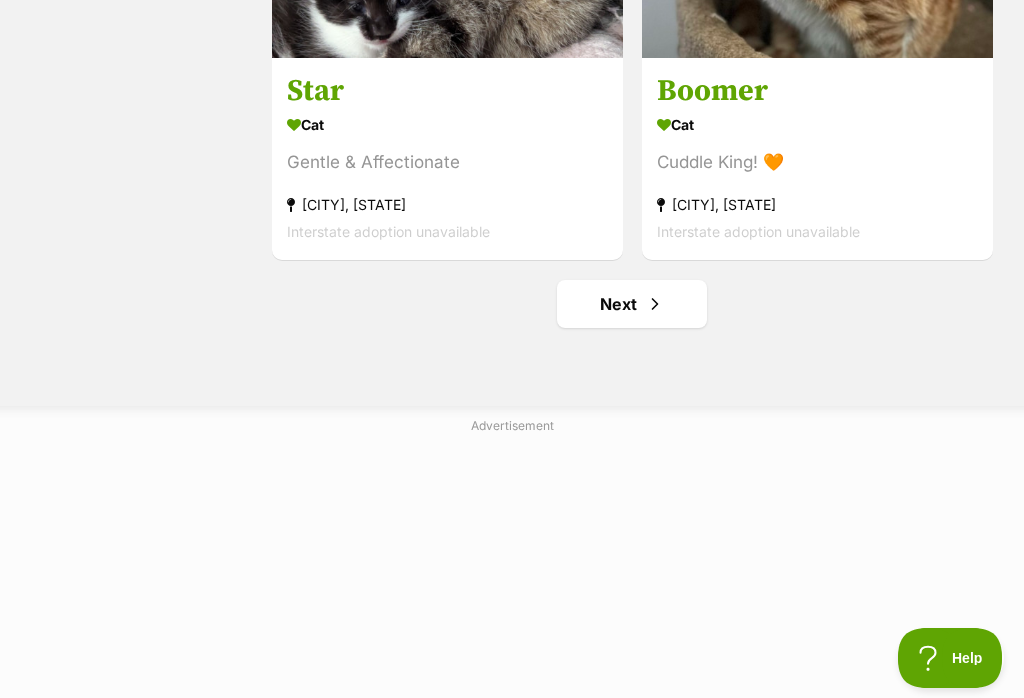 click at bounding box center (655, 304) 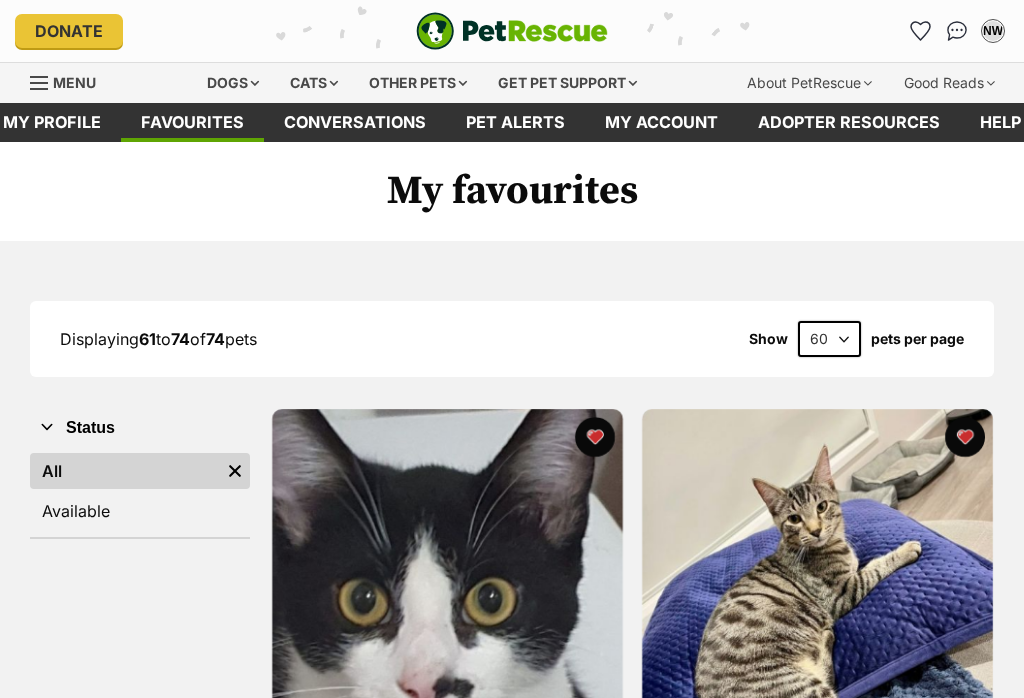 scroll, scrollTop: 0, scrollLeft: 0, axis: both 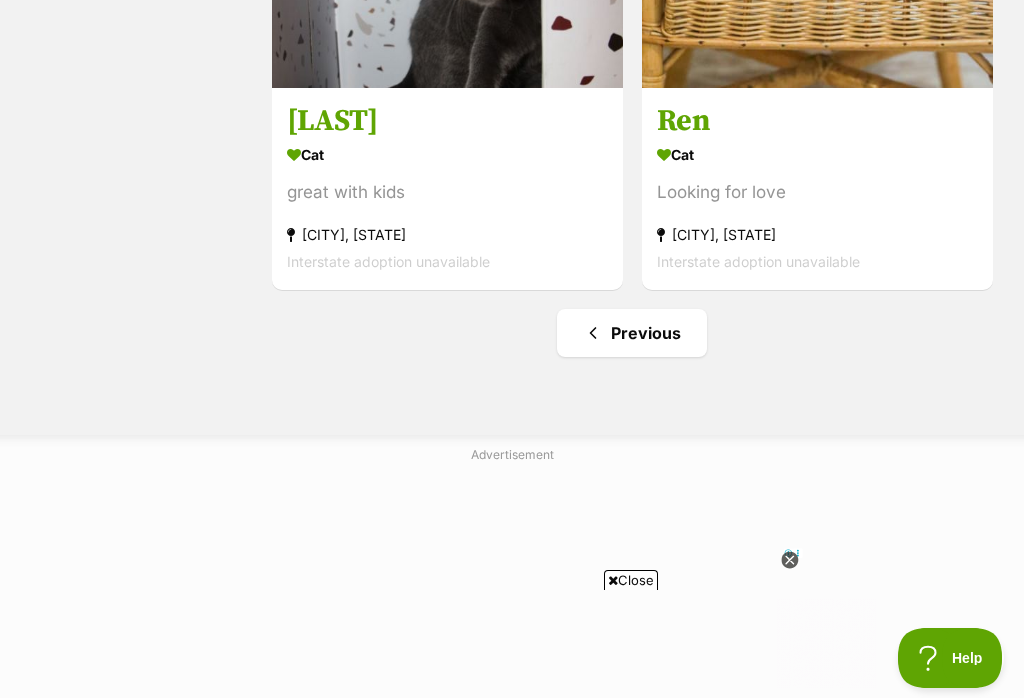click 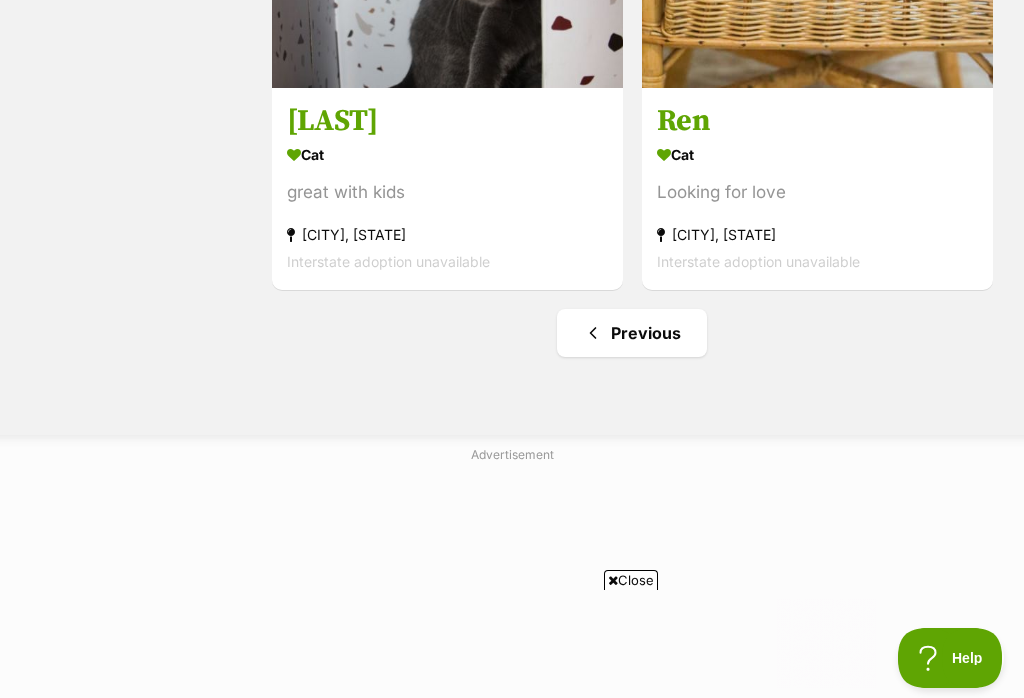 click on "Close" at bounding box center [631, 580] 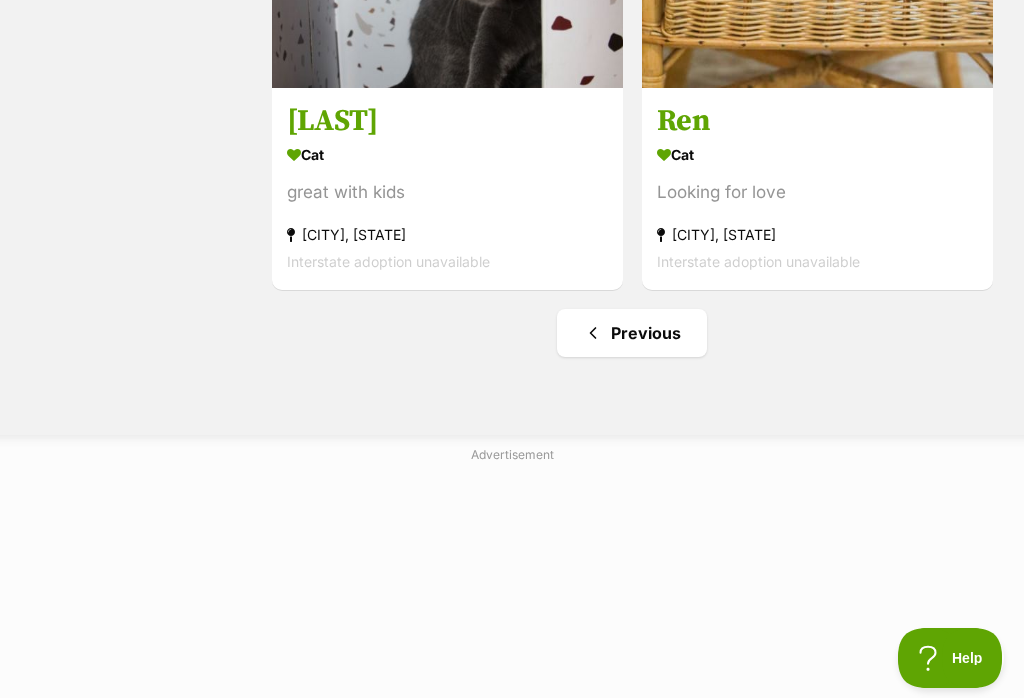 click on "Advertisement" at bounding box center (512, 588) 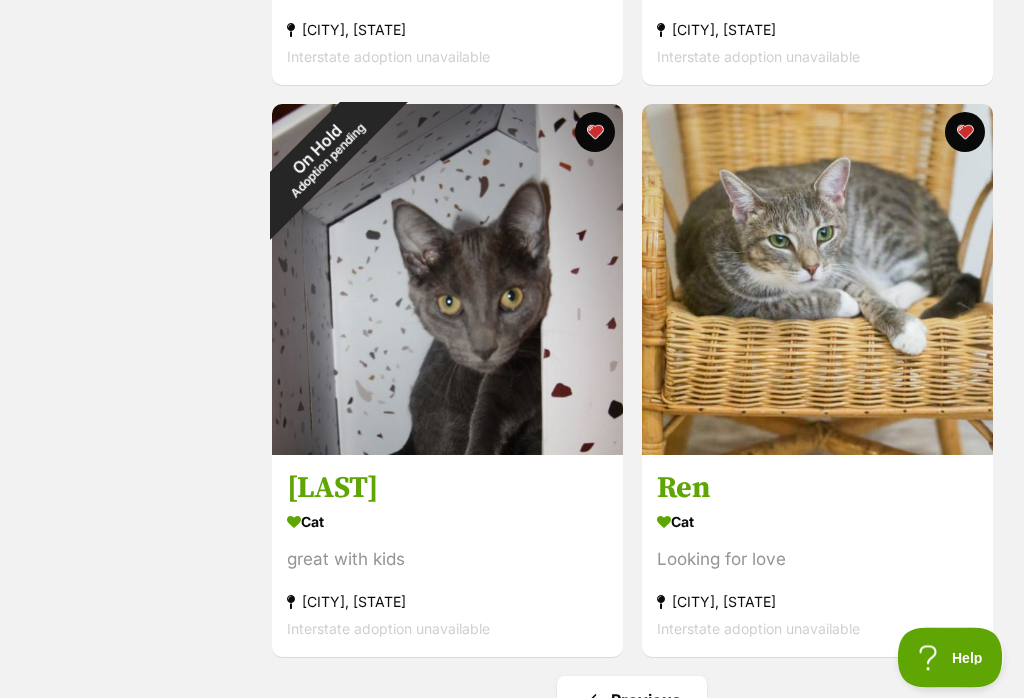 scroll, scrollTop: 3729, scrollLeft: 0, axis: vertical 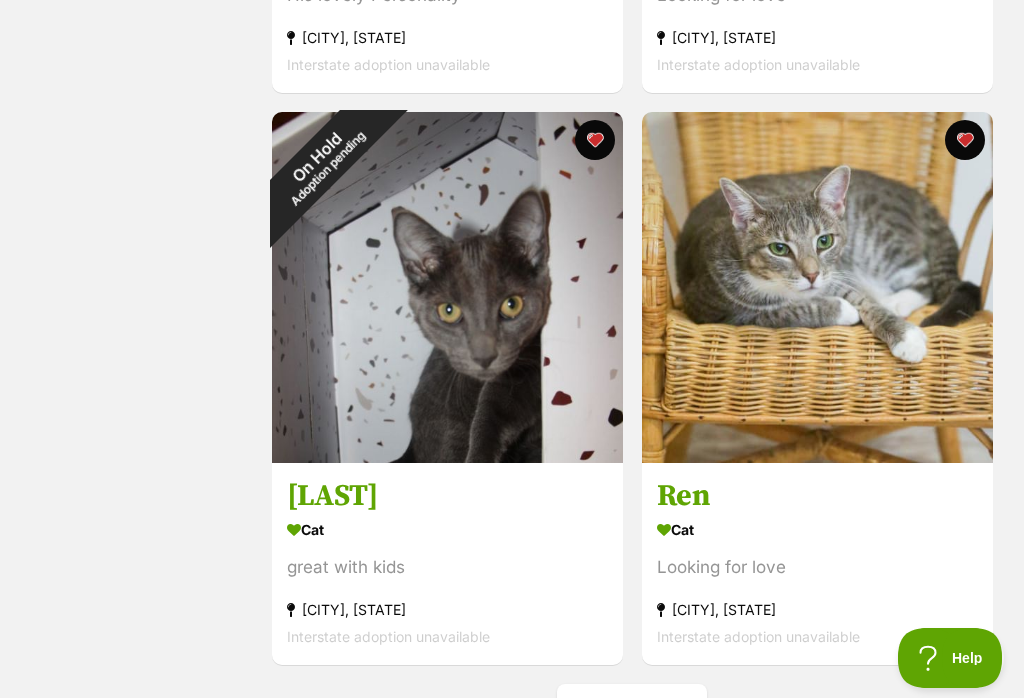 click on "On Hold Adoption pending" at bounding box center [322, 162] 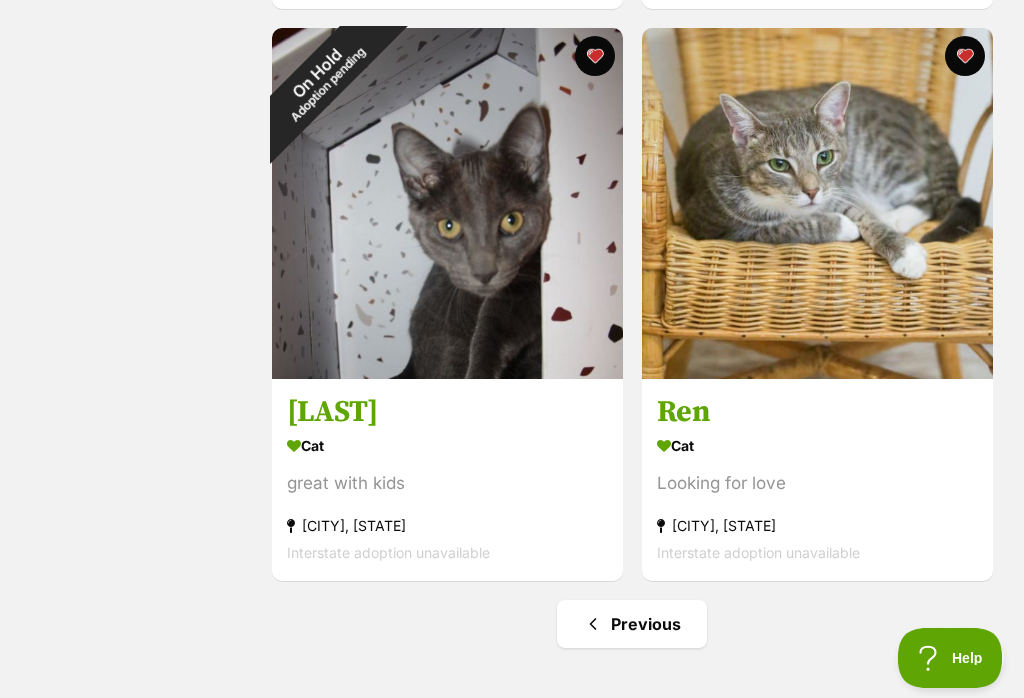 scroll, scrollTop: 3746, scrollLeft: 0, axis: vertical 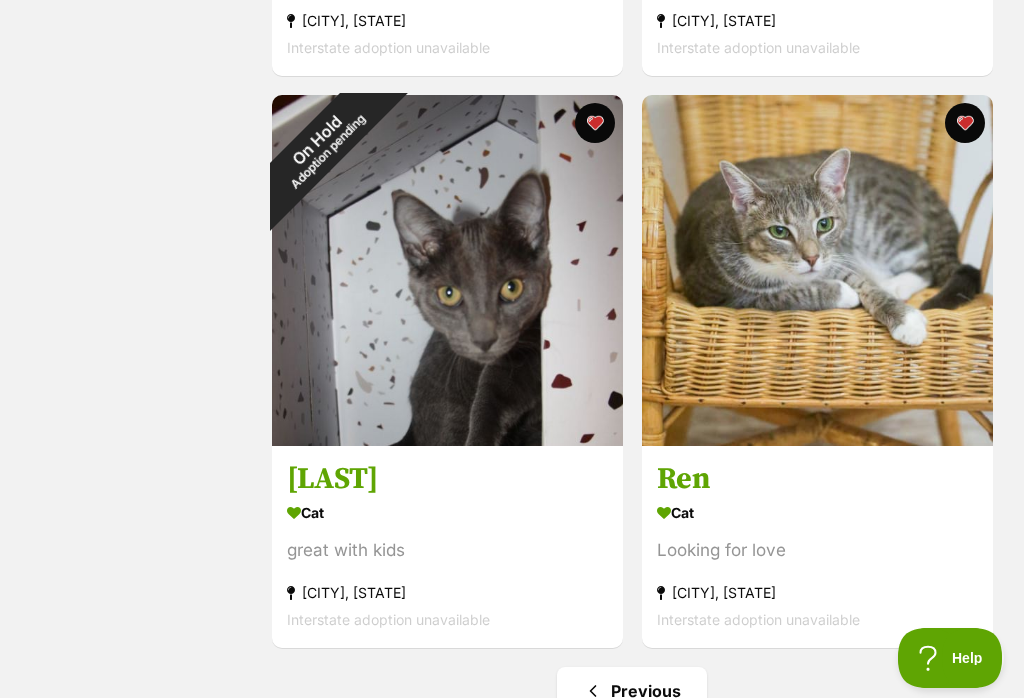 click at bounding box center (817, 270) 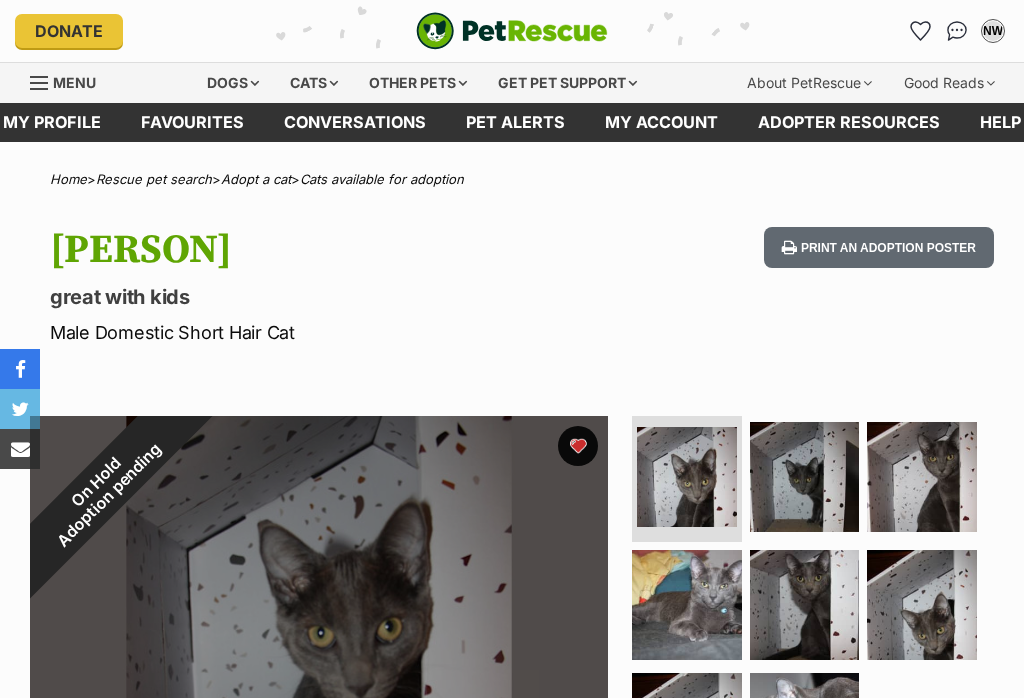 scroll, scrollTop: 0, scrollLeft: 0, axis: both 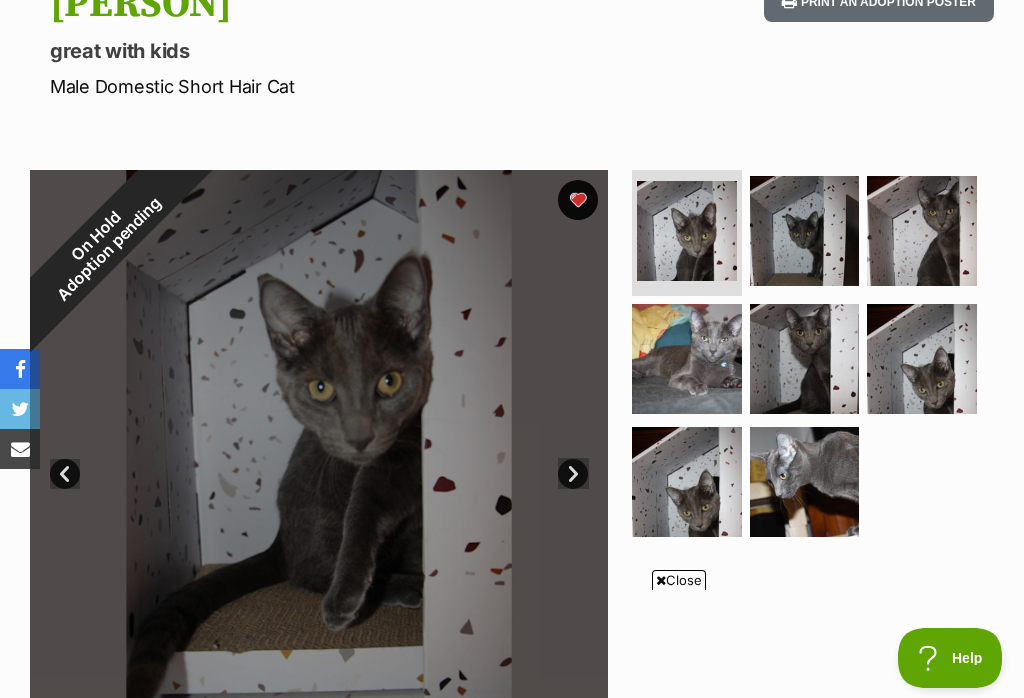 click at bounding box center [687, 359] 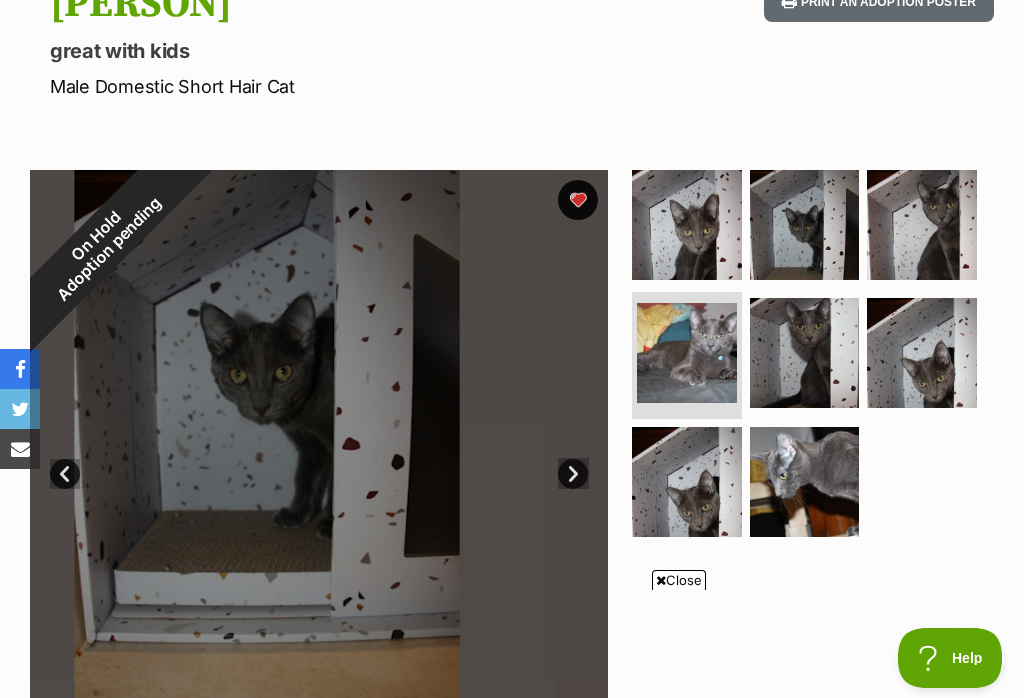scroll, scrollTop: 0, scrollLeft: 0, axis: both 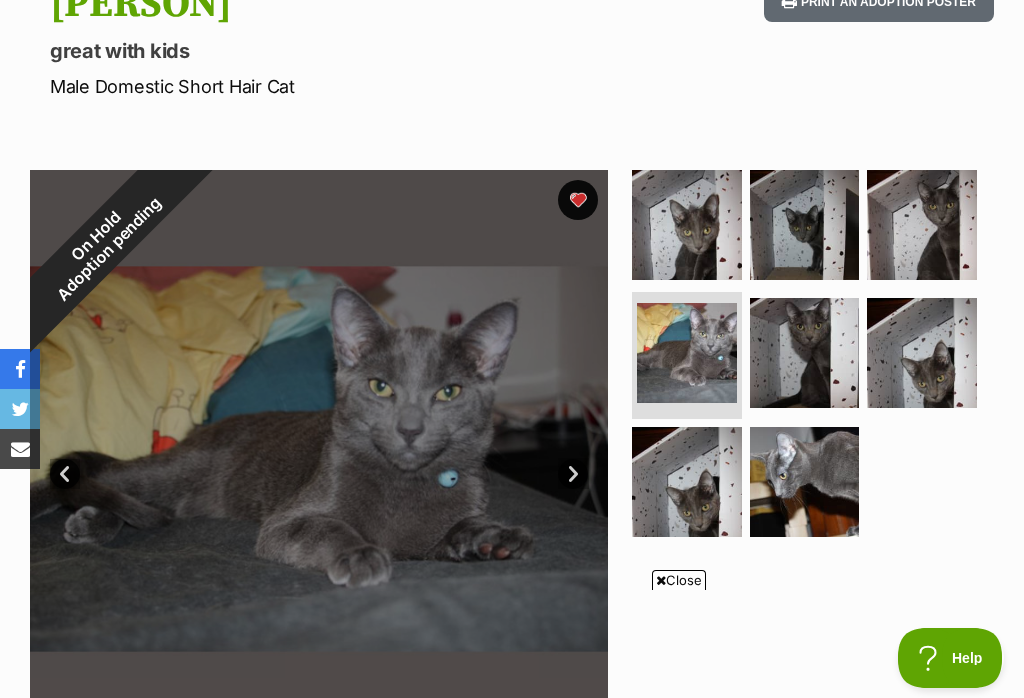 click at bounding box center [805, 353] 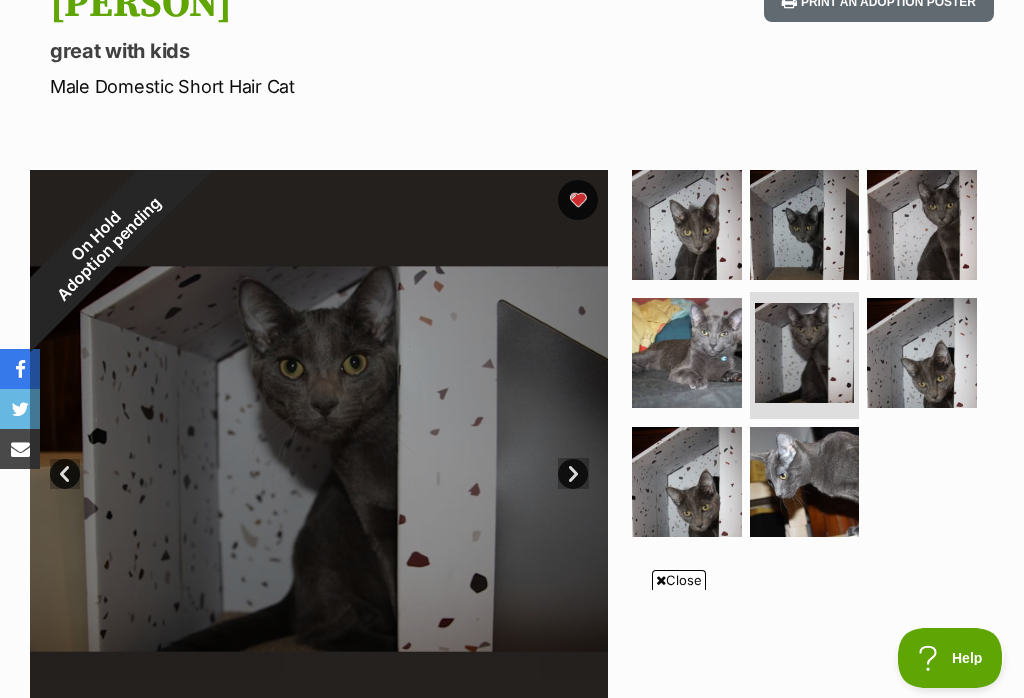 click at bounding box center [805, 482] 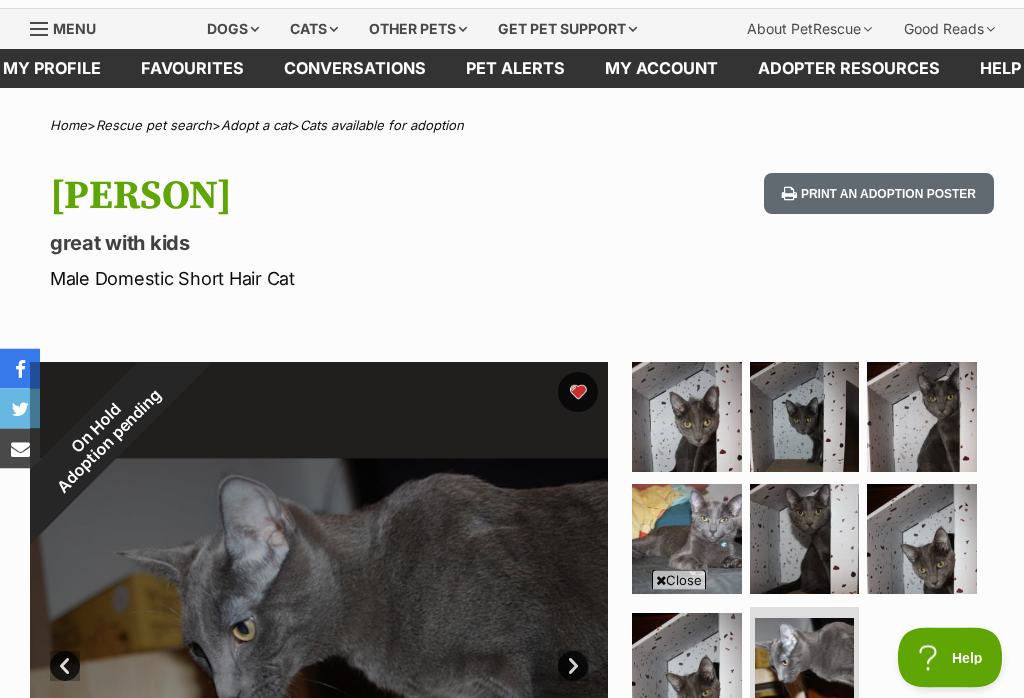 scroll, scrollTop: 0, scrollLeft: 0, axis: both 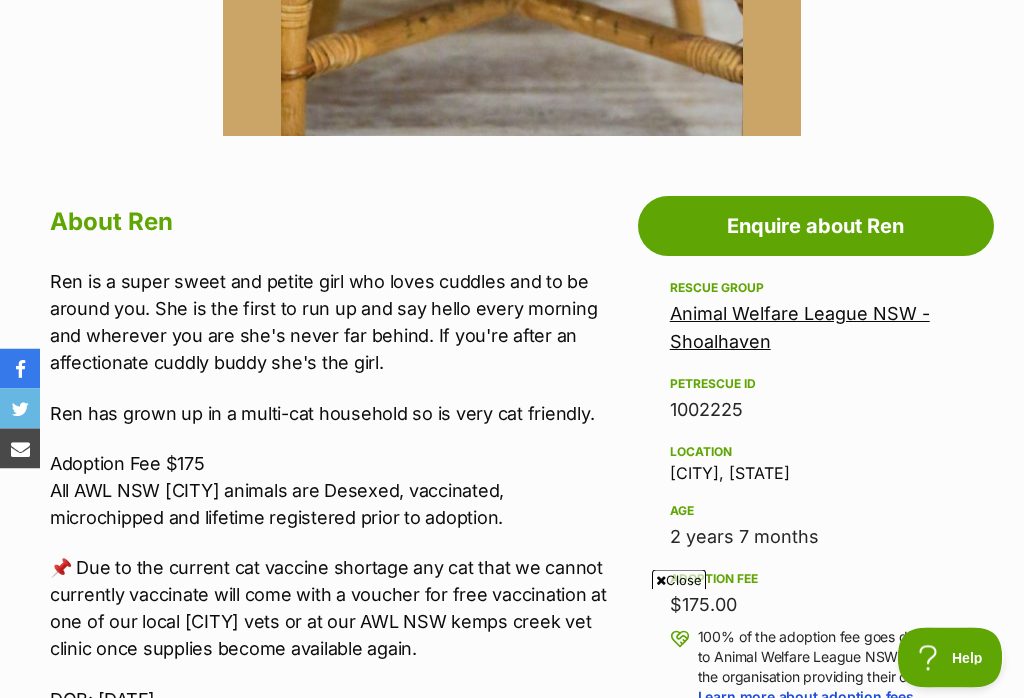 click on "Animal Welfare League NSW - Shoalhaven" at bounding box center (800, 328) 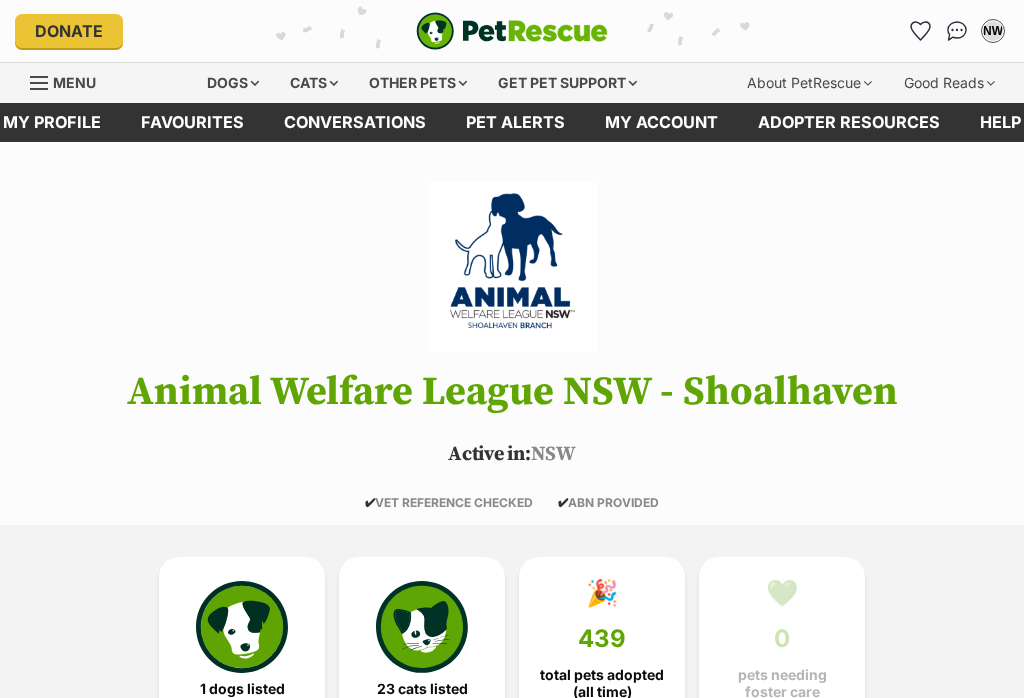 scroll, scrollTop: 48, scrollLeft: 0, axis: vertical 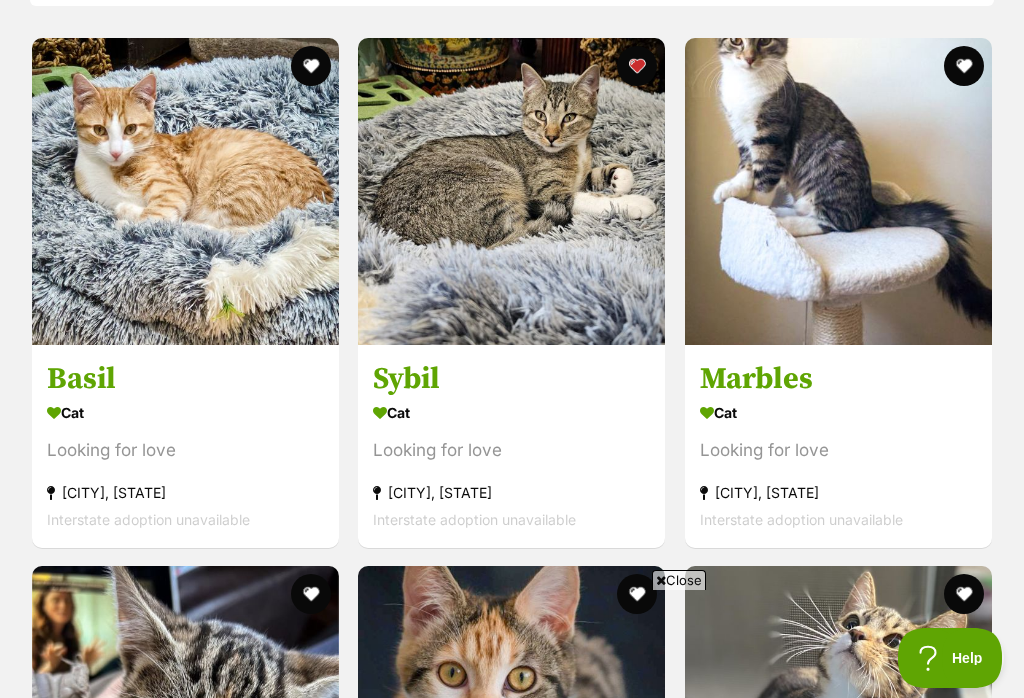click at bounding box center [311, 66] 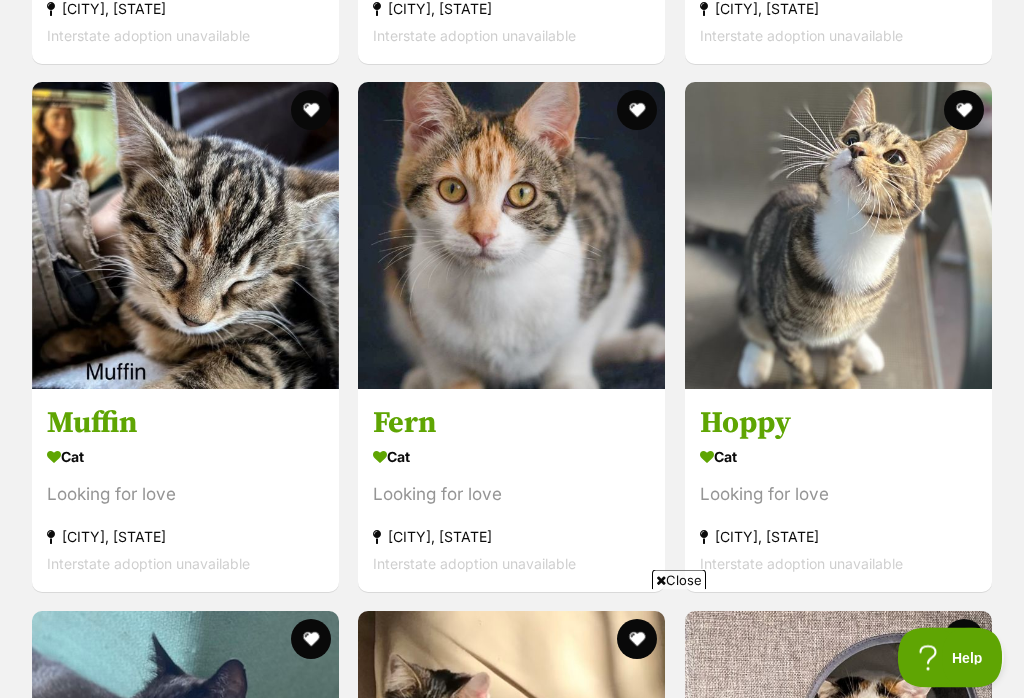 scroll, scrollTop: 2204, scrollLeft: 0, axis: vertical 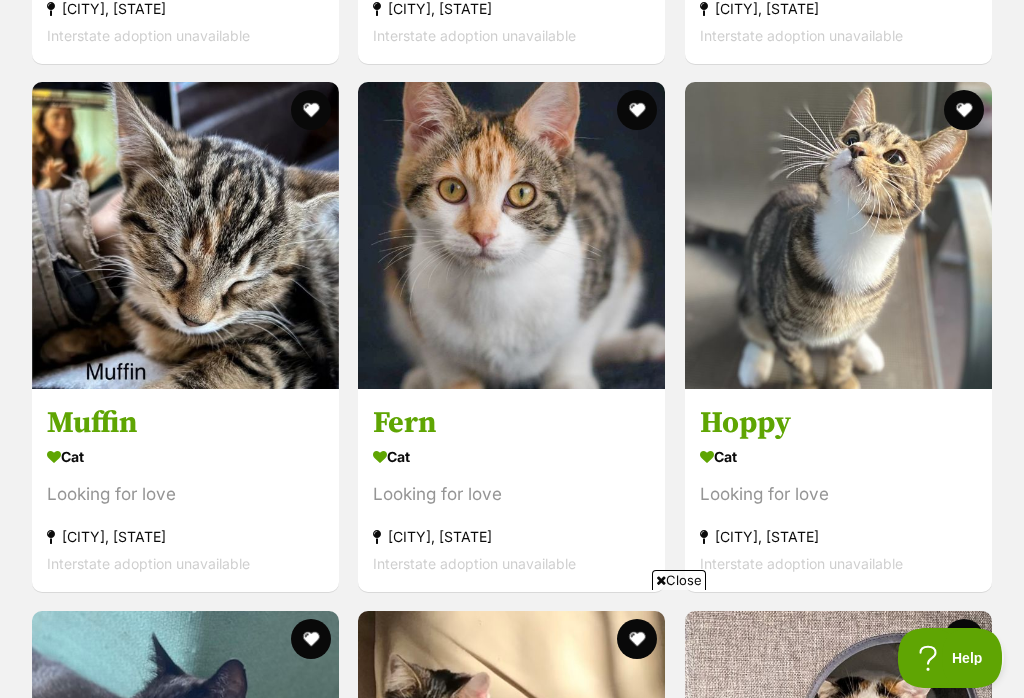 click at bounding box center [838, 235] 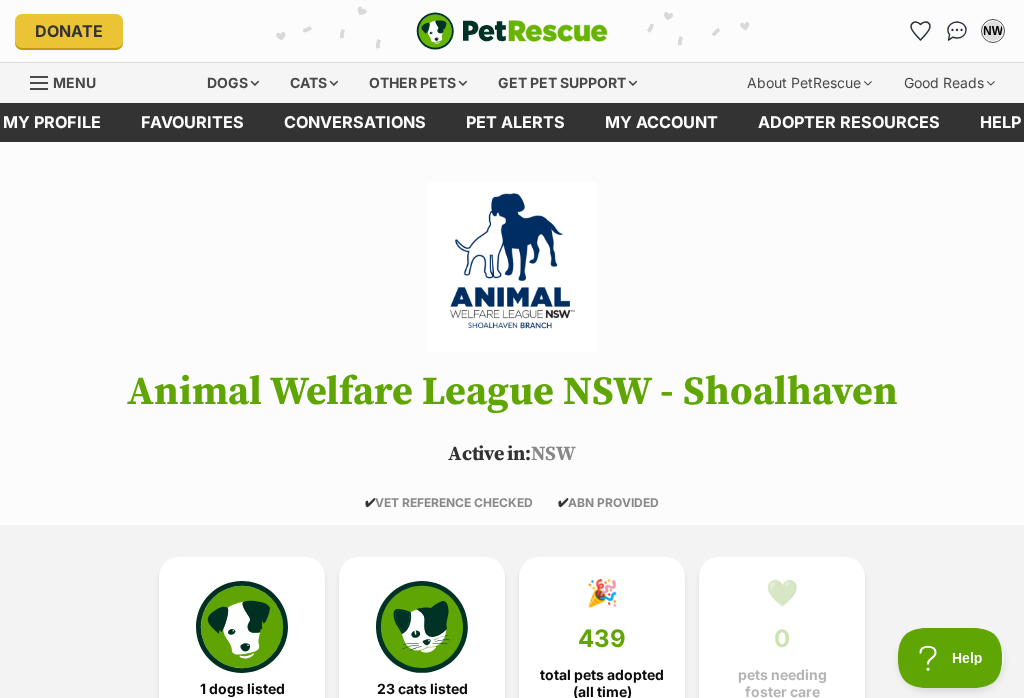 scroll, scrollTop: 2235, scrollLeft: 0, axis: vertical 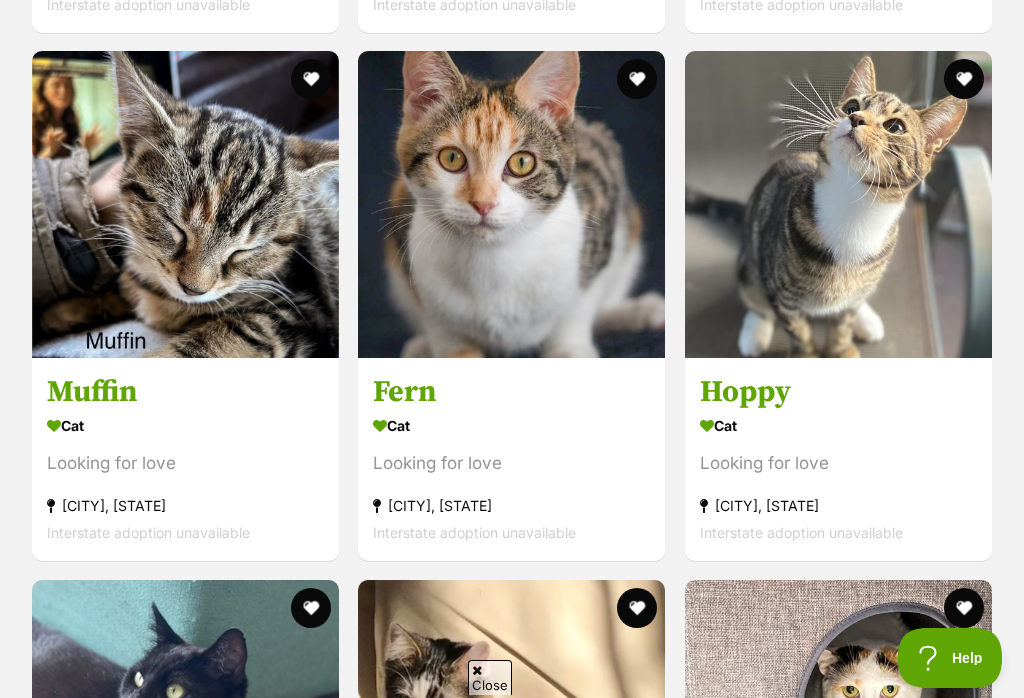 click at bounding box center [964, 79] 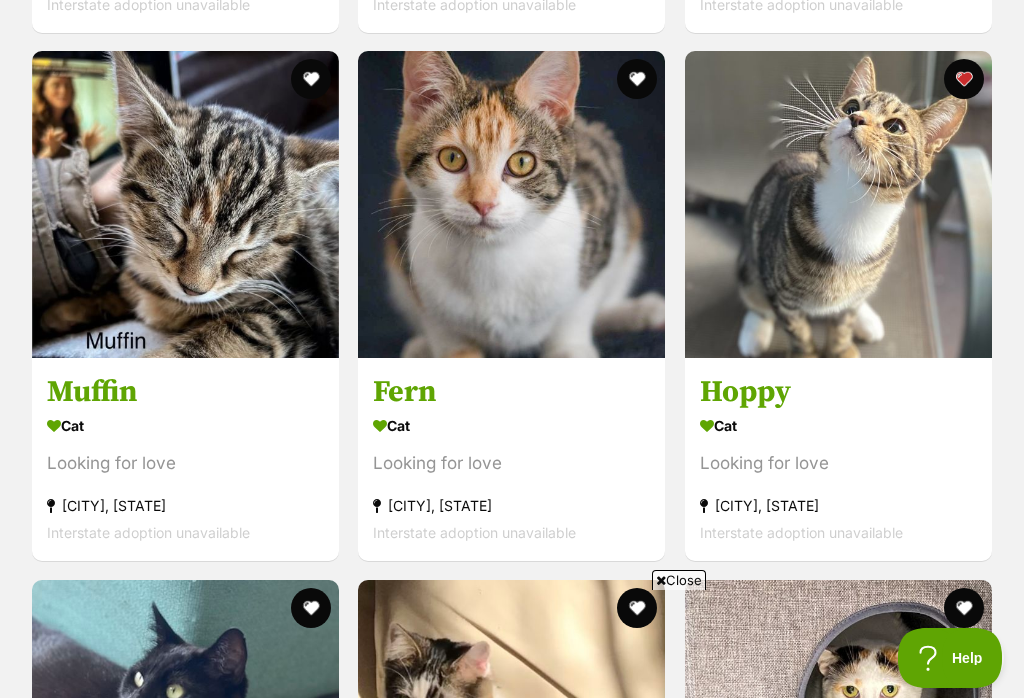 click at bounding box center [185, 204] 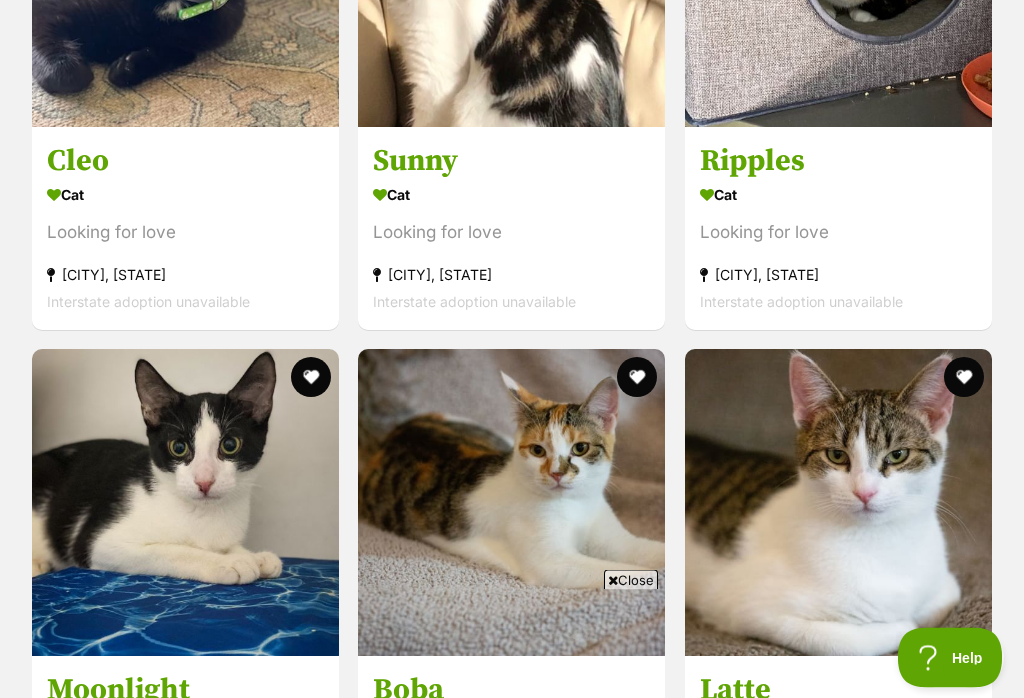 scroll, scrollTop: 3027, scrollLeft: 0, axis: vertical 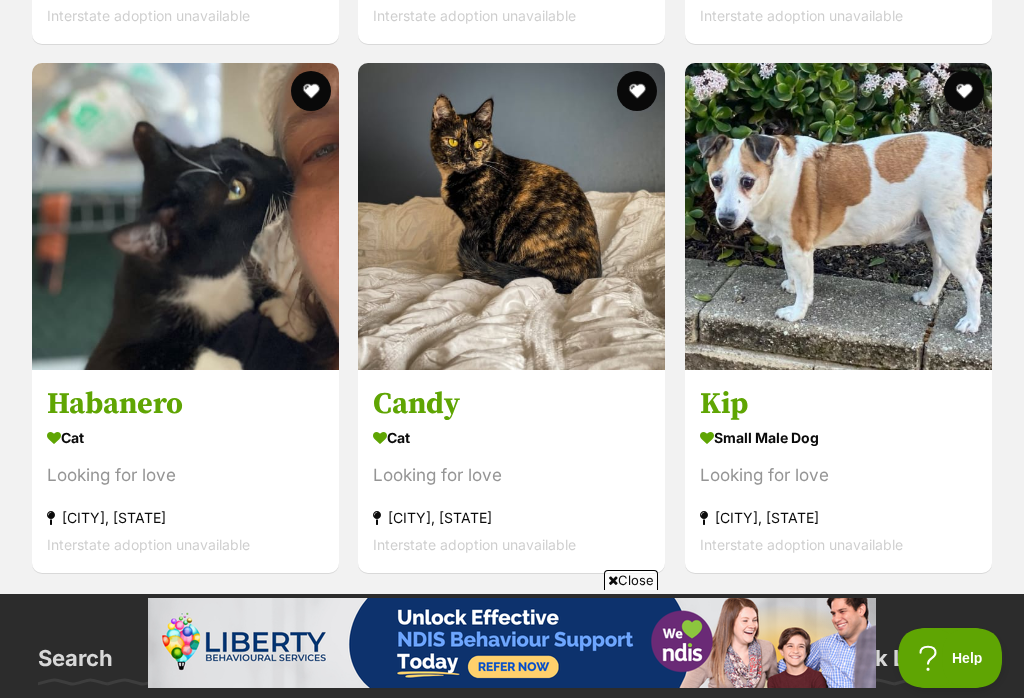 click at bounding box center (185, 216) 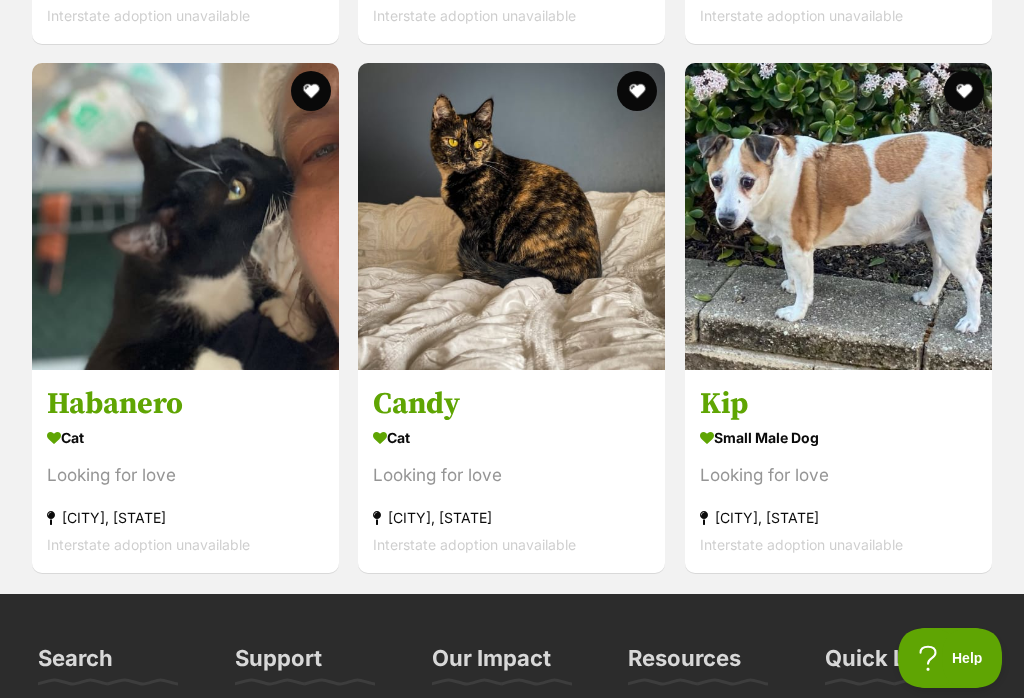 scroll, scrollTop: 5427, scrollLeft: 0, axis: vertical 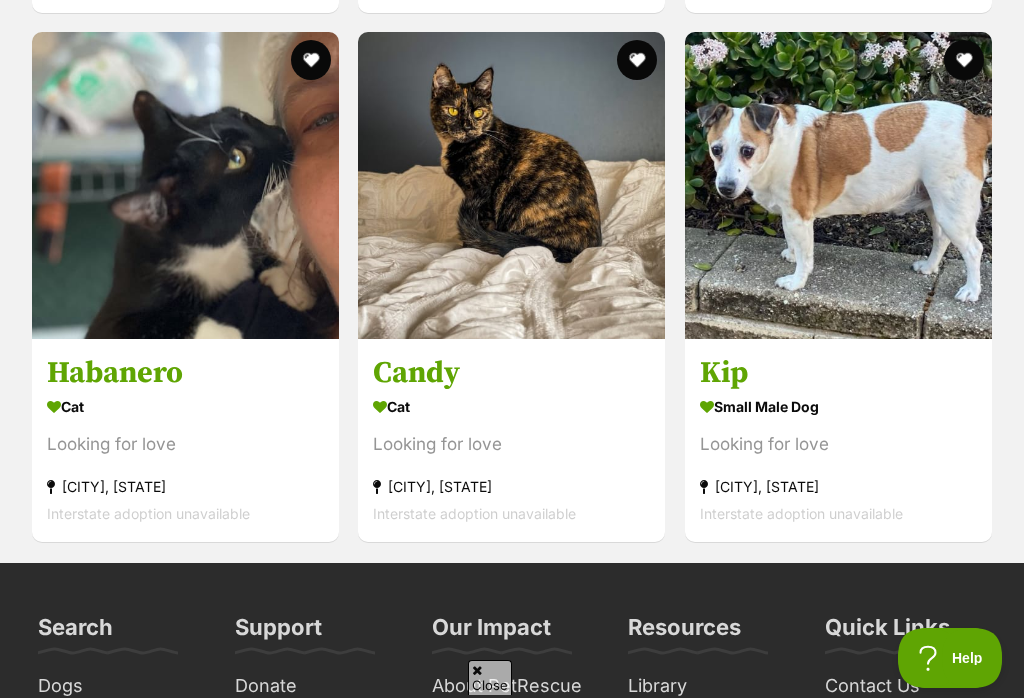 click at bounding box center (311, 60) 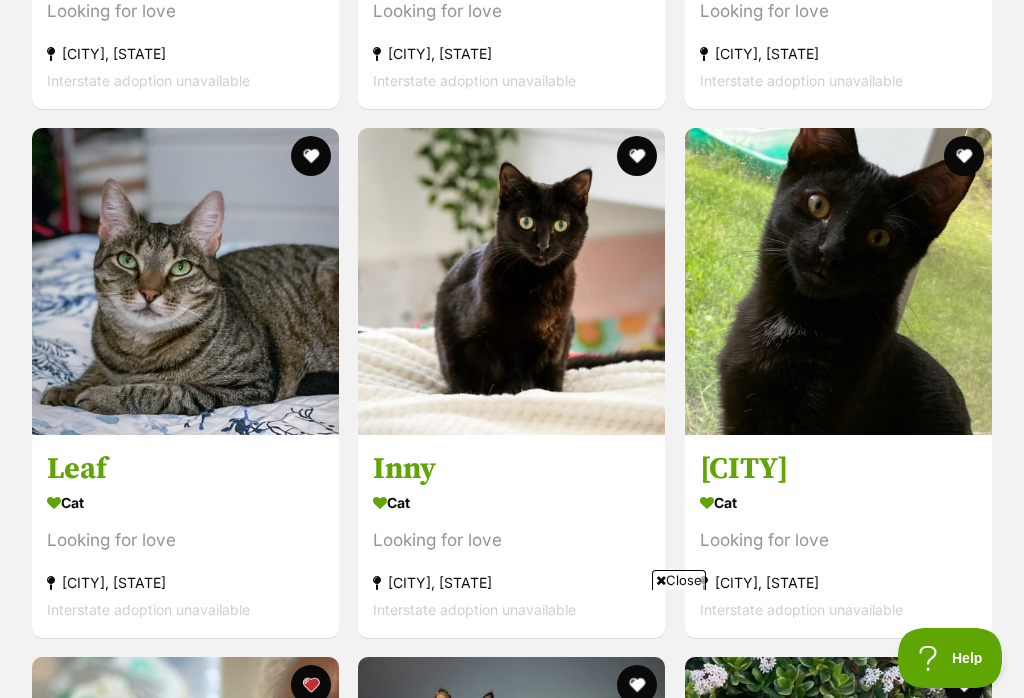 scroll, scrollTop: 4801, scrollLeft: 0, axis: vertical 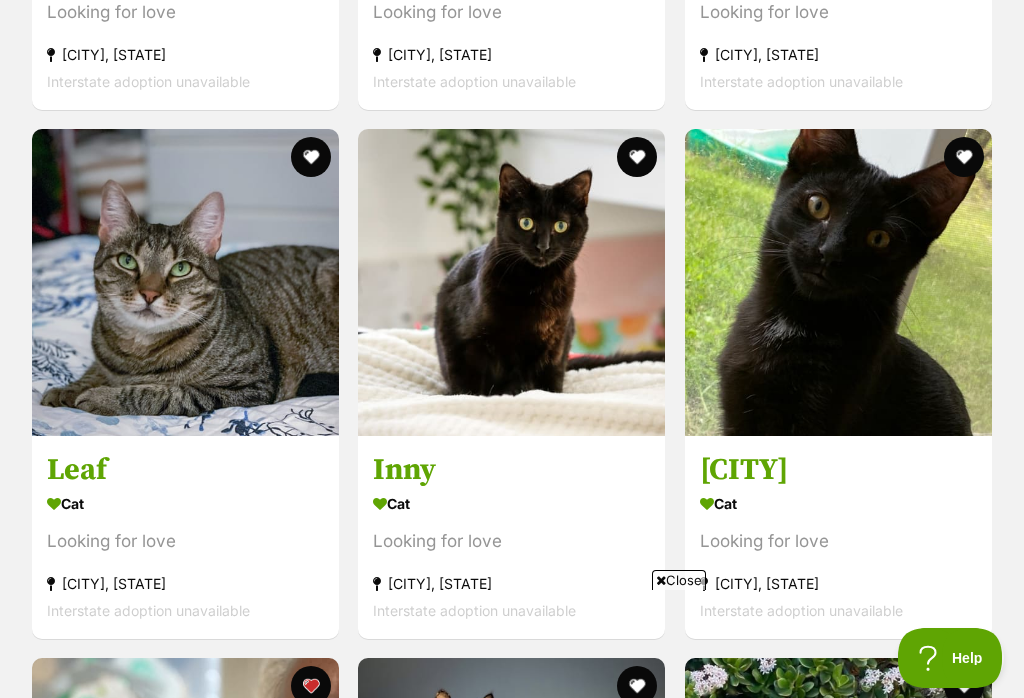 click at bounding box center [185, 282] 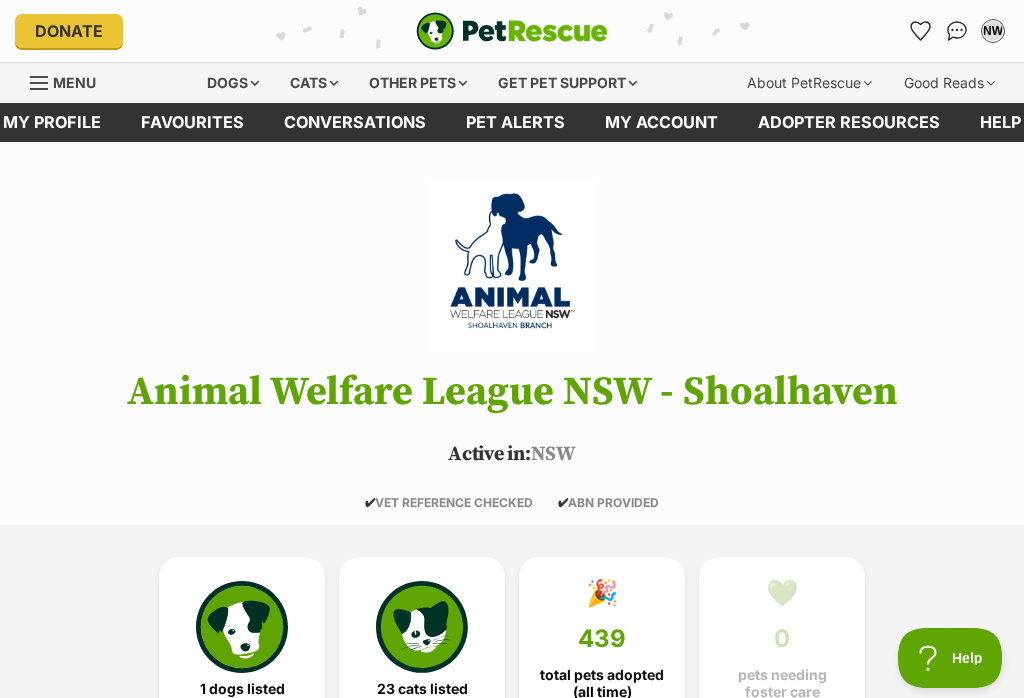 scroll, scrollTop: 4801, scrollLeft: 0, axis: vertical 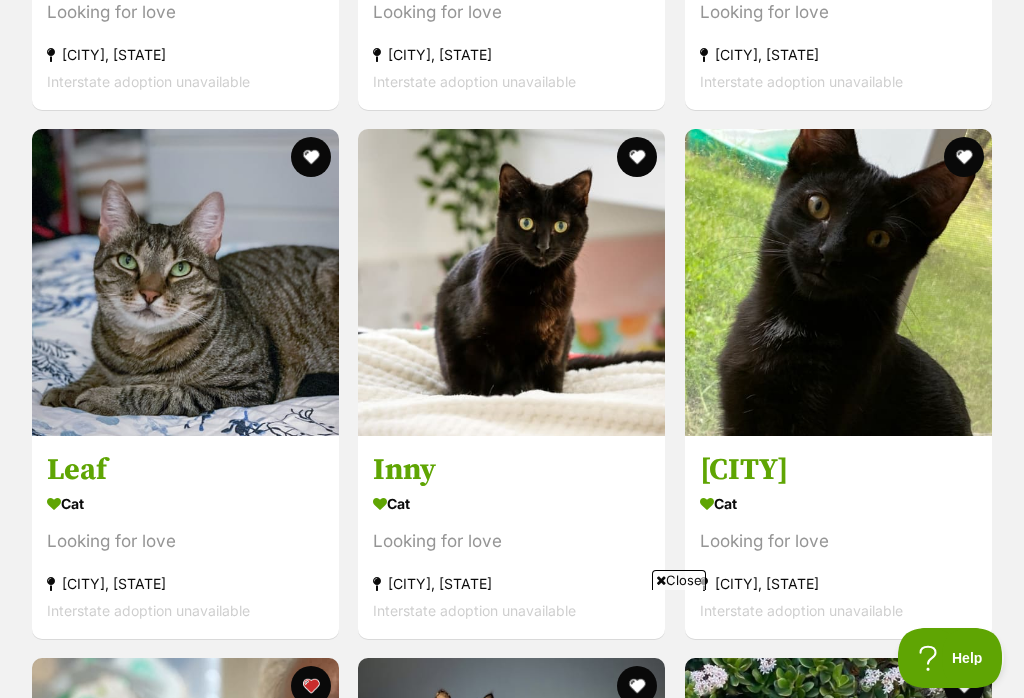 click at bounding box center (638, 157) 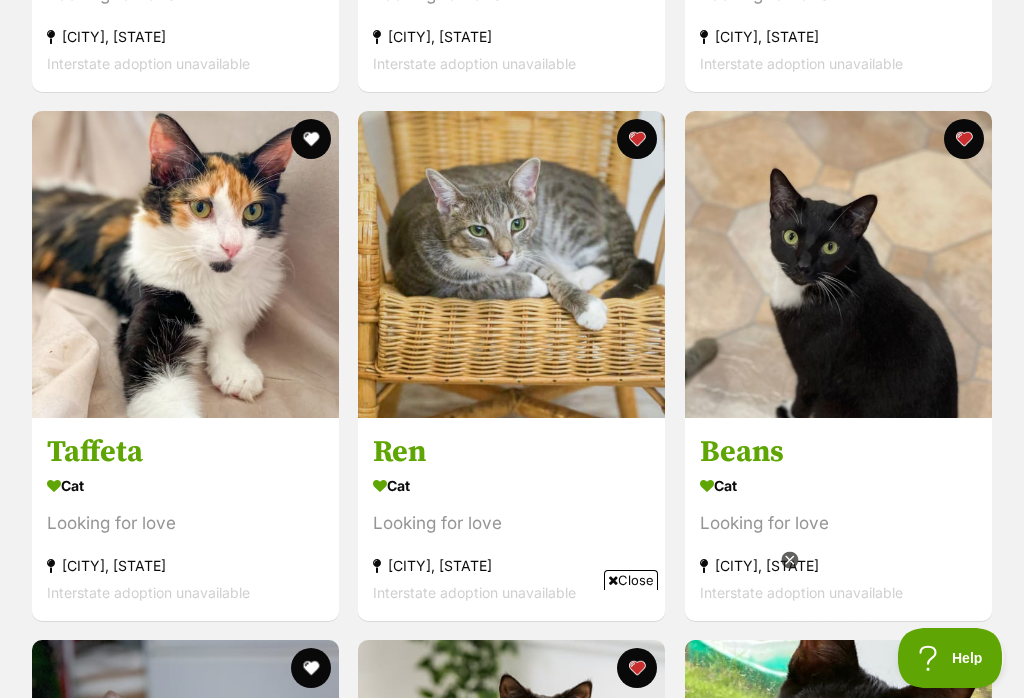 scroll, scrollTop: 4327, scrollLeft: 0, axis: vertical 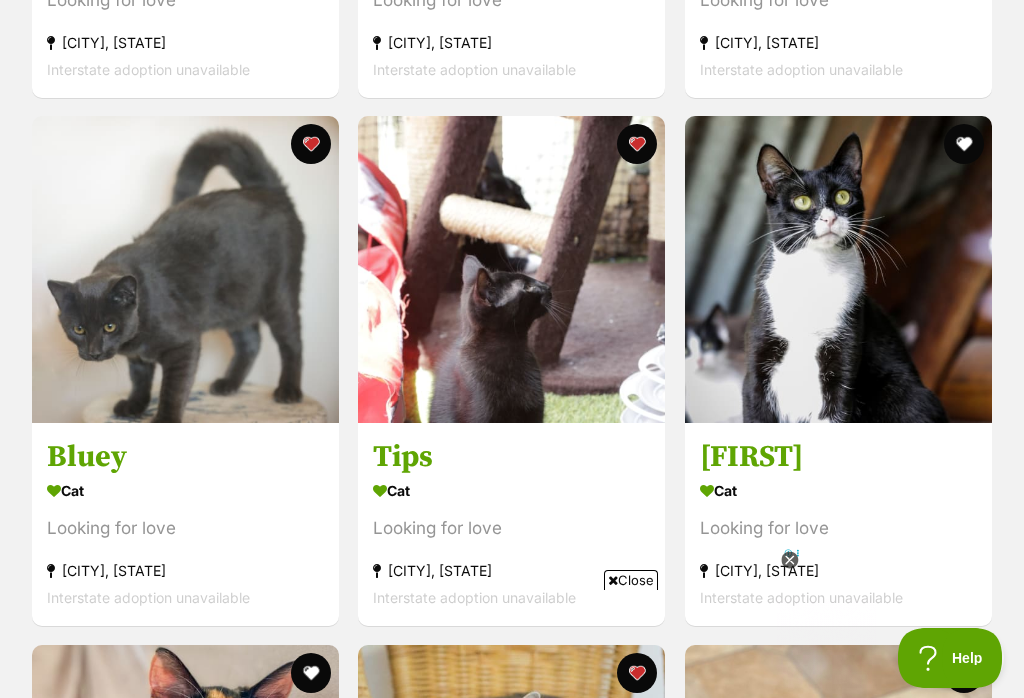 click at bounding box center [185, 269] 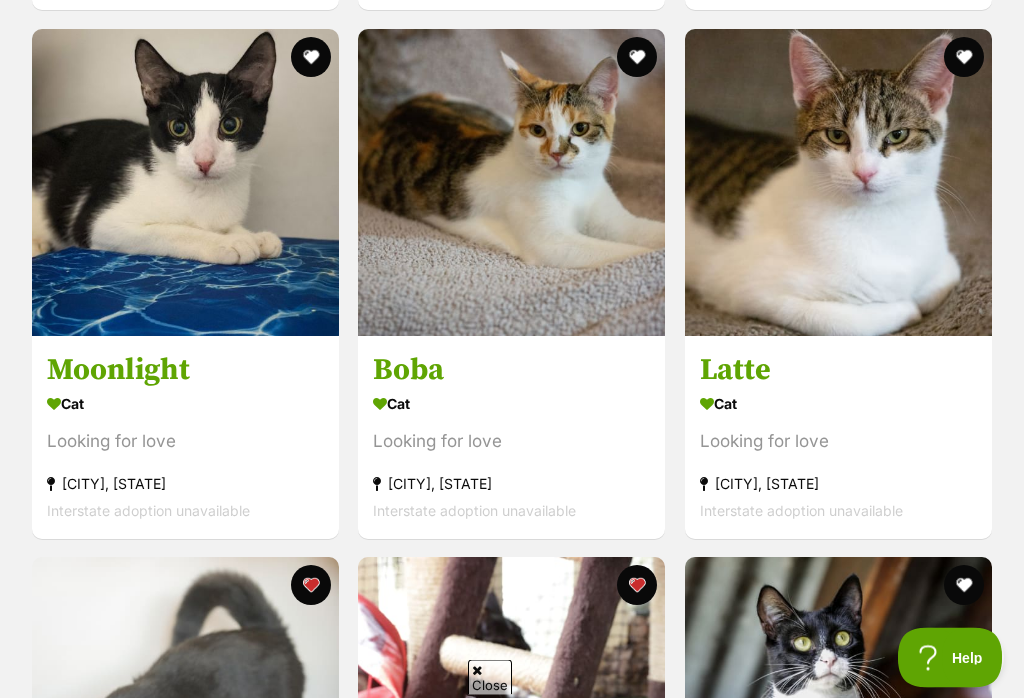 scroll, scrollTop: 3300, scrollLeft: 0, axis: vertical 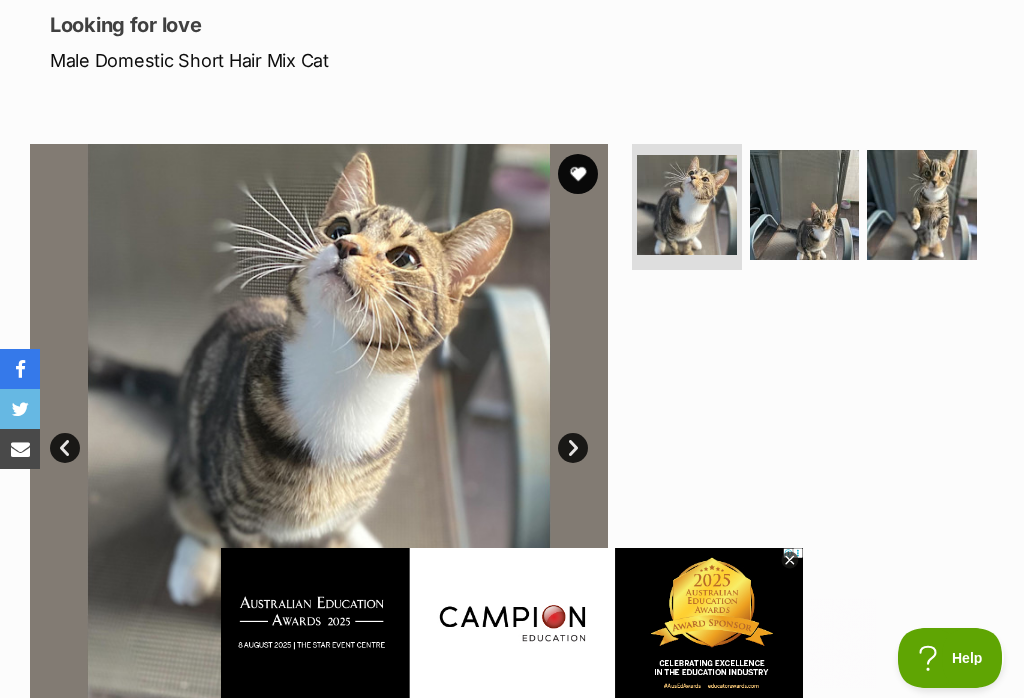click at bounding box center (805, 205) 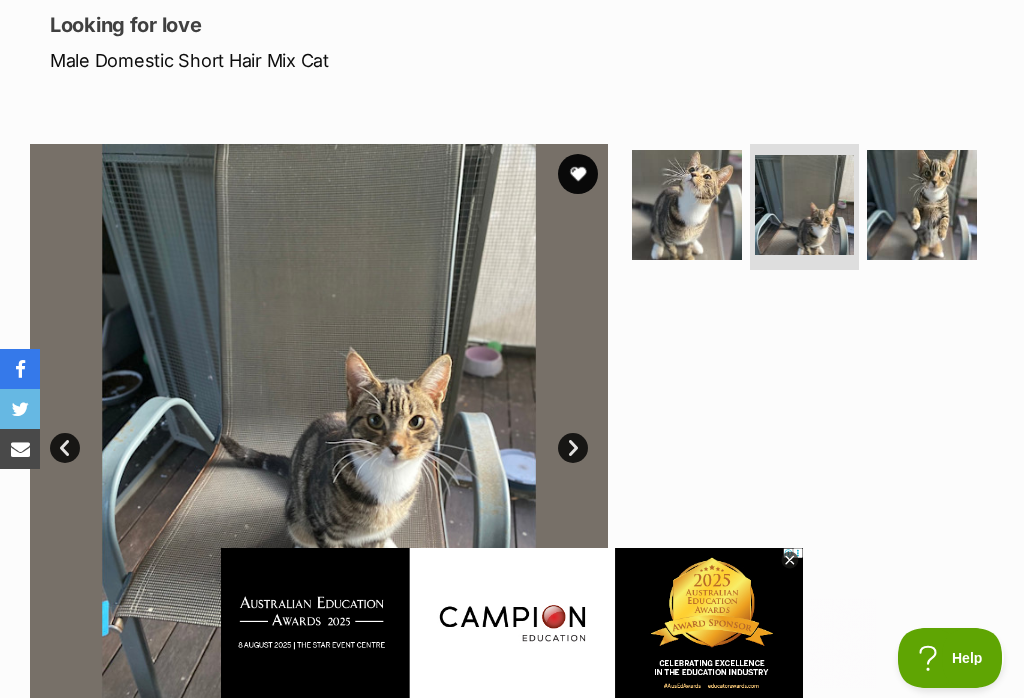 click at bounding box center (922, 205) 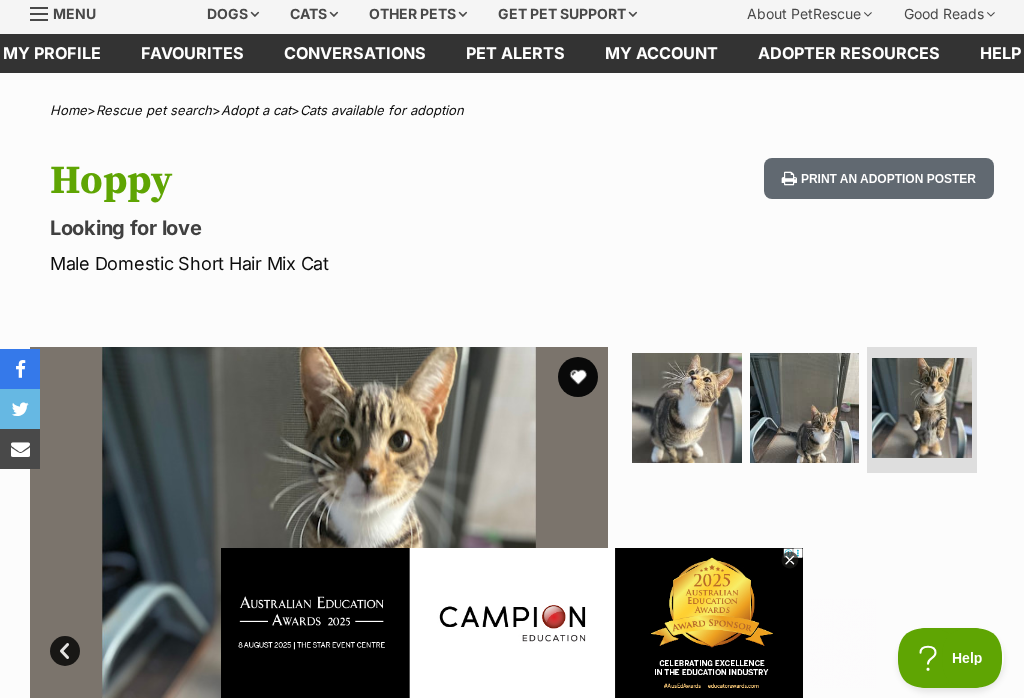 scroll, scrollTop: 64, scrollLeft: 0, axis: vertical 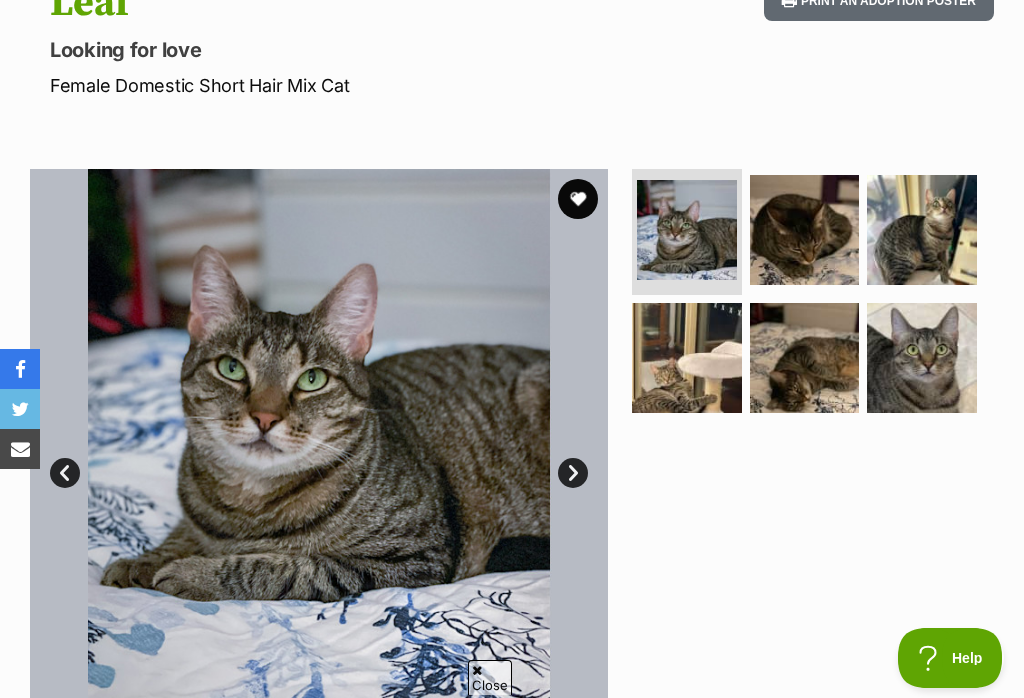 click on "Next" at bounding box center (573, 473) 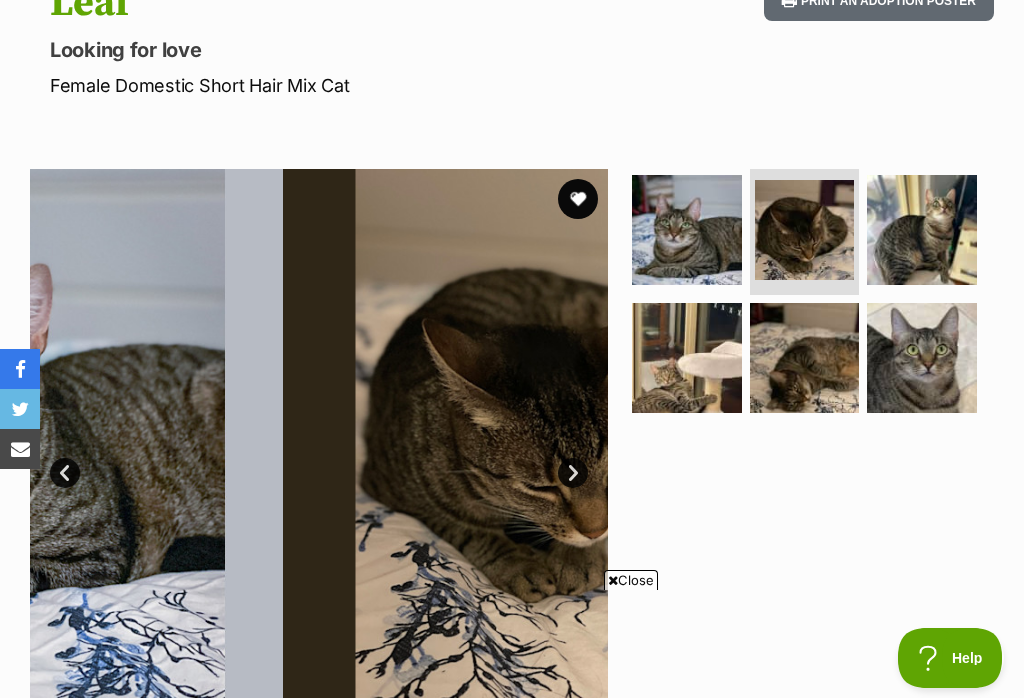 scroll, scrollTop: 0, scrollLeft: 0, axis: both 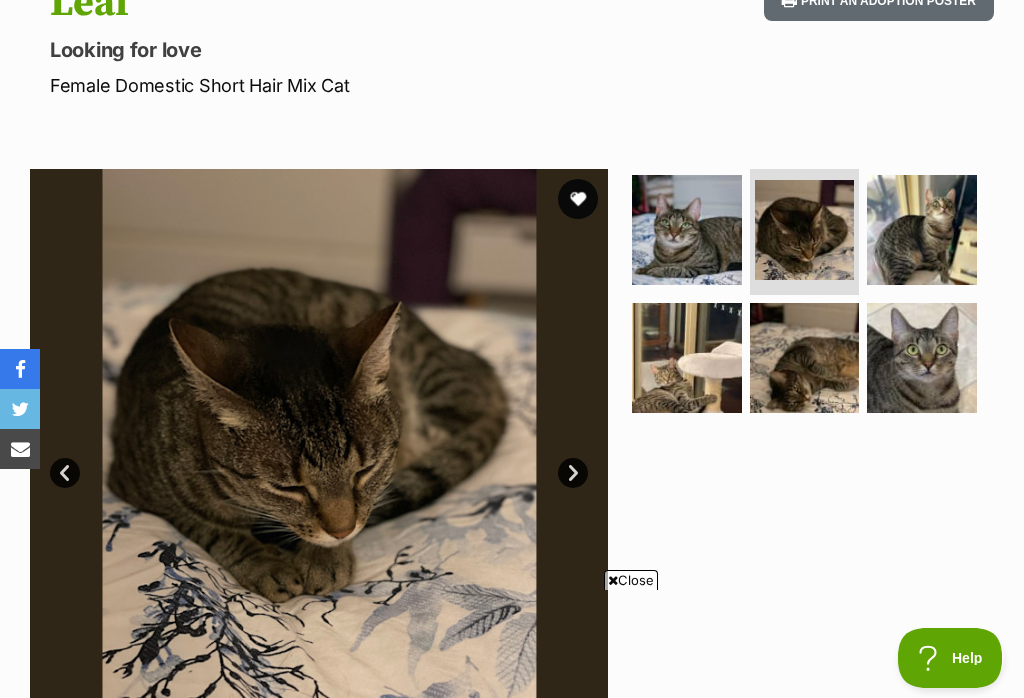 click on "Next" at bounding box center (573, 473) 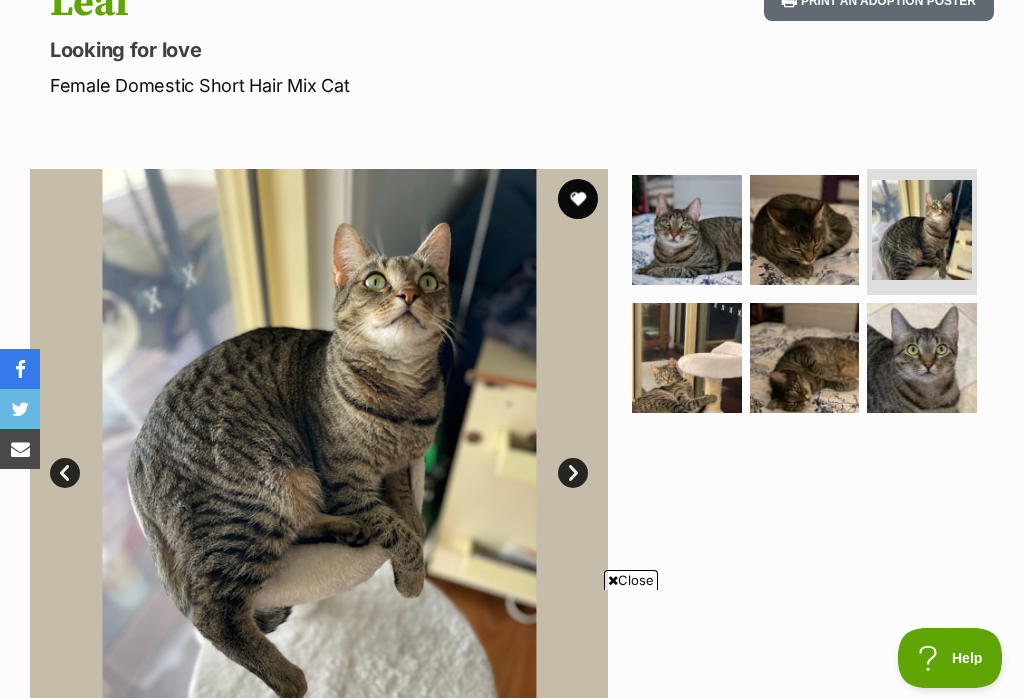 click on "Next" at bounding box center (573, 473) 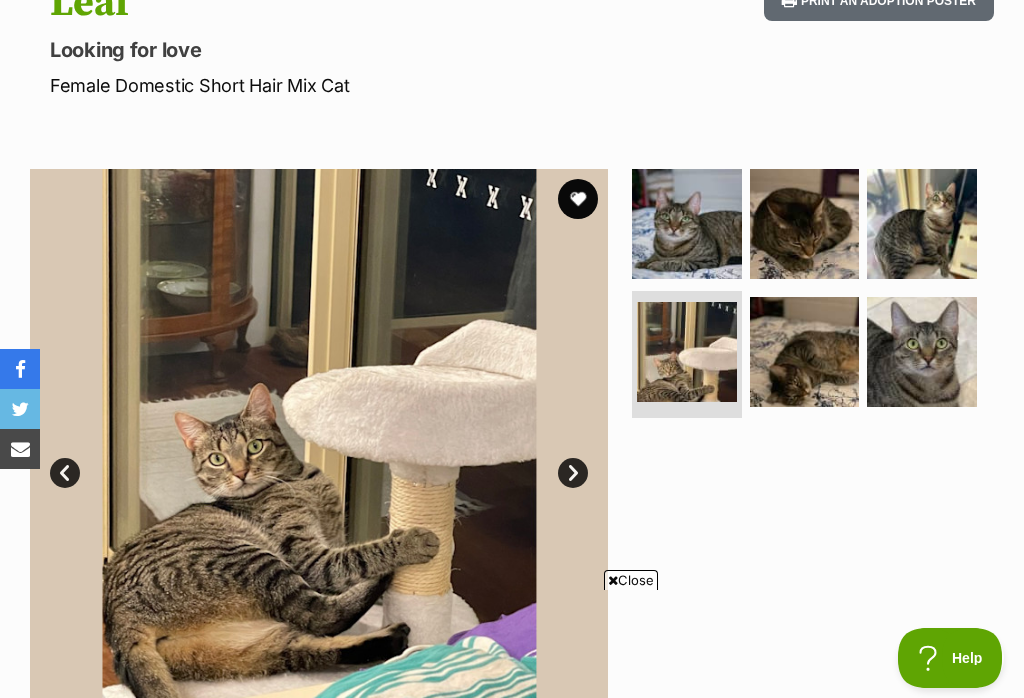 click on "Next" at bounding box center (573, 473) 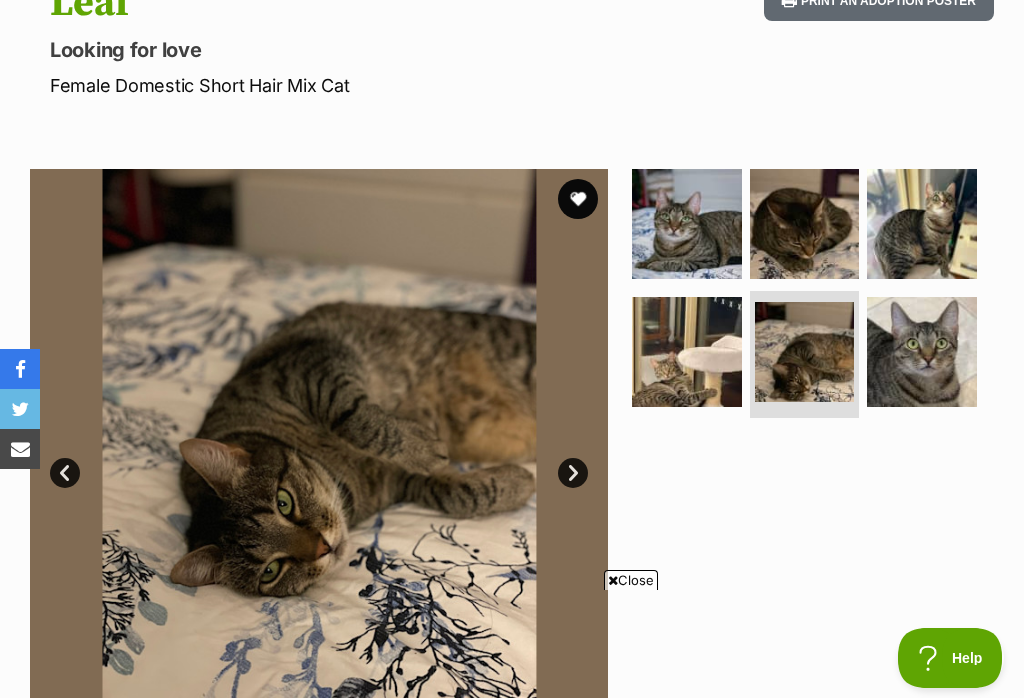 click on "Next" at bounding box center (573, 473) 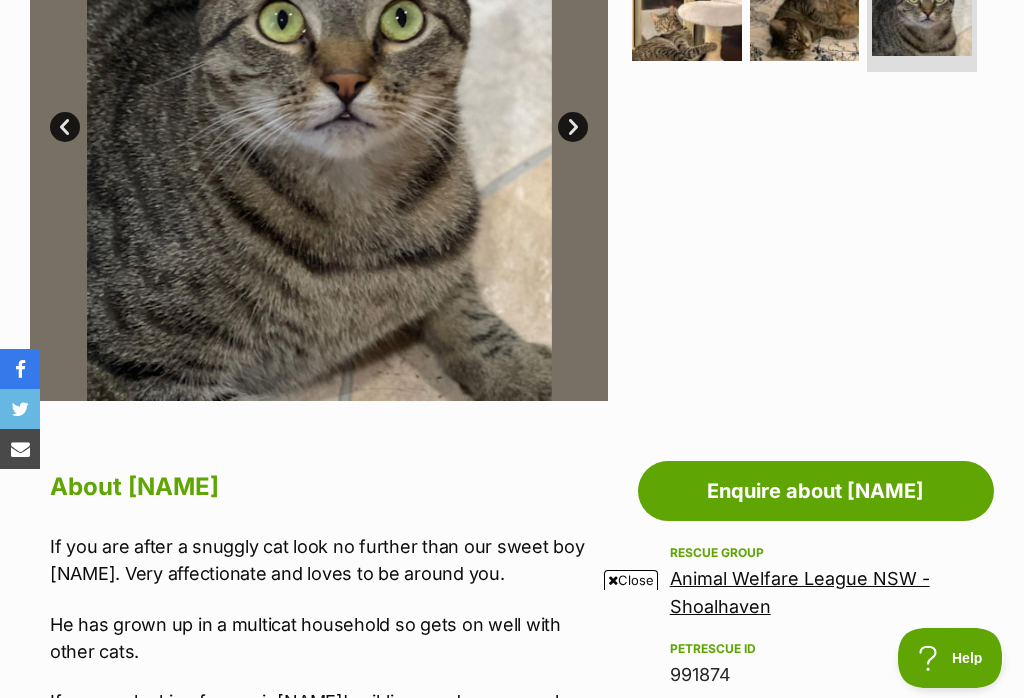 scroll, scrollTop: 530, scrollLeft: 0, axis: vertical 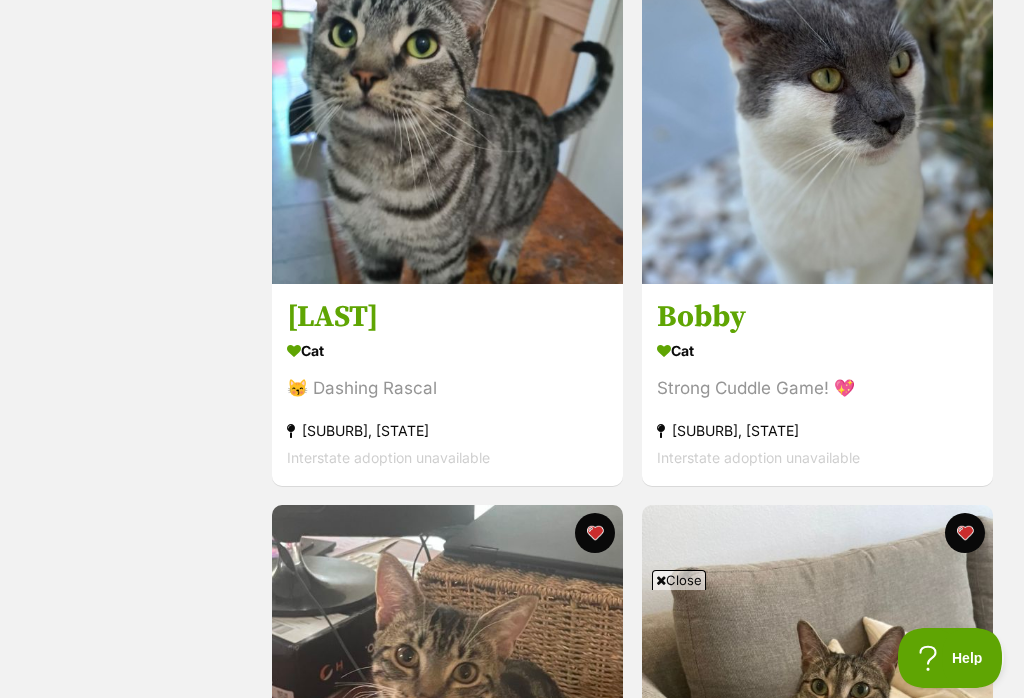 click at bounding box center (817, 108) 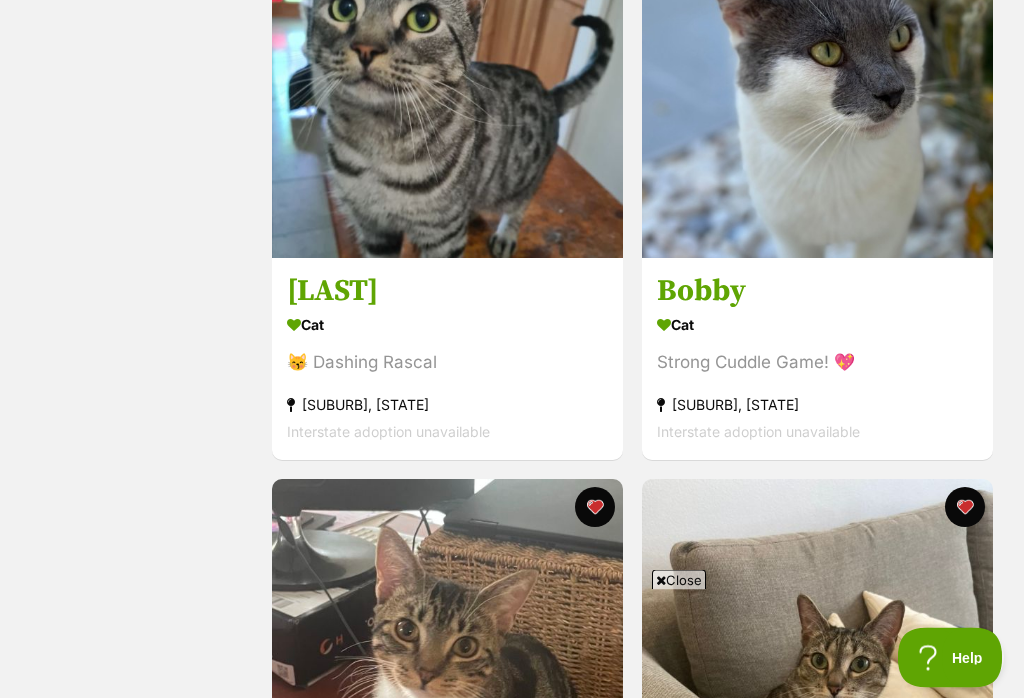 scroll, scrollTop: 1605, scrollLeft: 0, axis: vertical 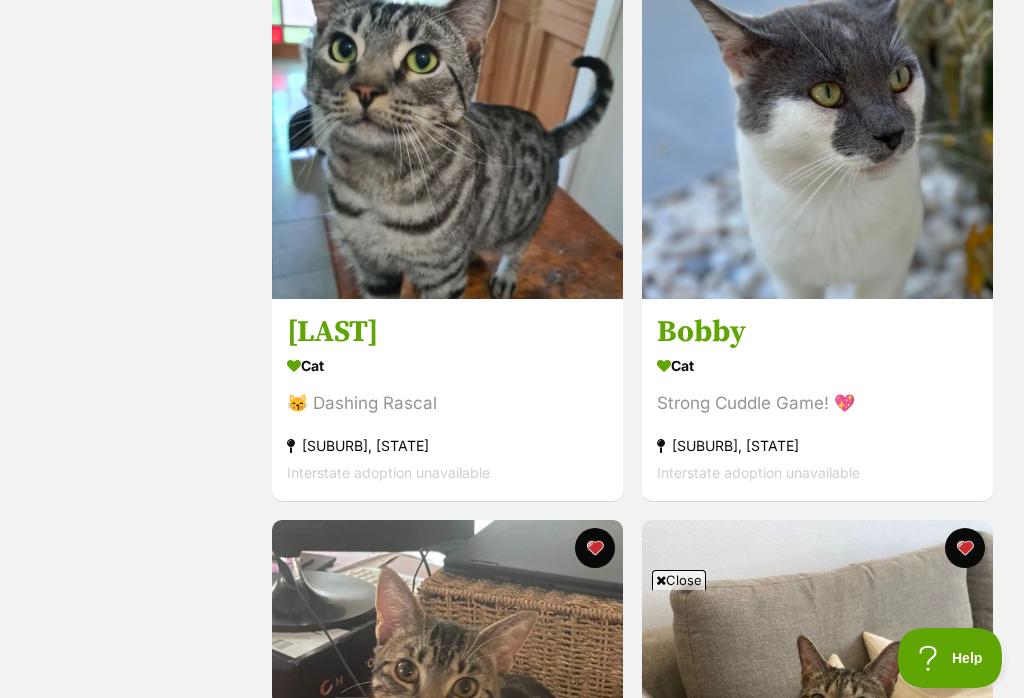 click at bounding box center [817, 123] 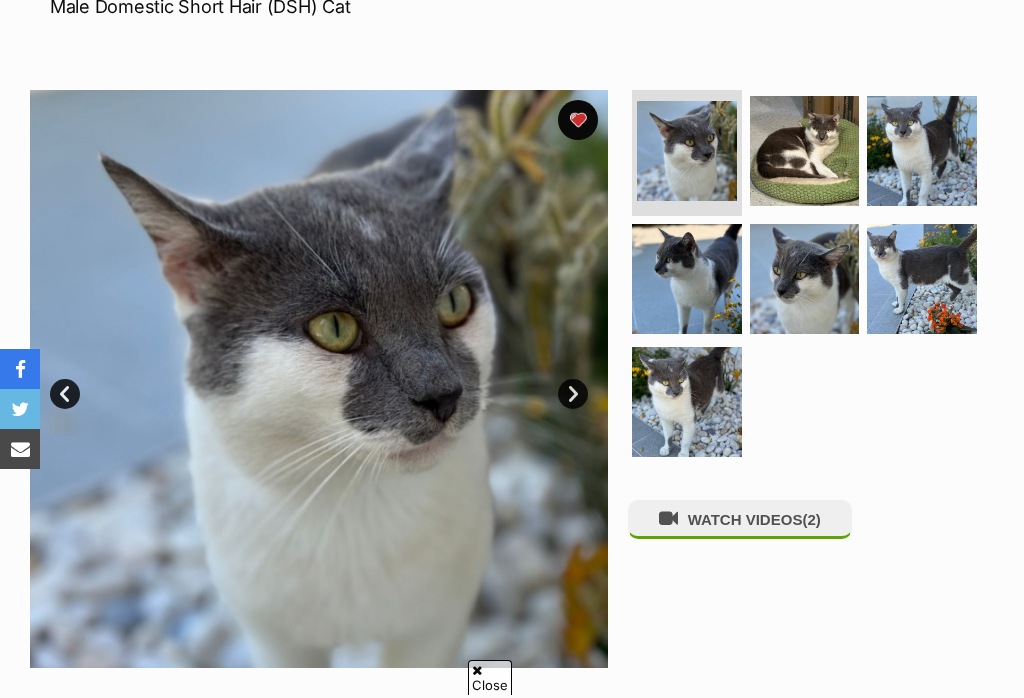 scroll, scrollTop: 0, scrollLeft: 0, axis: both 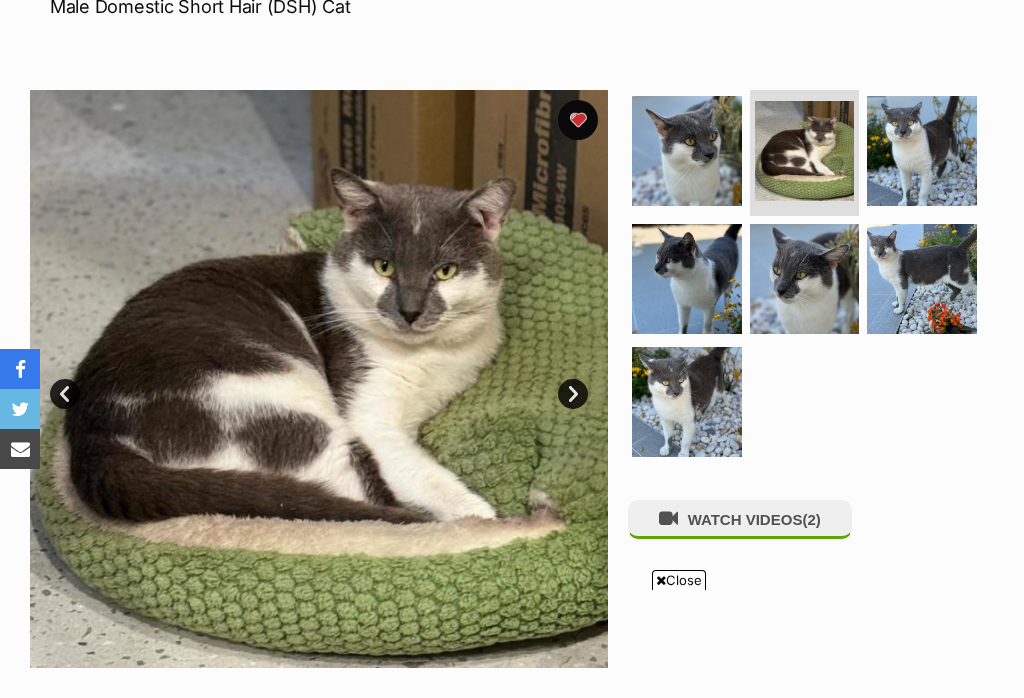 click on "Next" at bounding box center [573, 394] 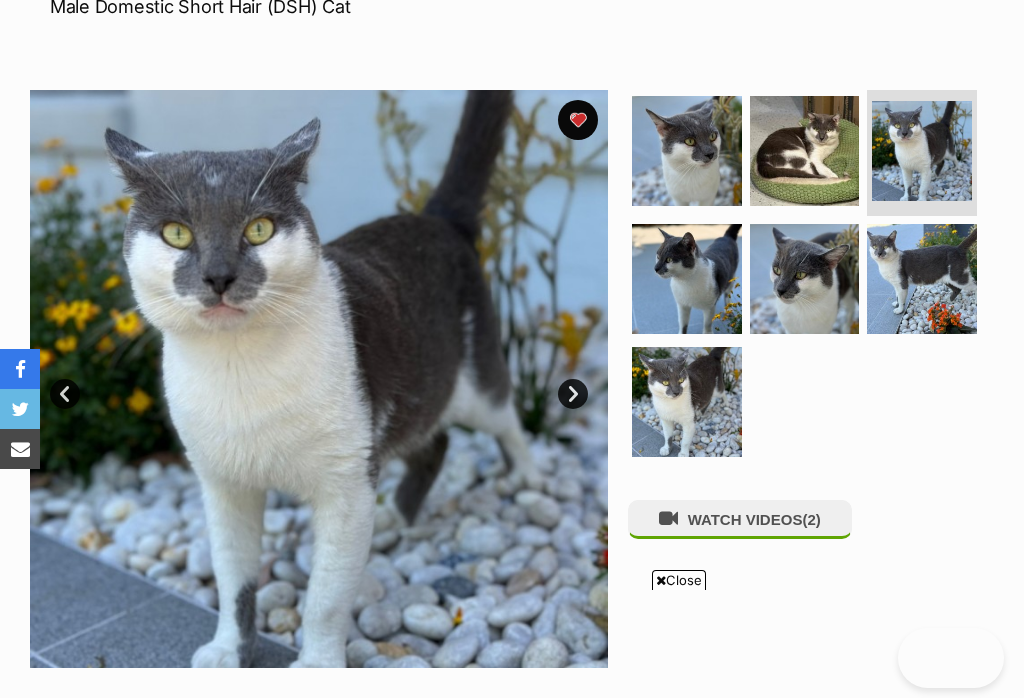 click on "Next" at bounding box center [573, 394] 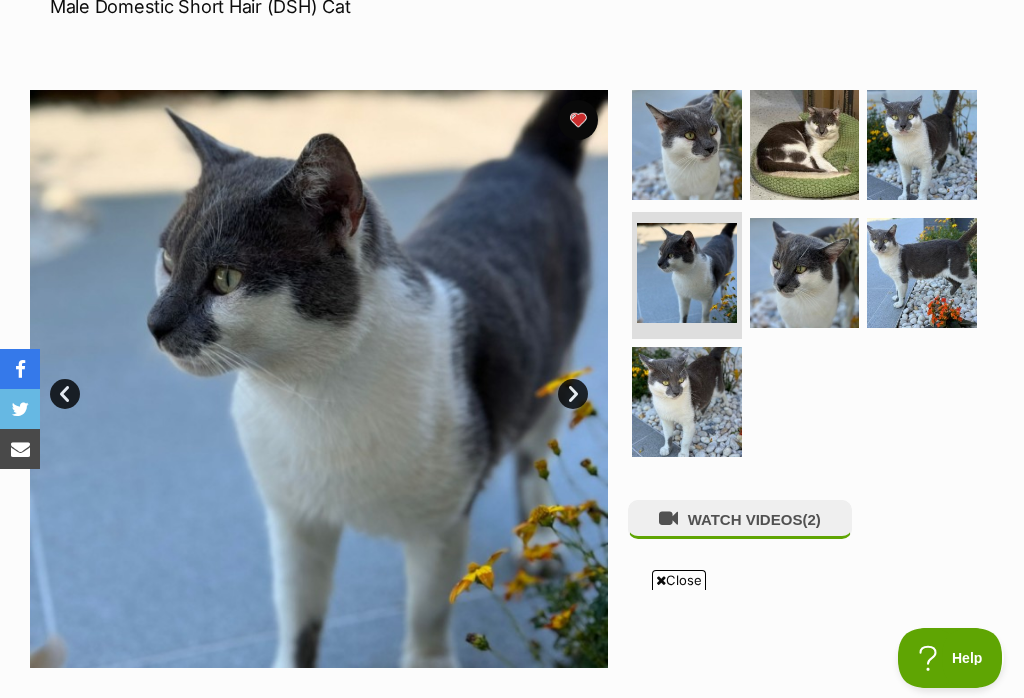 scroll, scrollTop: 0, scrollLeft: 0, axis: both 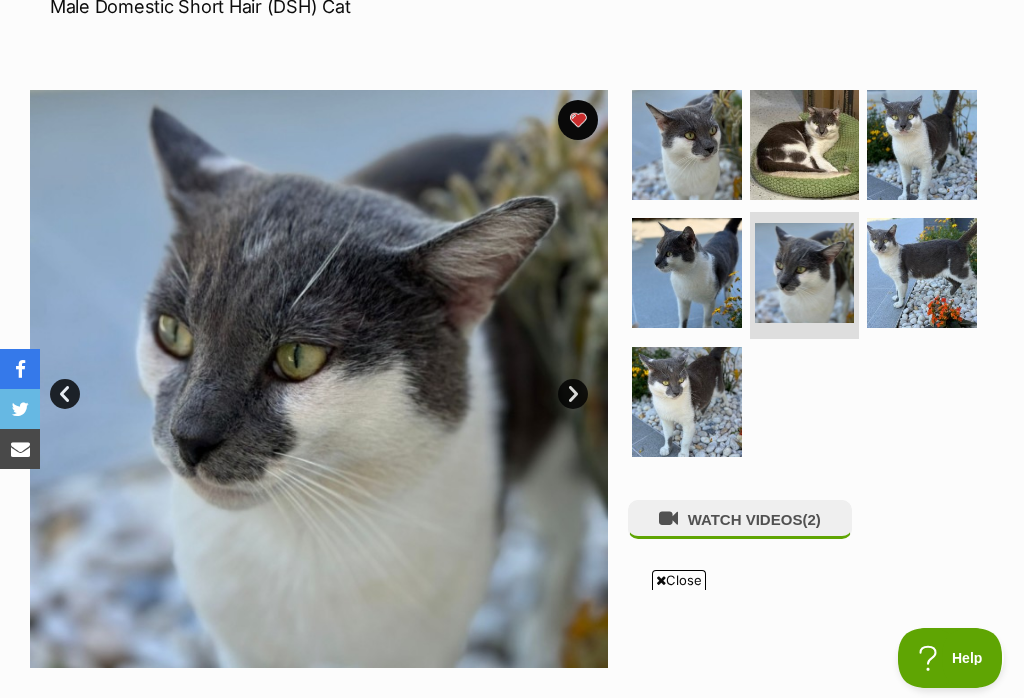 click on "Next" at bounding box center (573, 394) 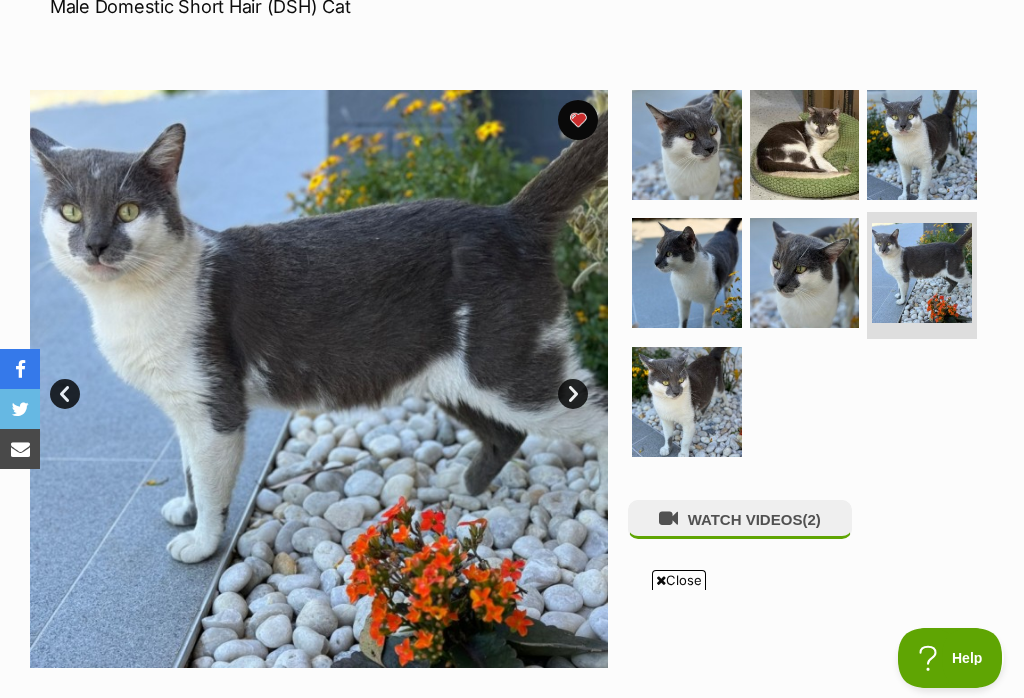 click on "Next" at bounding box center [573, 394] 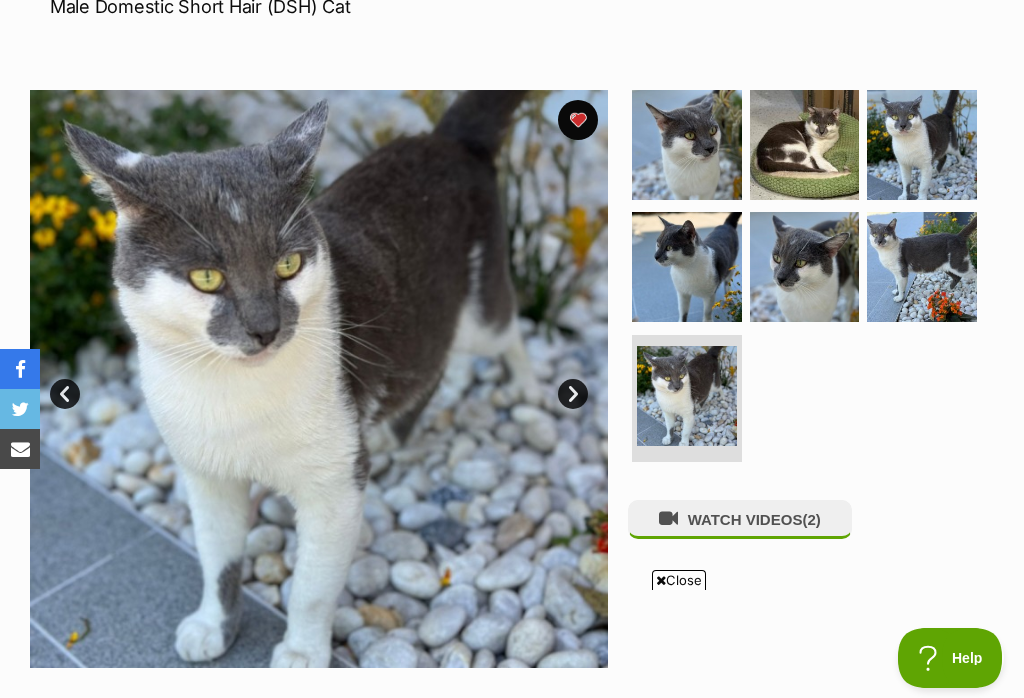 click on "Next" at bounding box center [573, 394] 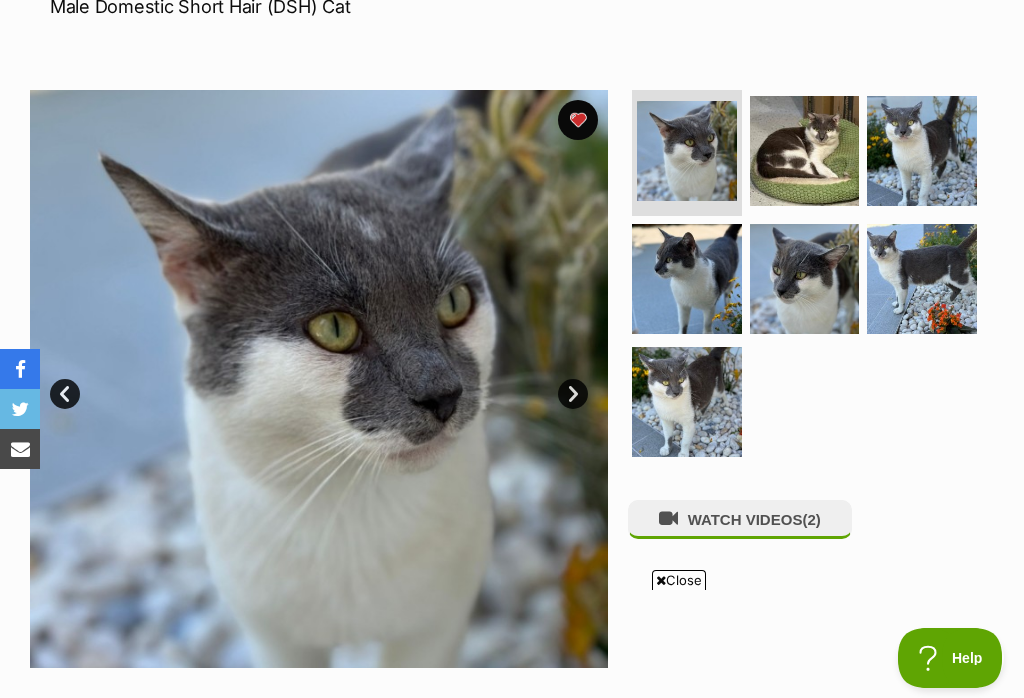 click on "WATCH VIDEOS
(2)" at bounding box center [740, 519] 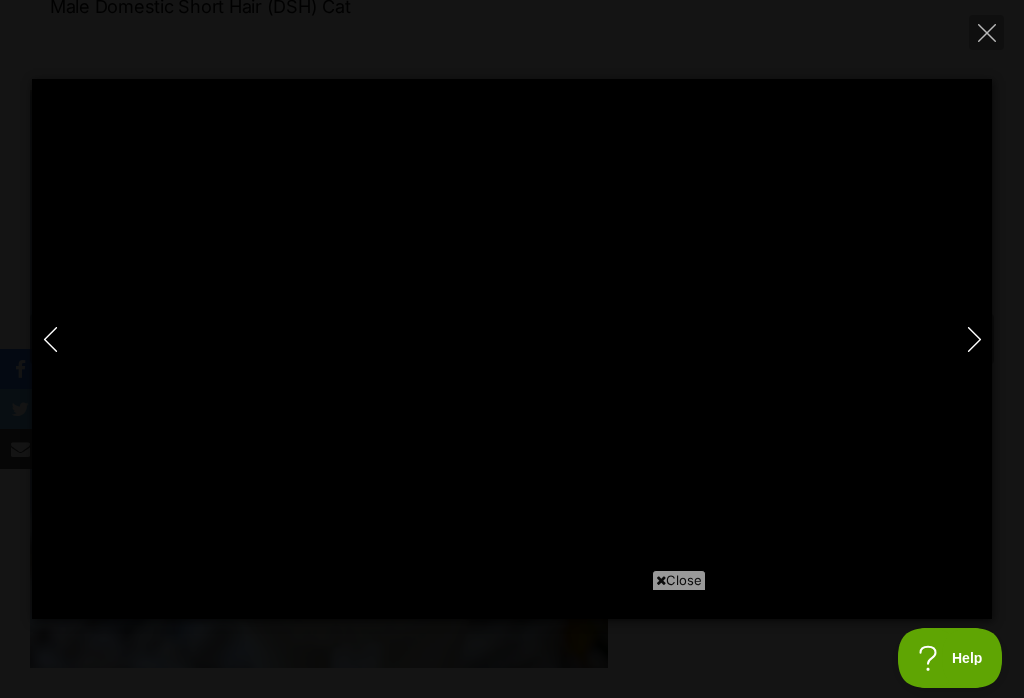 click on "Close" at bounding box center [679, 580] 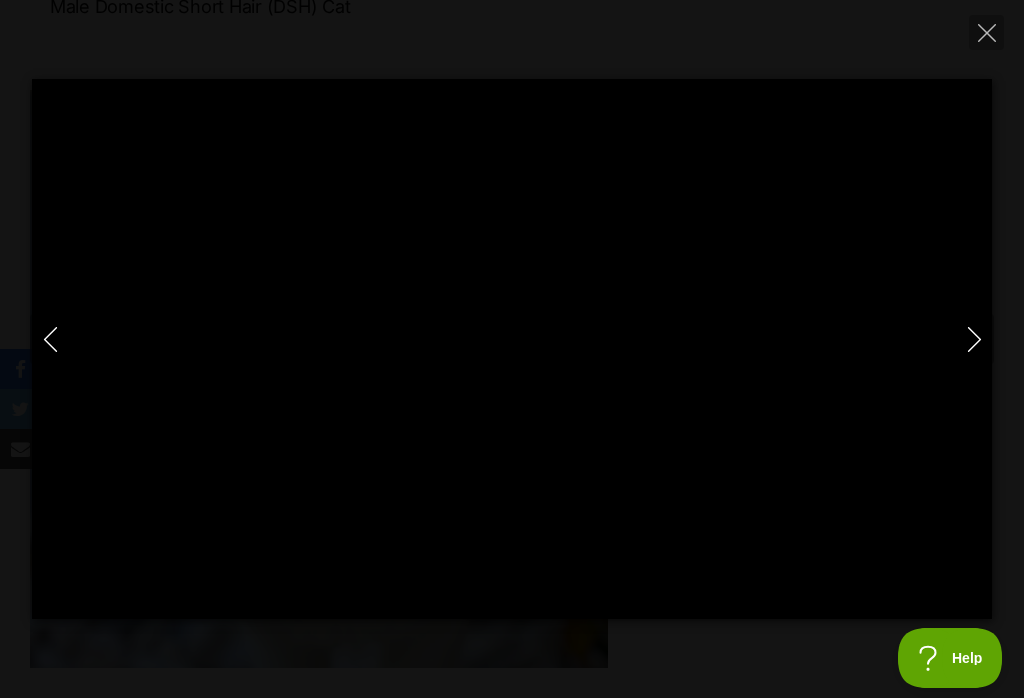 click 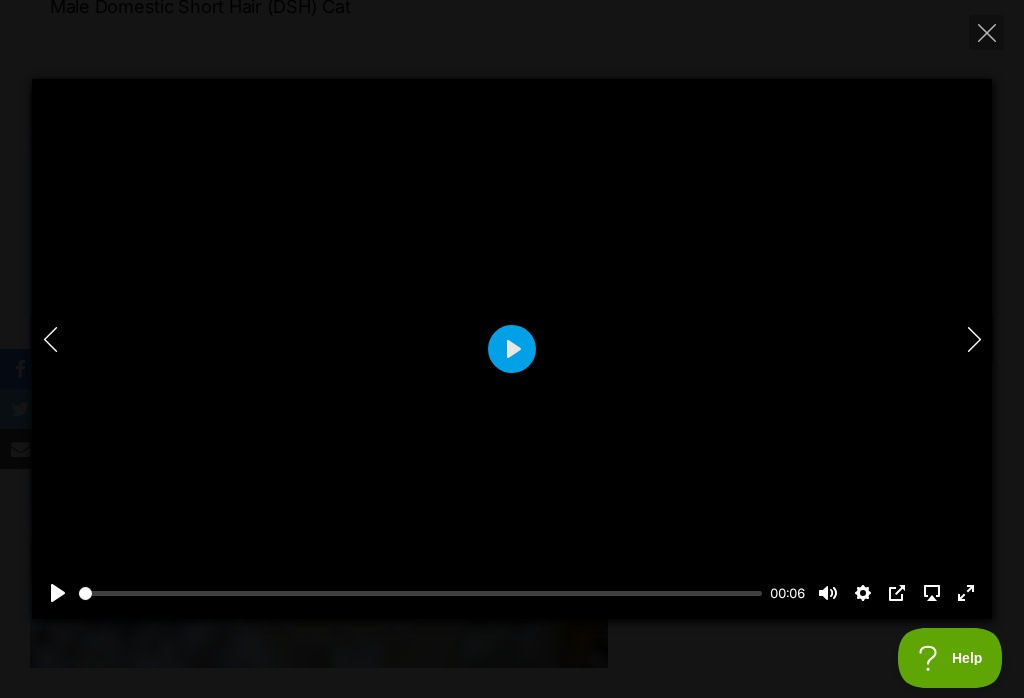 type on "40.52" 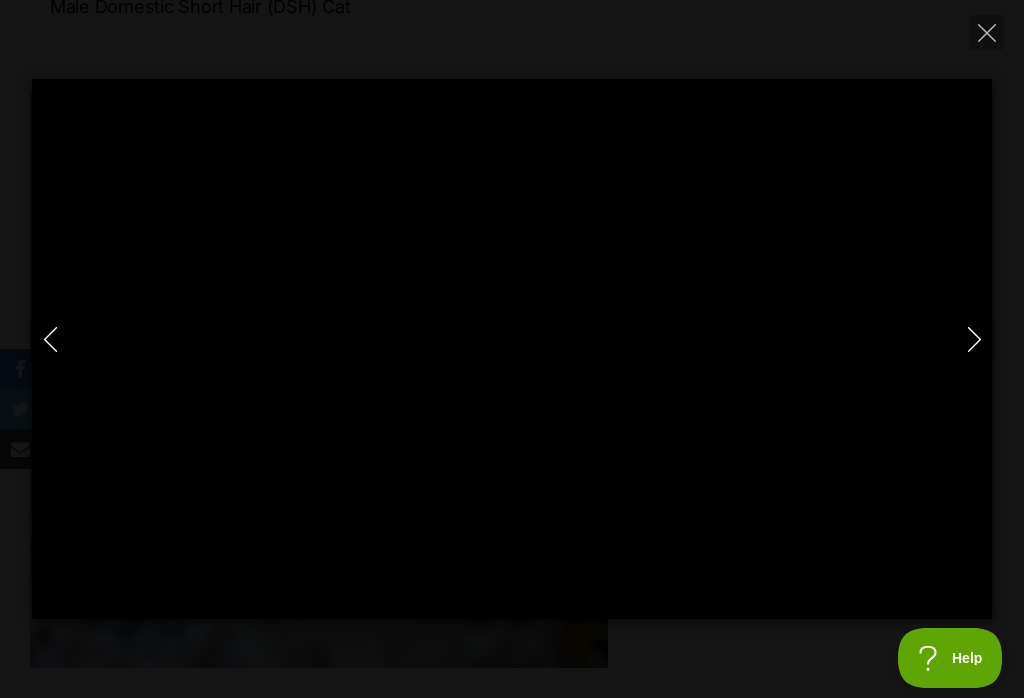 type on "100" 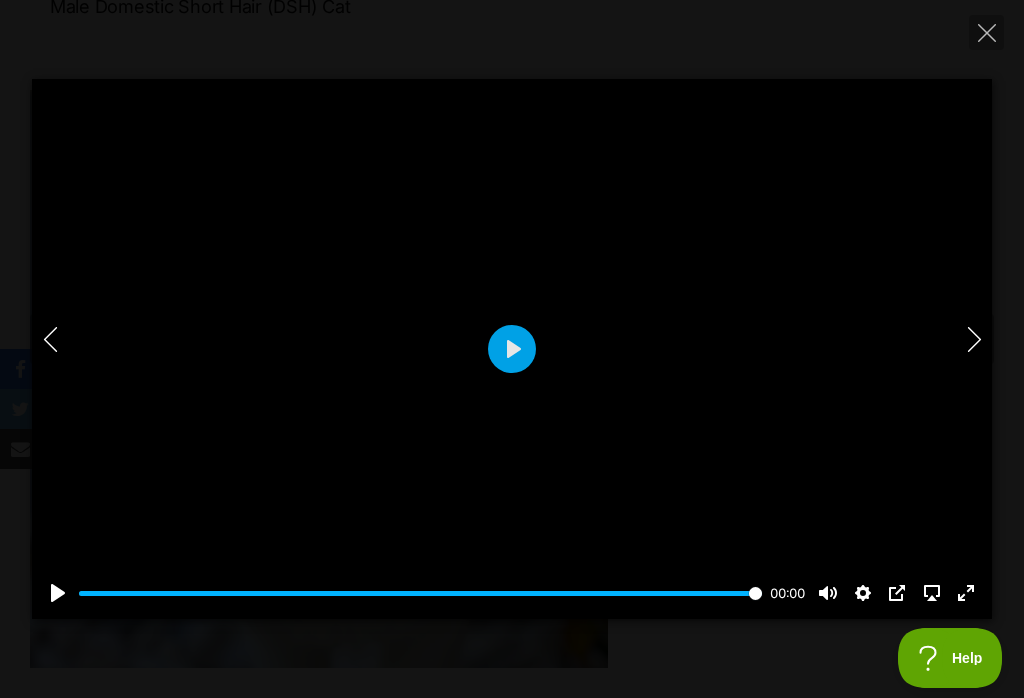 click at bounding box center (986, 32) 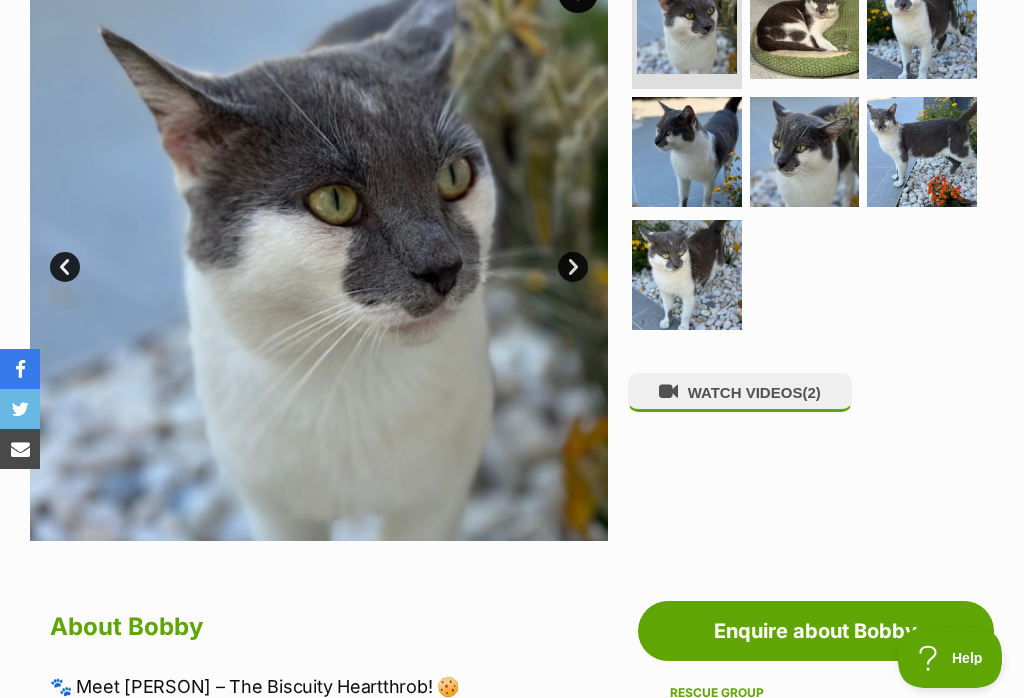 scroll, scrollTop: 447, scrollLeft: 0, axis: vertical 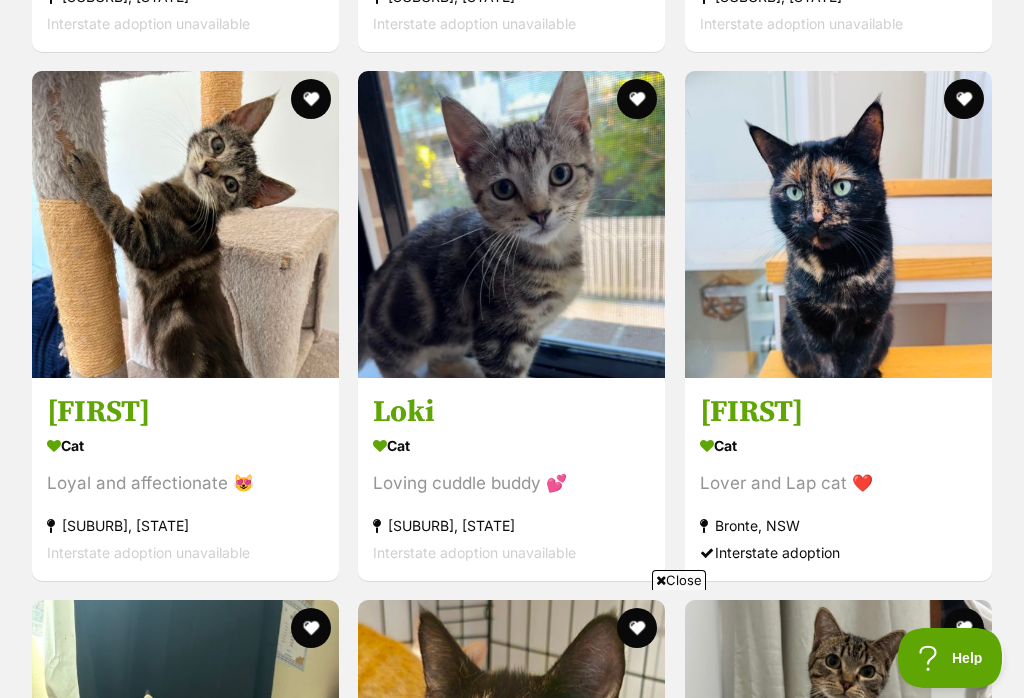 click at bounding box center (964, 99) 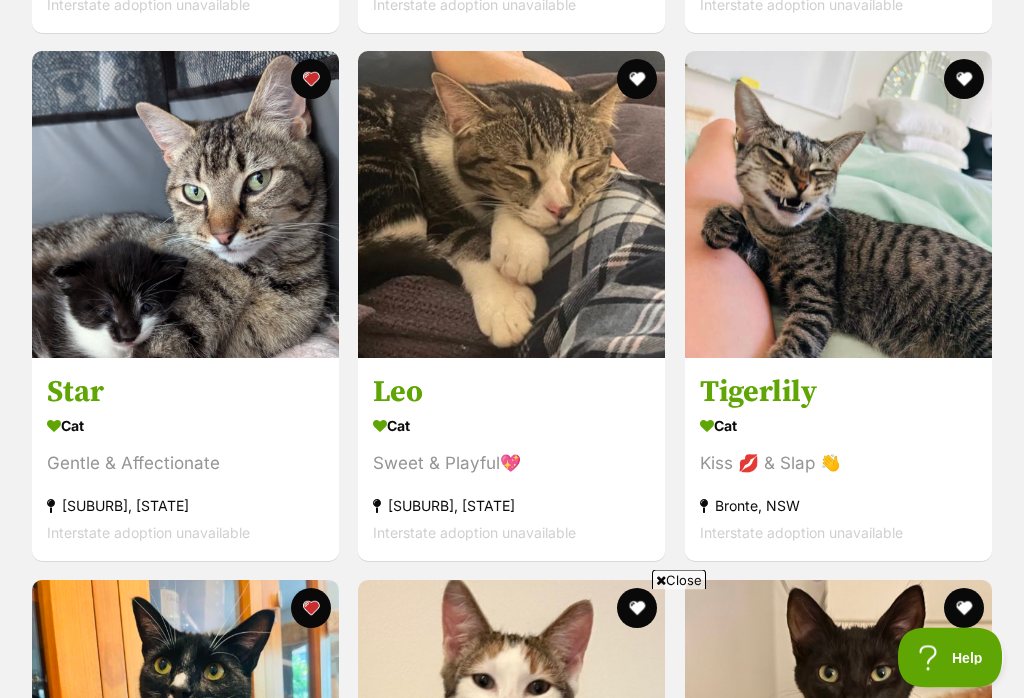 scroll, scrollTop: 4372, scrollLeft: 0, axis: vertical 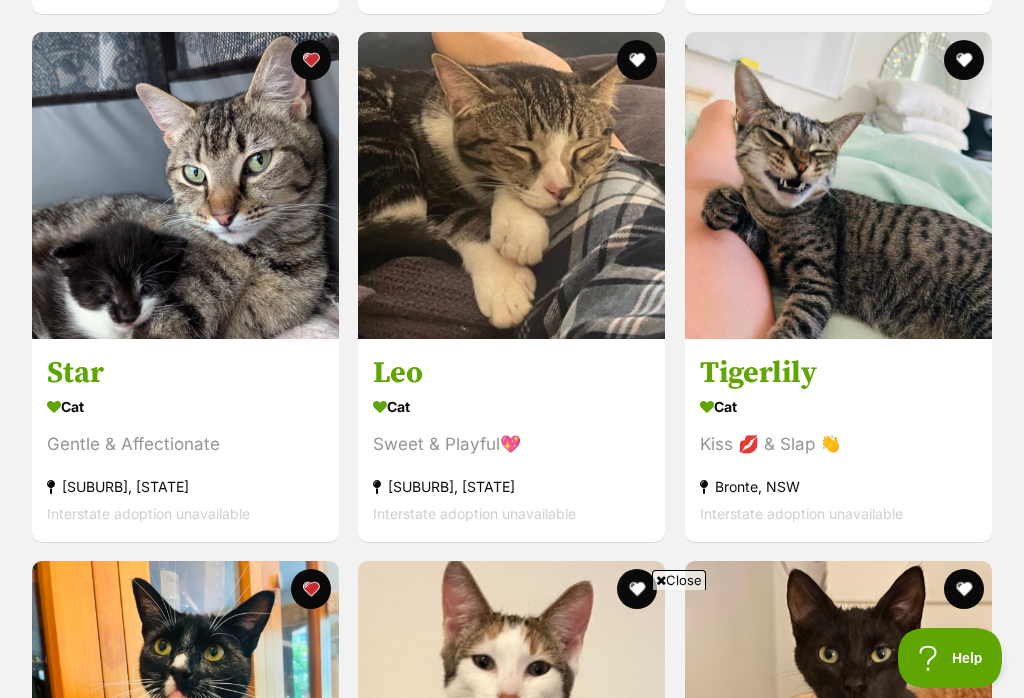 click at bounding box center [838, 185] 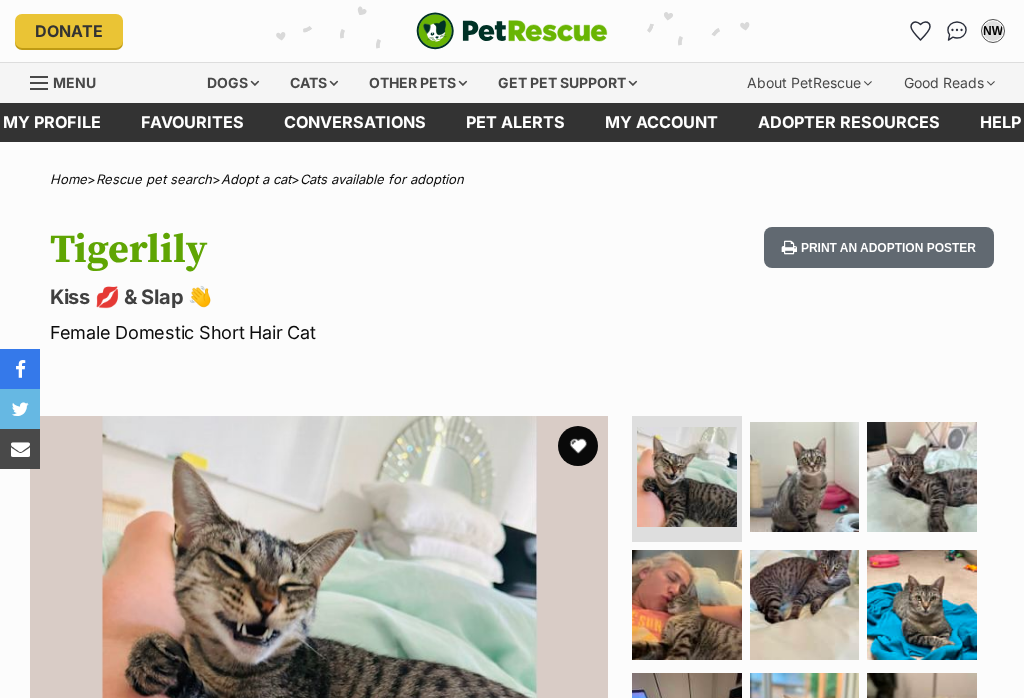 scroll, scrollTop: 976, scrollLeft: 0, axis: vertical 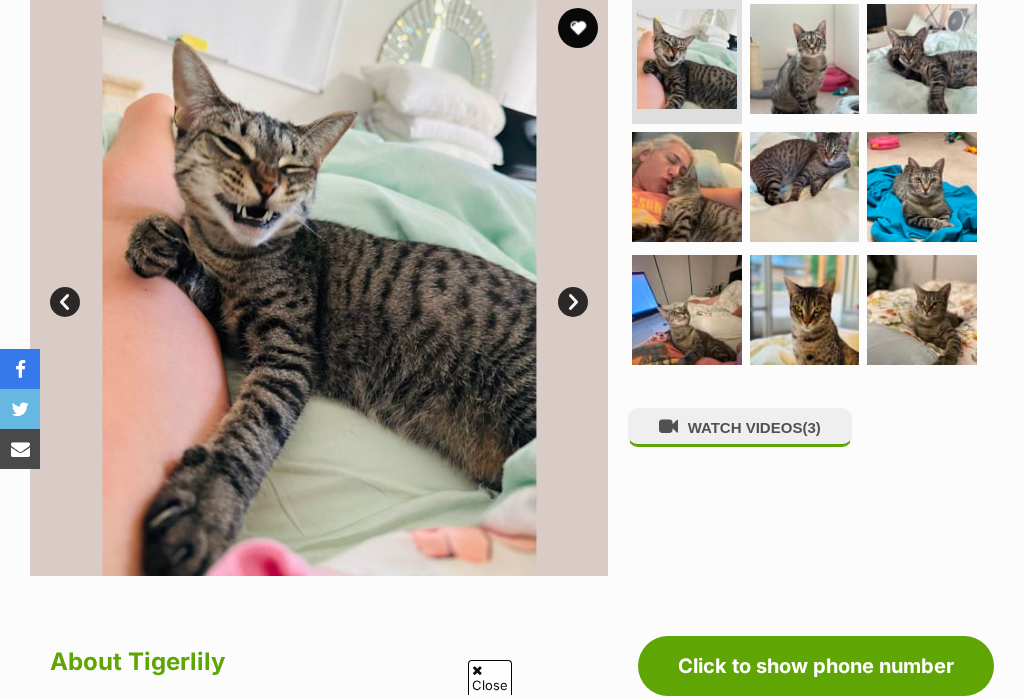 click on "Next" at bounding box center (573, 302) 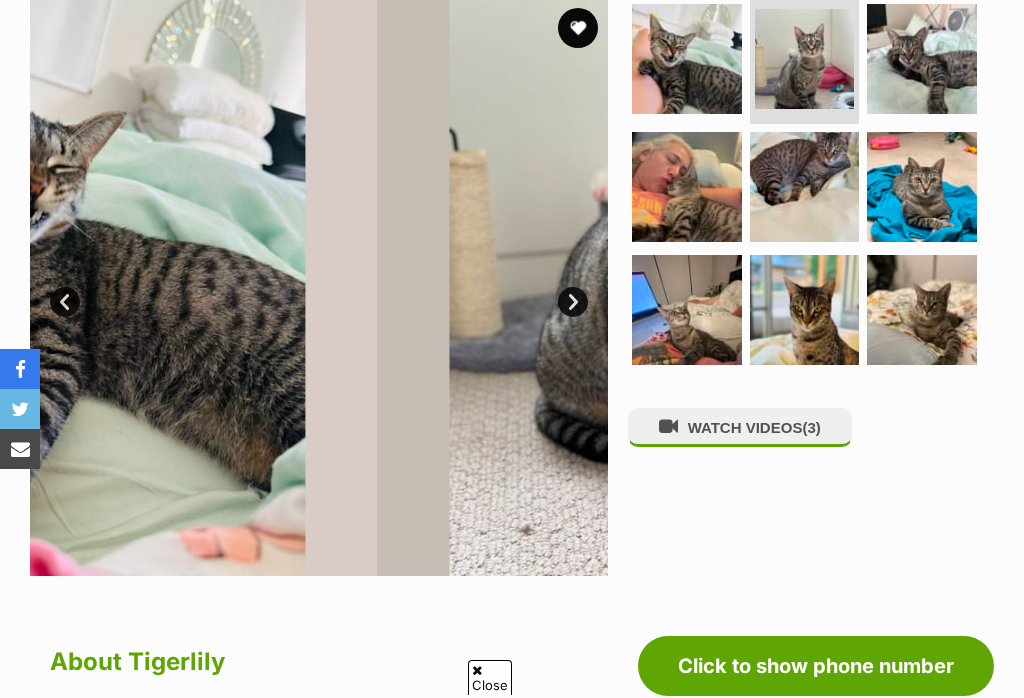 scroll, scrollTop: 0, scrollLeft: 0, axis: both 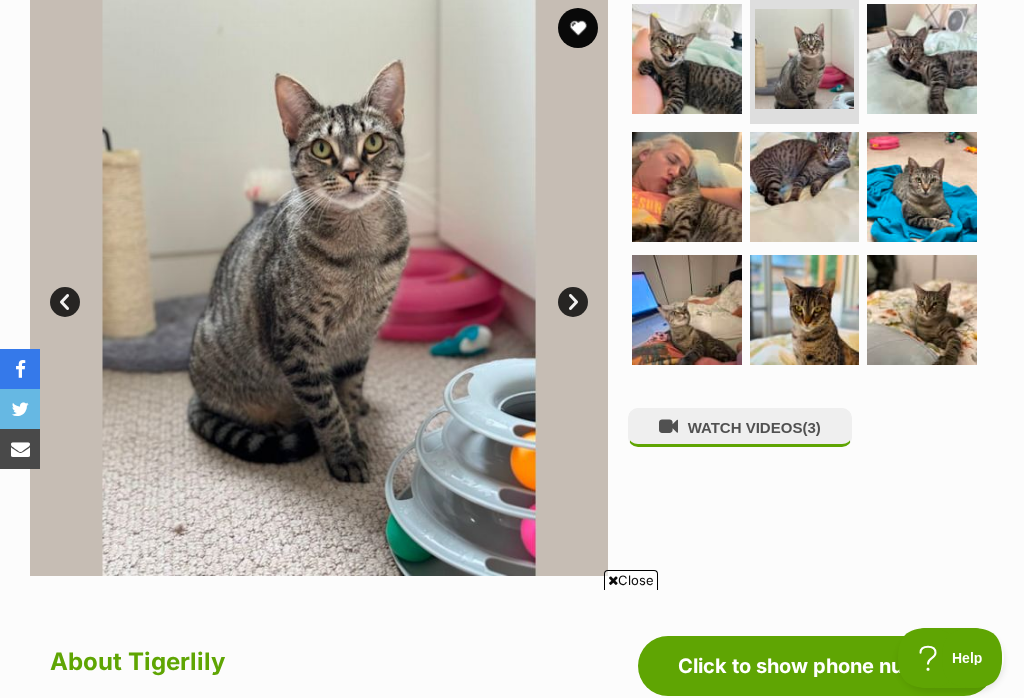 click on "Next" at bounding box center [573, 302] 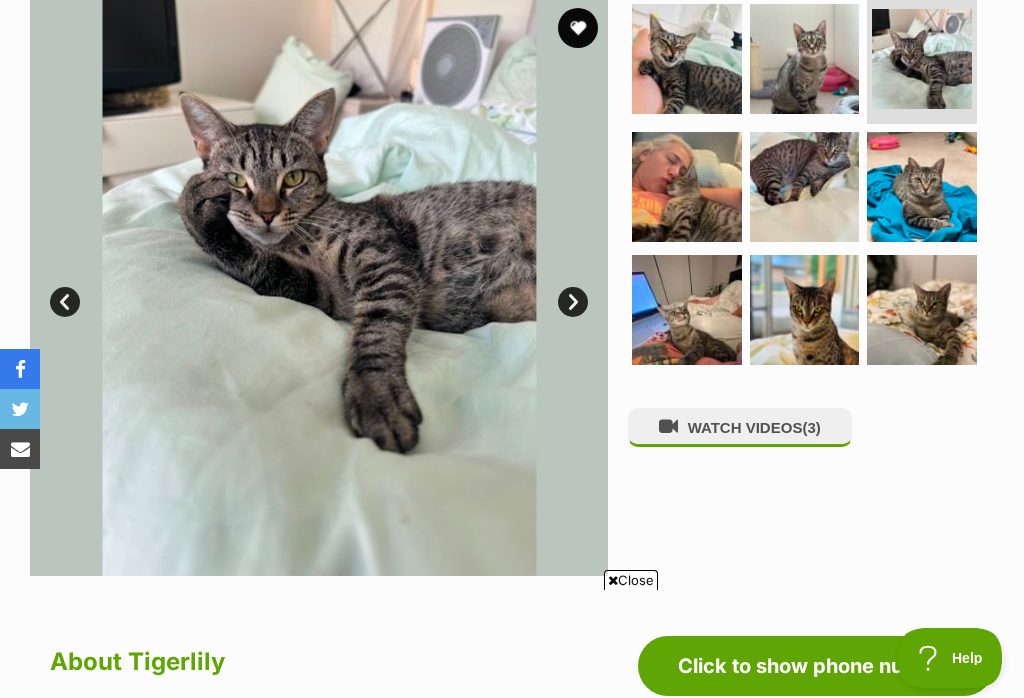 scroll, scrollTop: 0, scrollLeft: 0, axis: both 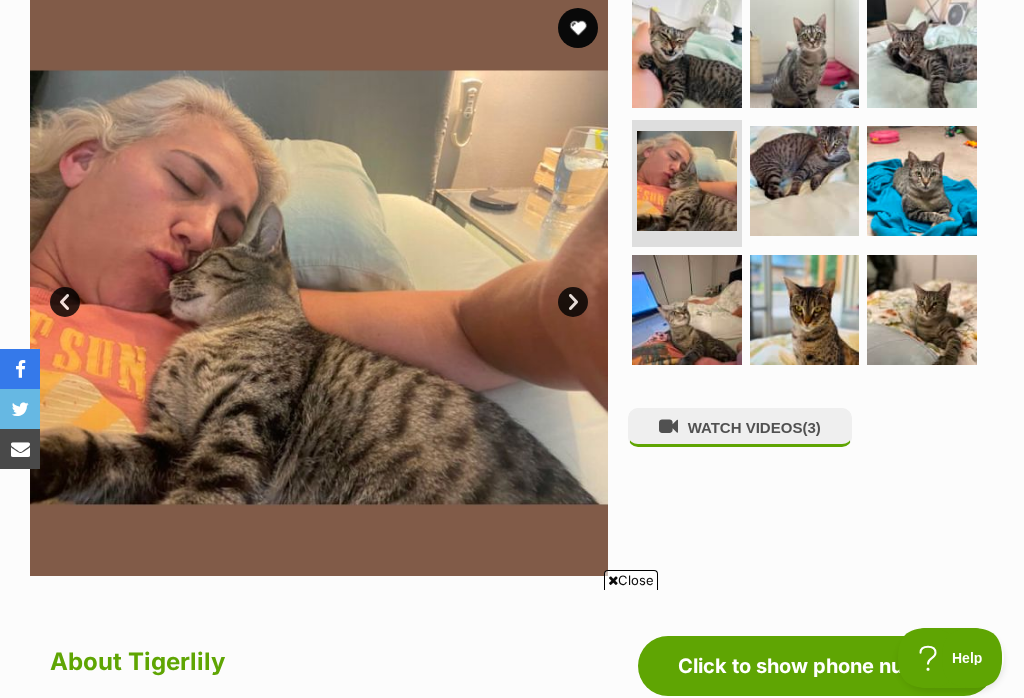 click on "Next" at bounding box center (573, 302) 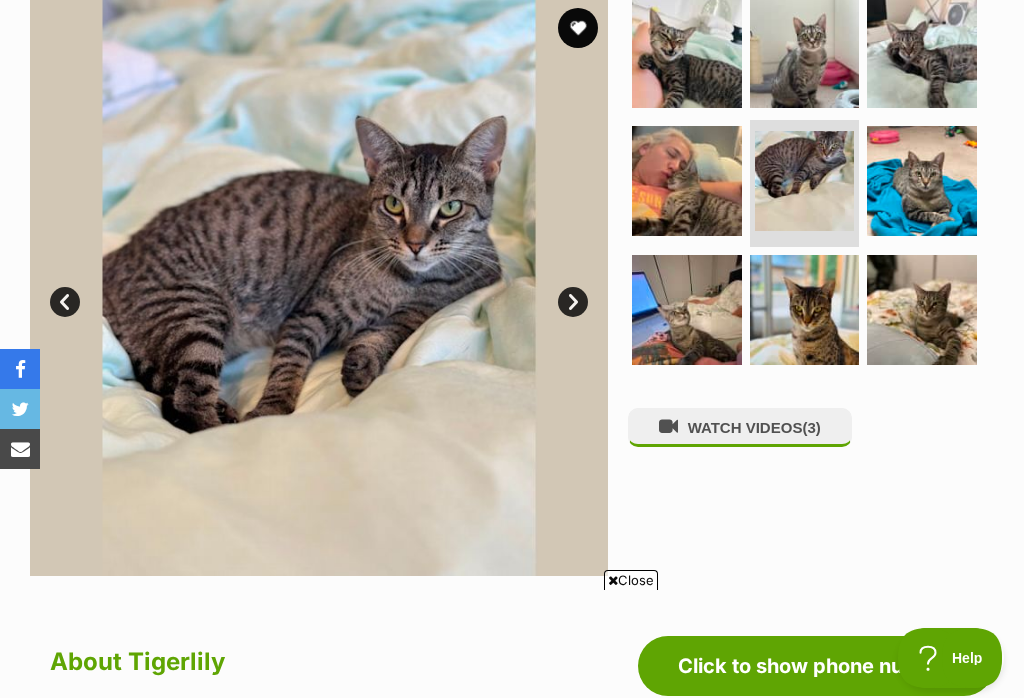 click on "Next" at bounding box center [573, 302] 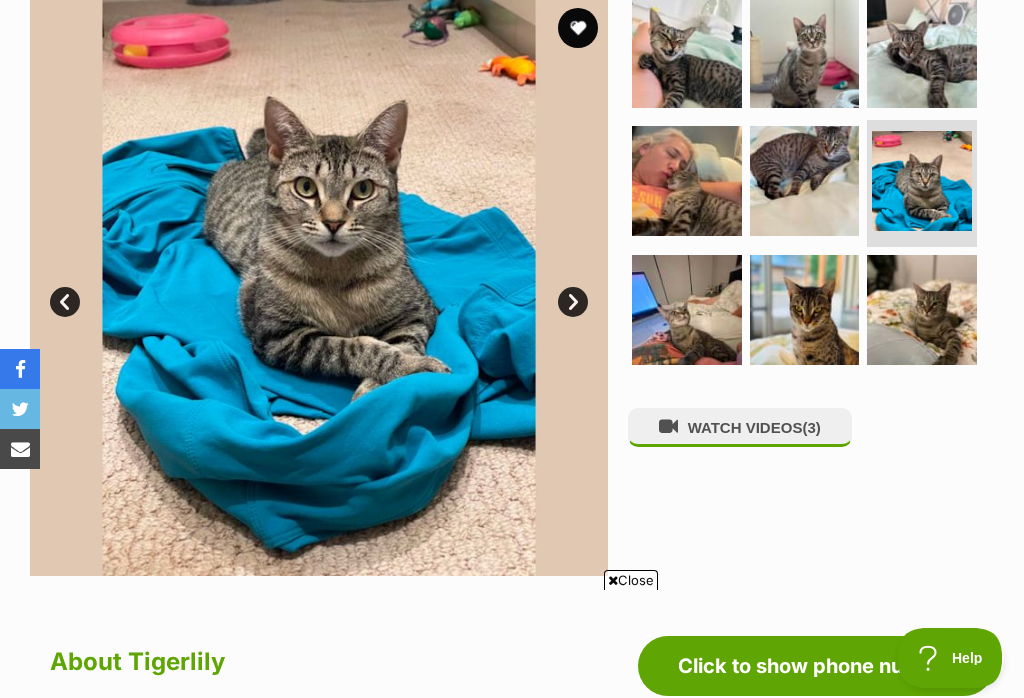 click on "Next" at bounding box center [573, 302] 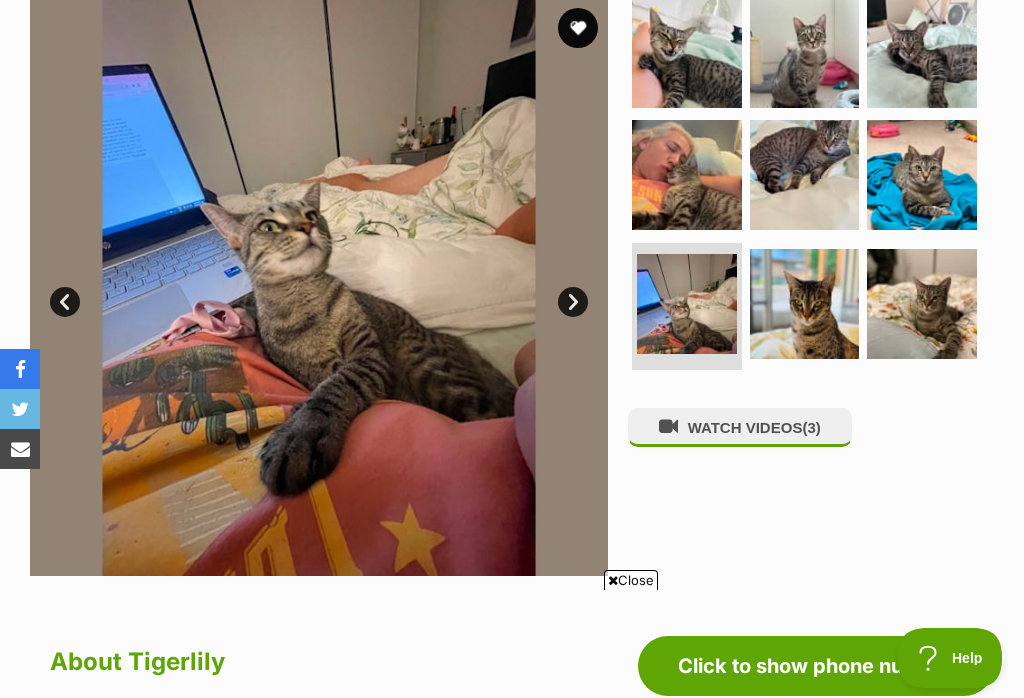 click on "Next" at bounding box center (573, 302) 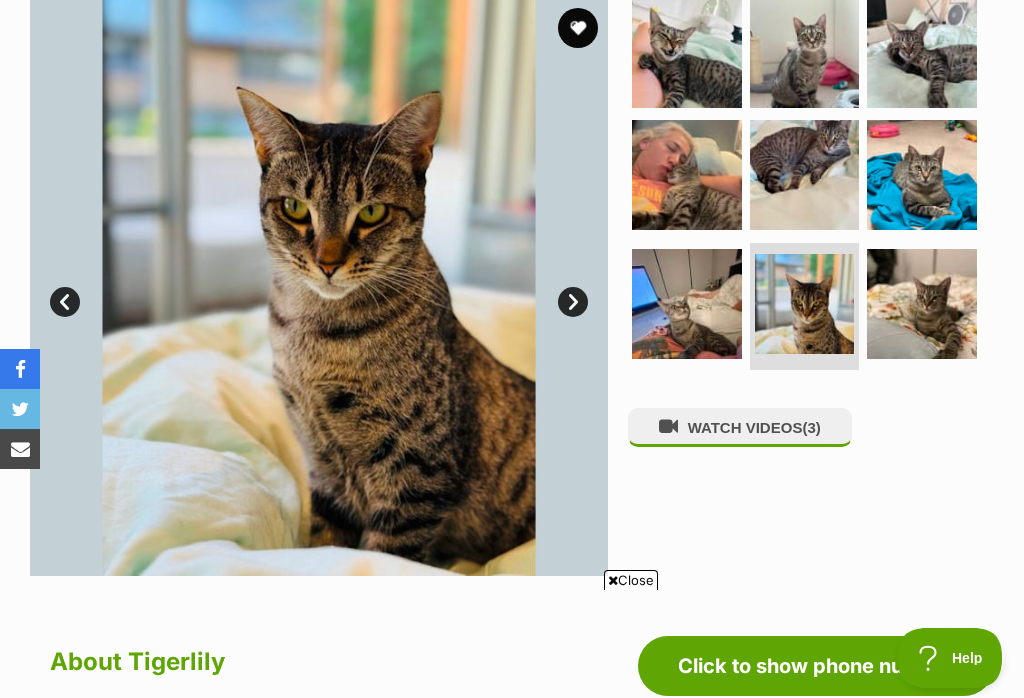 click at bounding box center (319, 287) 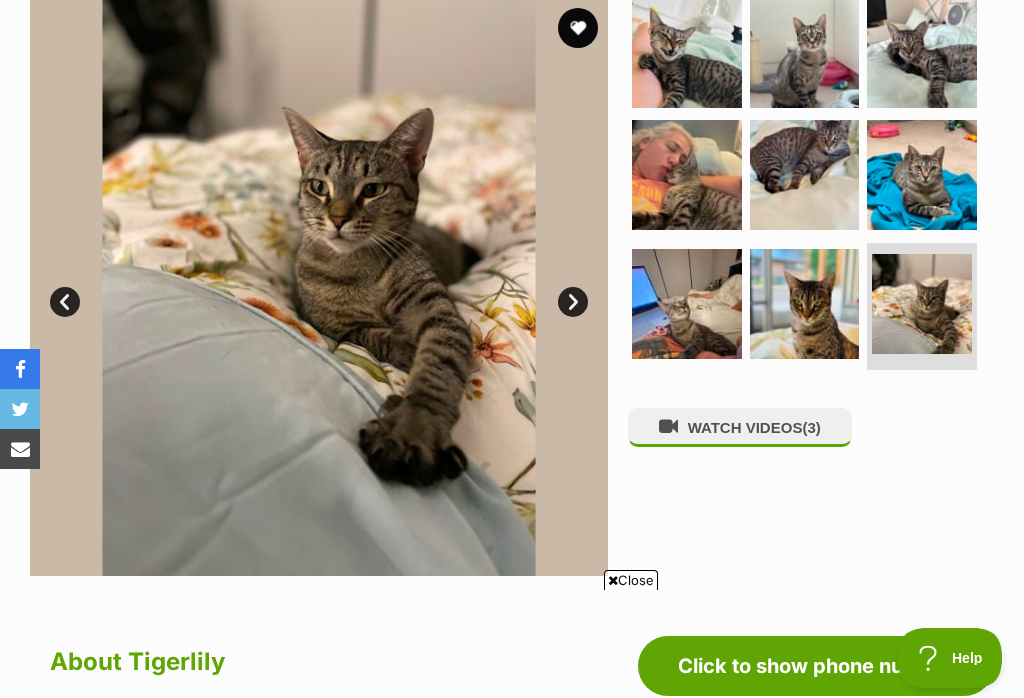 click on "WATCH VIDEOS
(3)" at bounding box center (740, 427) 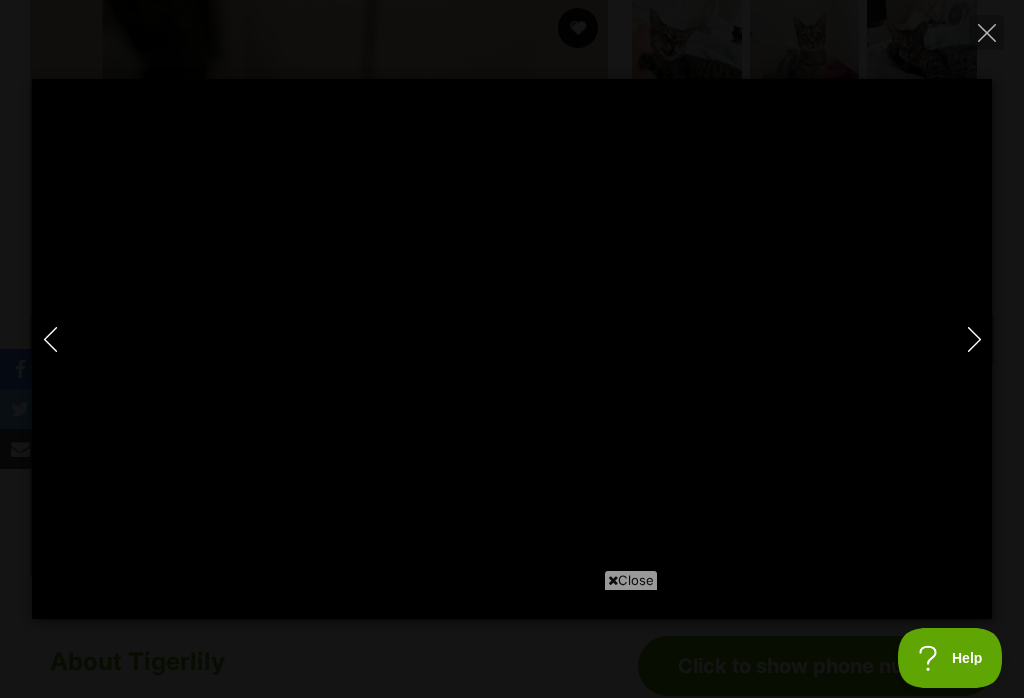 scroll, scrollTop: 0, scrollLeft: 0, axis: both 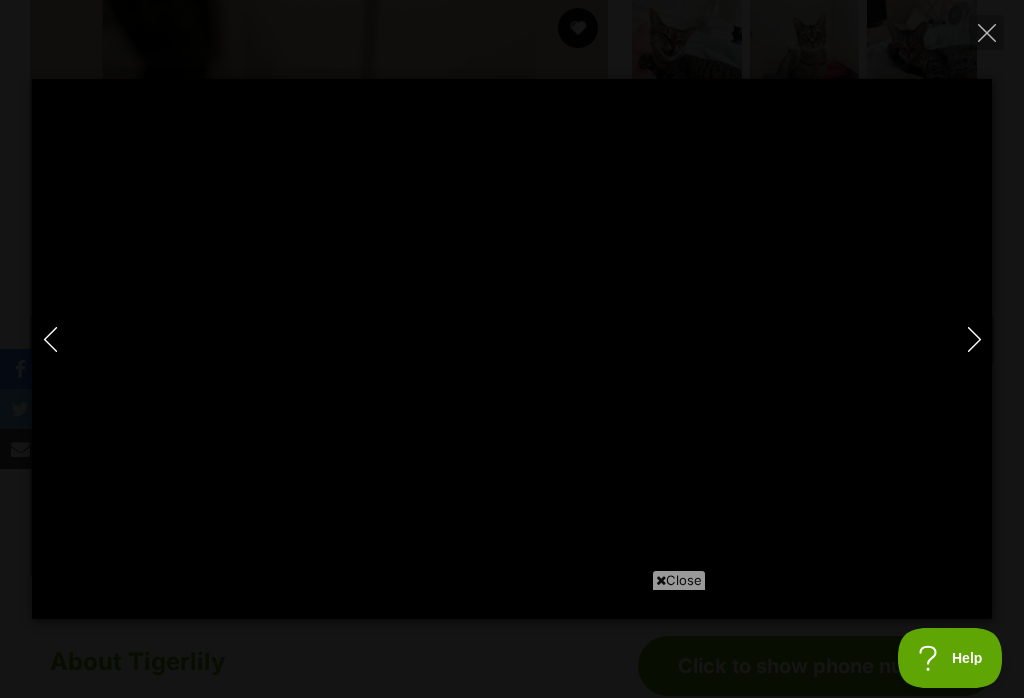 click on "Close" at bounding box center [679, 580] 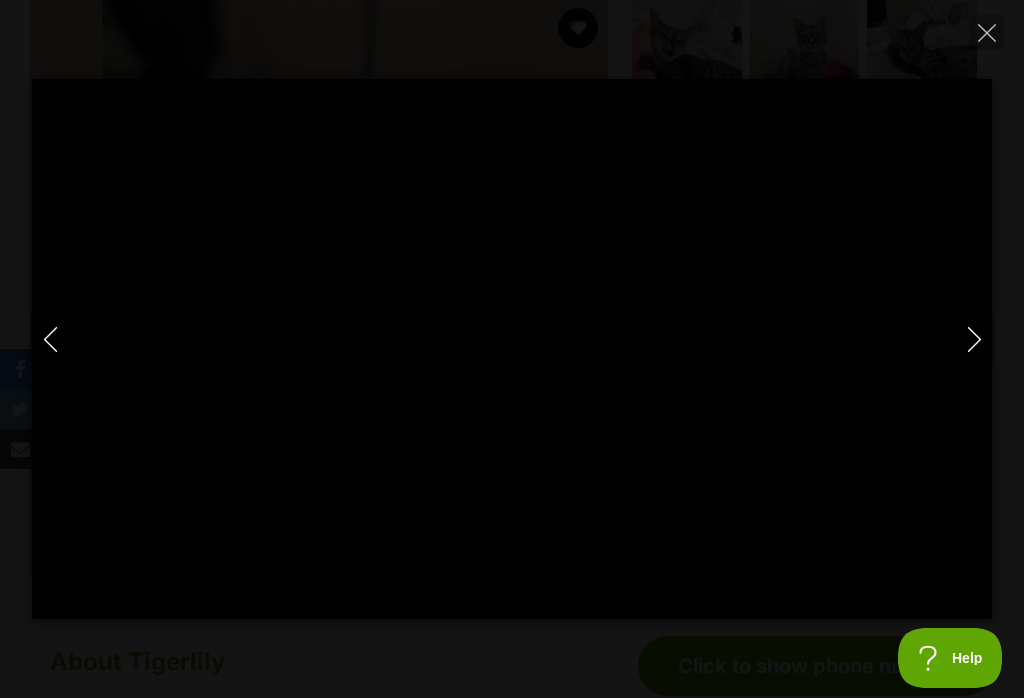 type on "100" 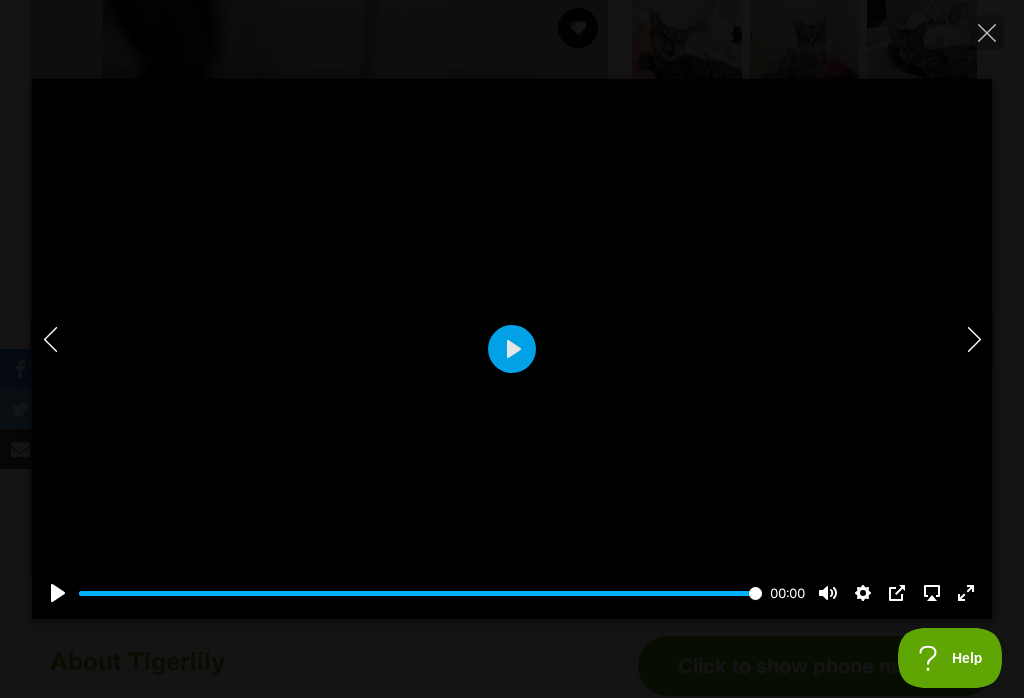 click 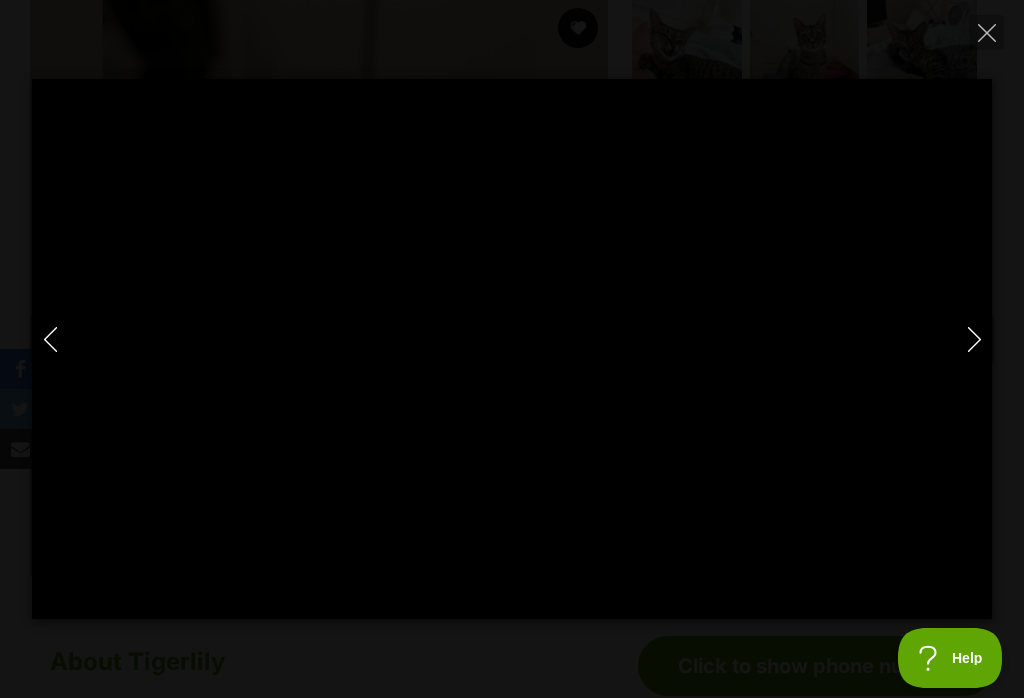 click 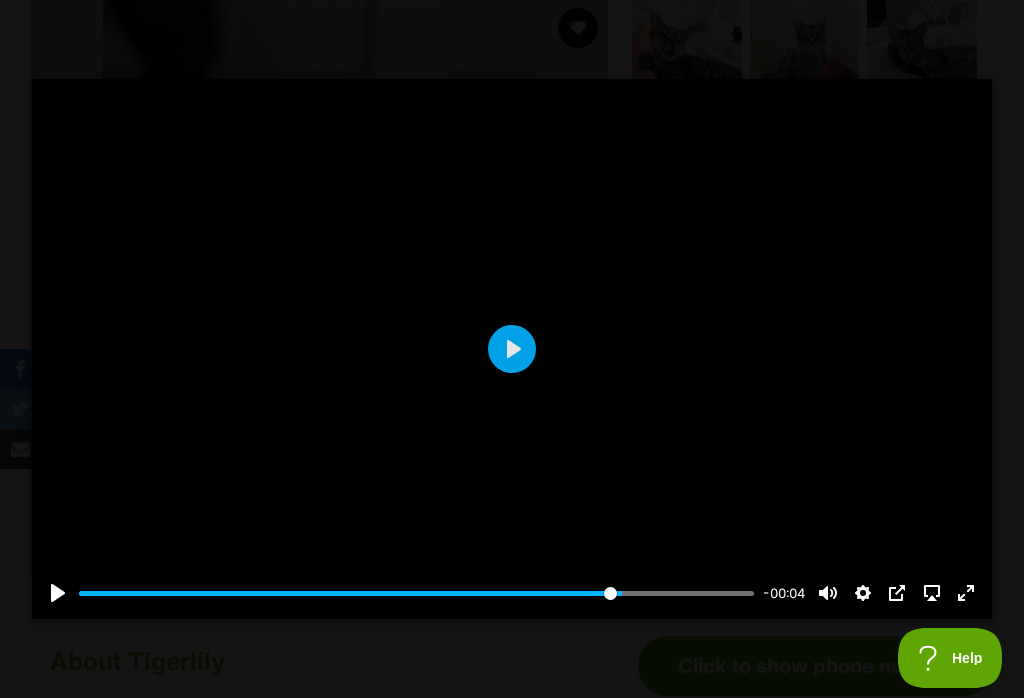 type on "80.4" 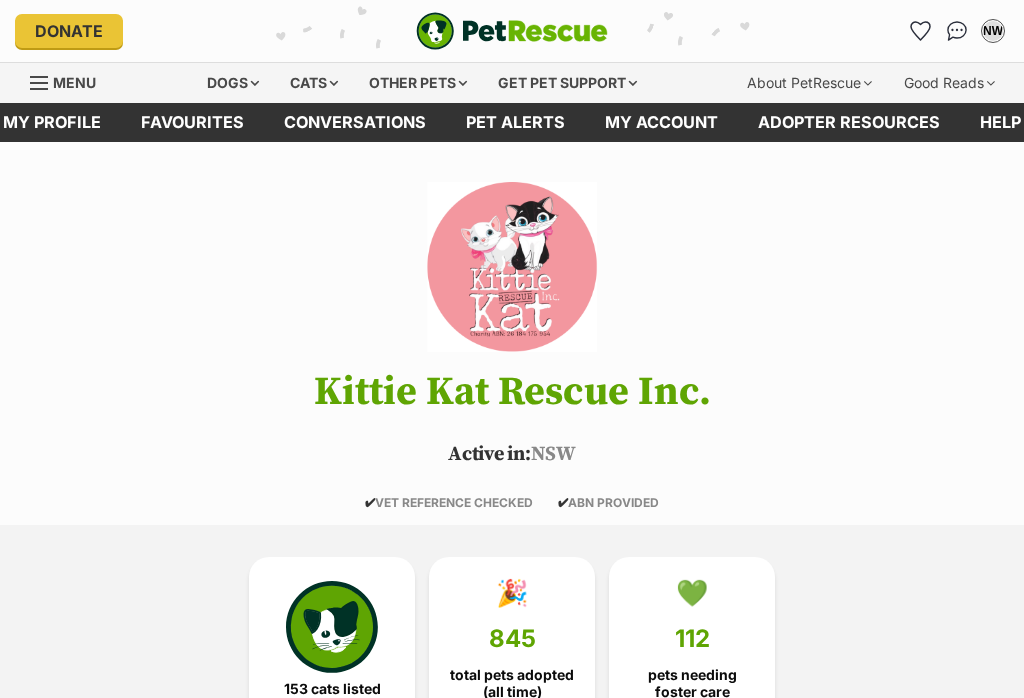 scroll, scrollTop: 0, scrollLeft: 0, axis: both 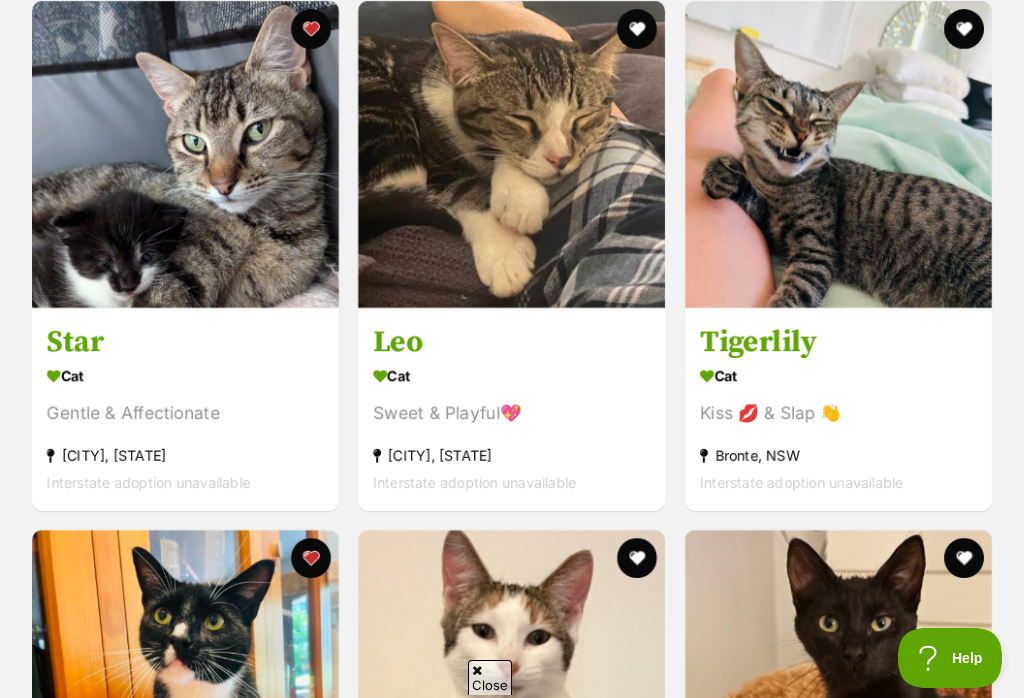 click at bounding box center [964, 29] 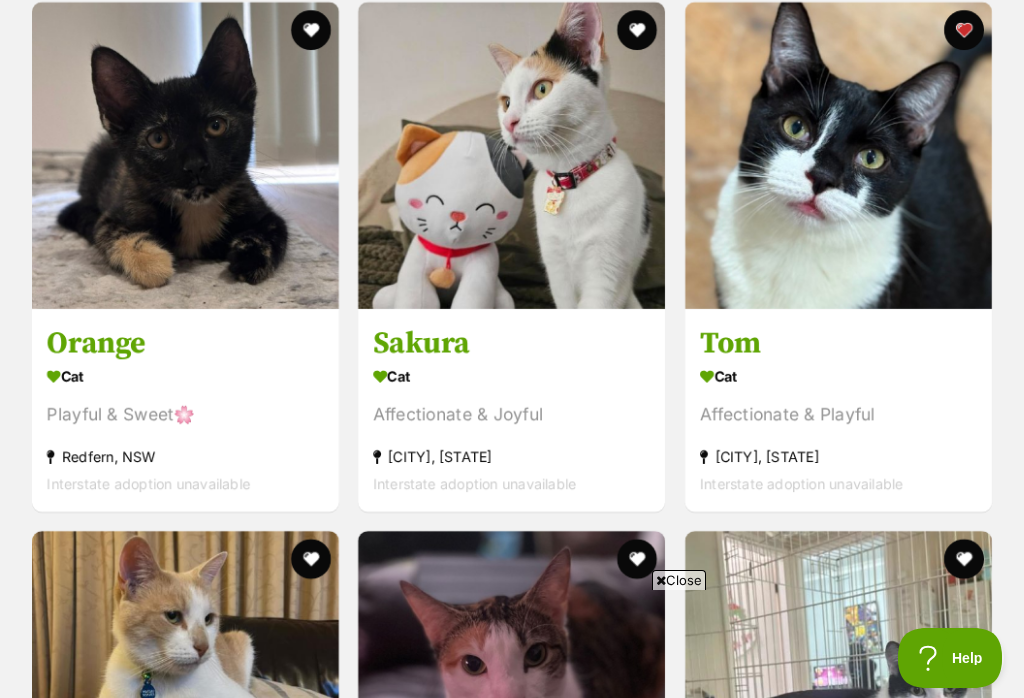scroll, scrollTop: 6516, scrollLeft: 0, axis: vertical 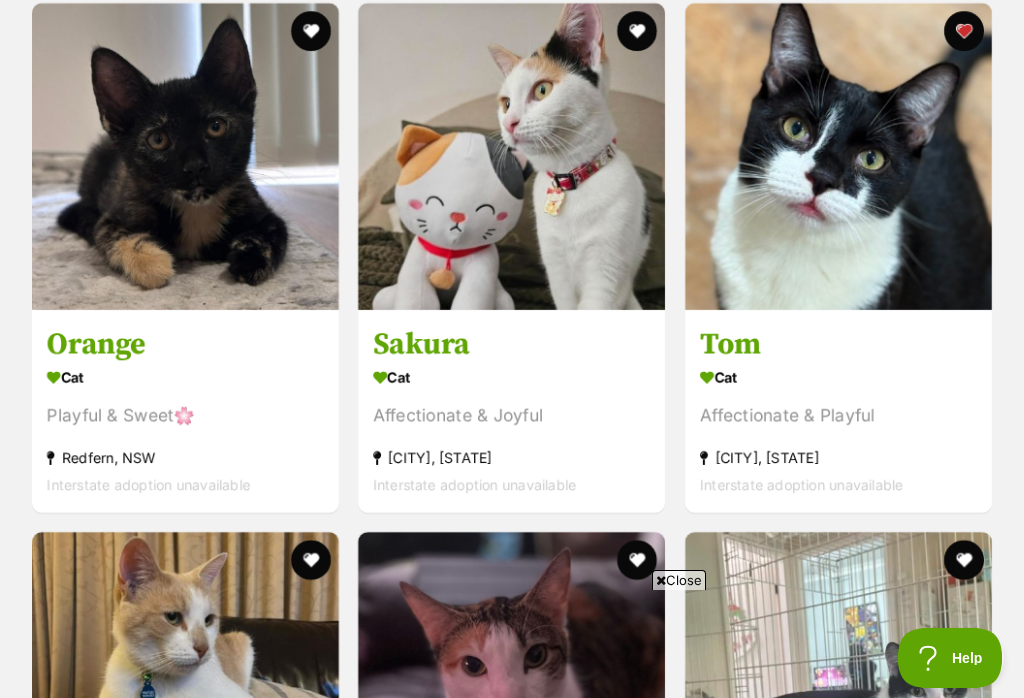 click at bounding box center [311, 31] 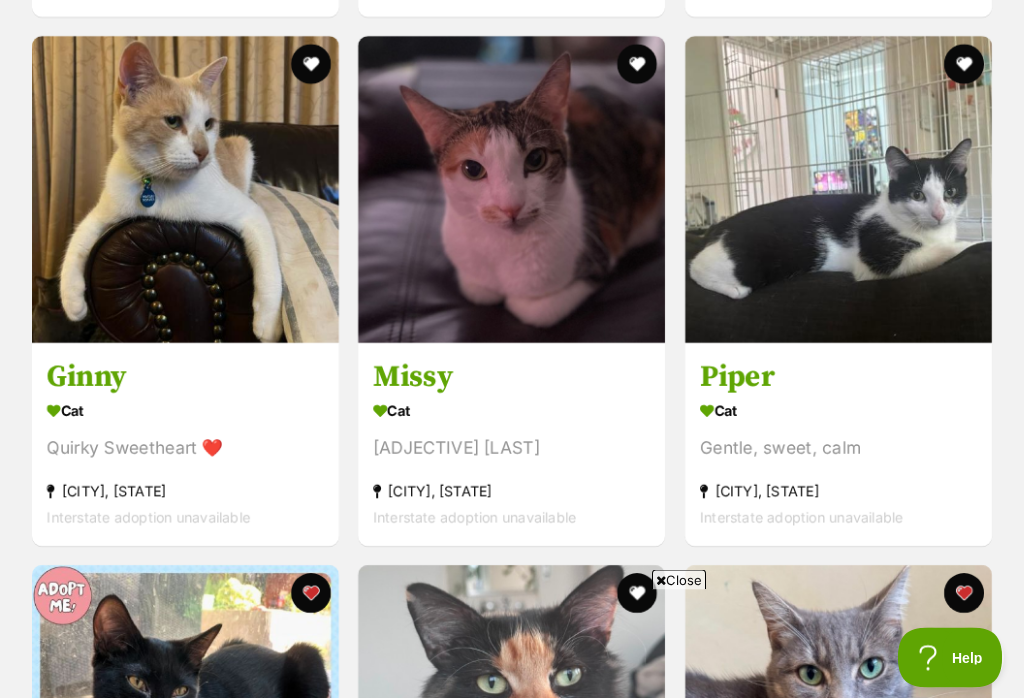 scroll, scrollTop: 7012, scrollLeft: 0, axis: vertical 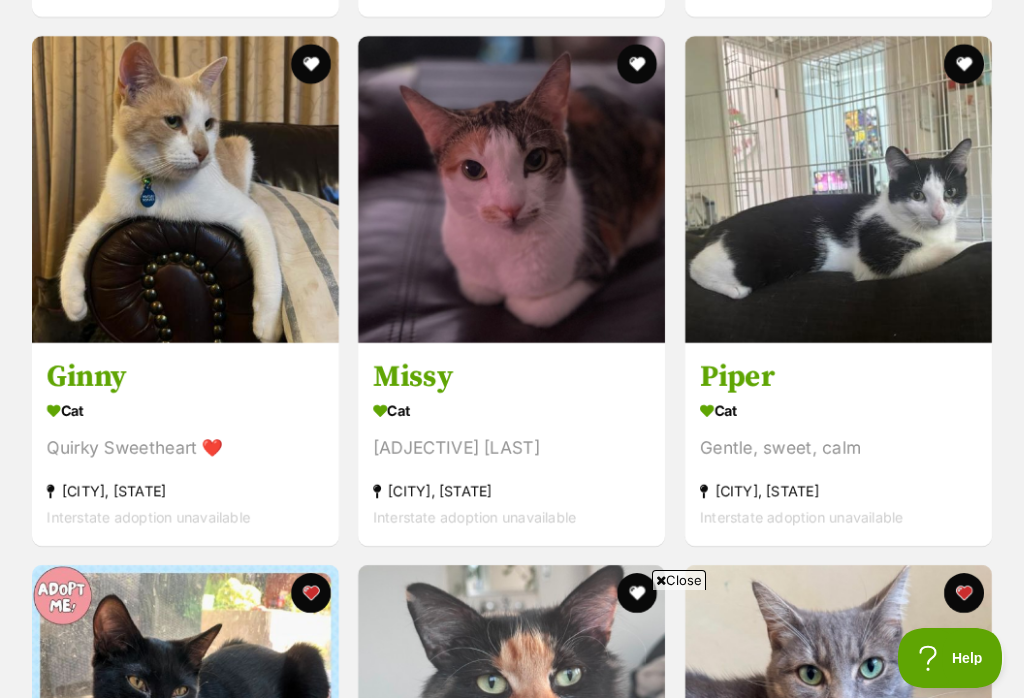 click at bounding box center [311, 64] 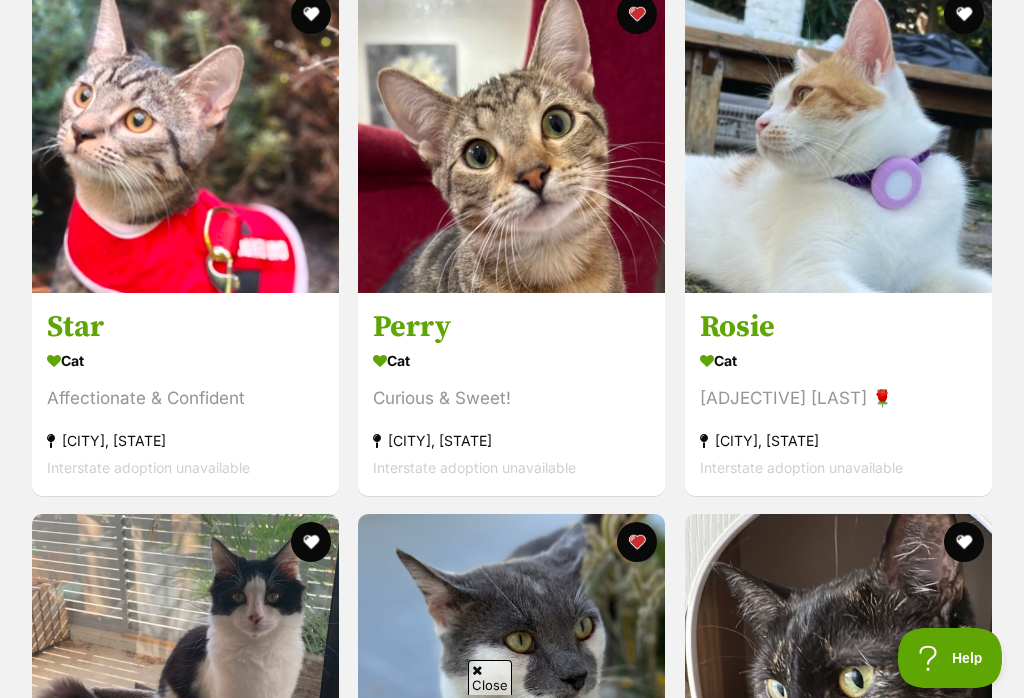 scroll, scrollTop: 0, scrollLeft: 0, axis: both 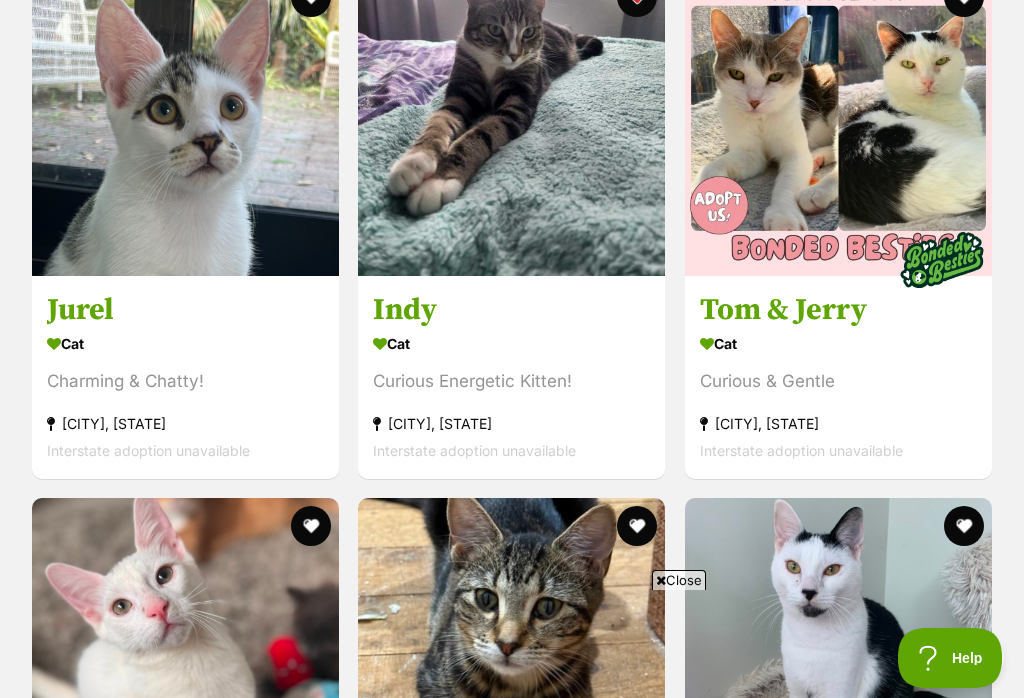 click at bounding box center [311, -3] 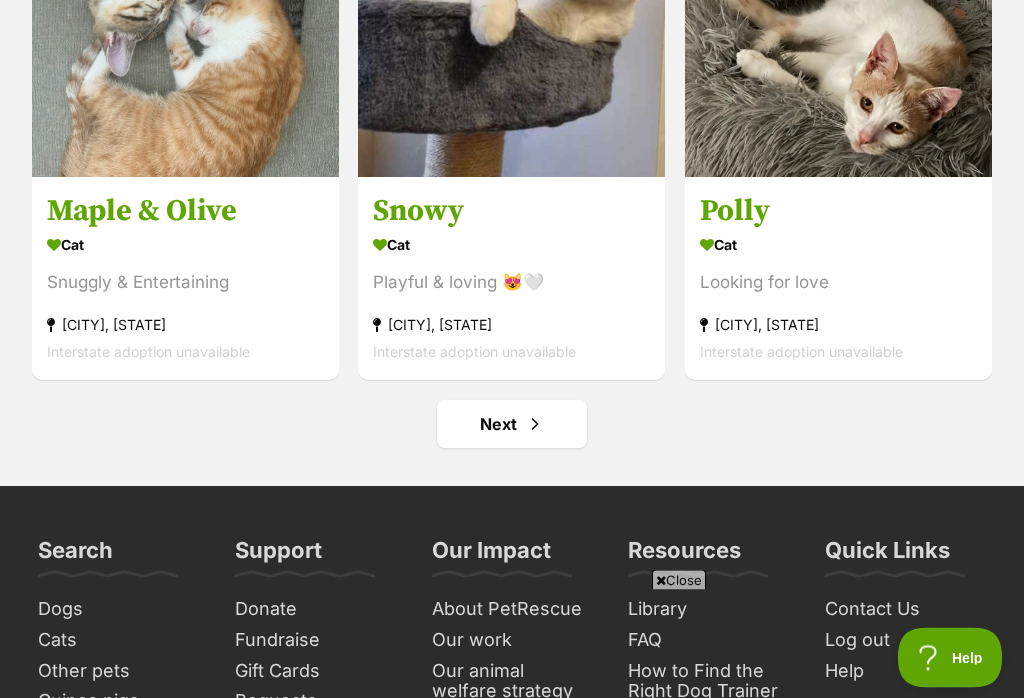 scroll, scrollTop: 12465, scrollLeft: 0, axis: vertical 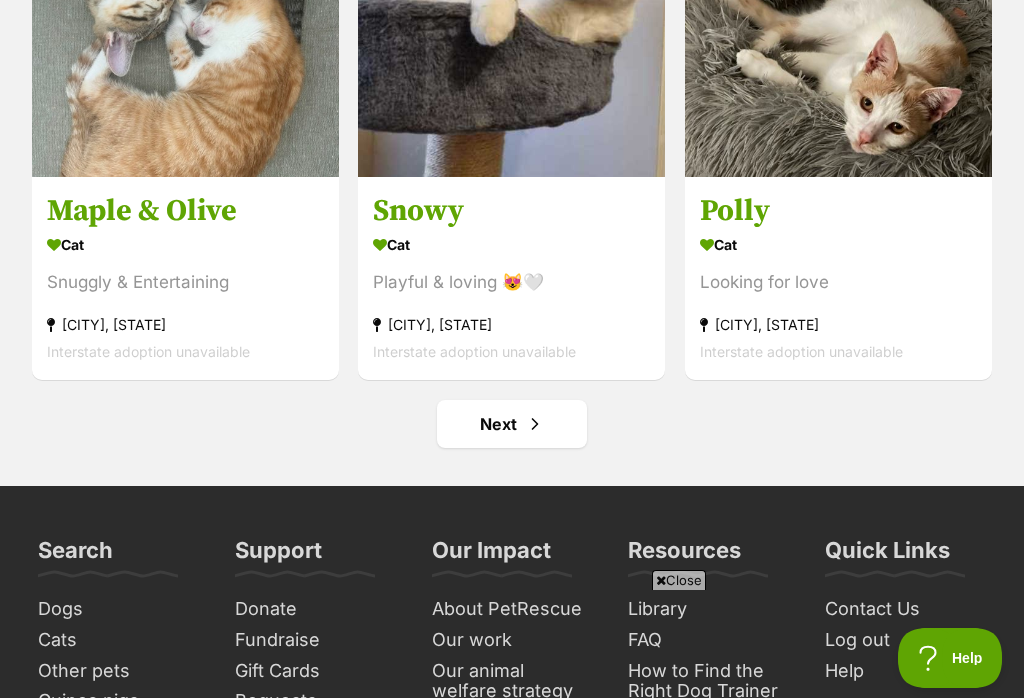 click on "Next" at bounding box center [512, 424] 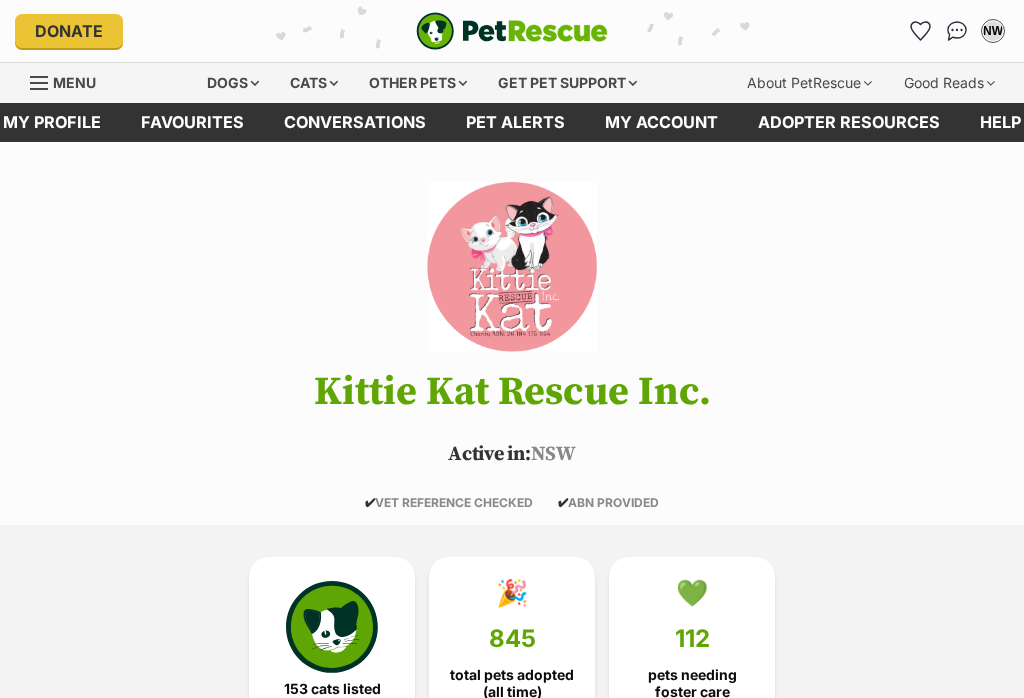 scroll, scrollTop: 326, scrollLeft: 0, axis: vertical 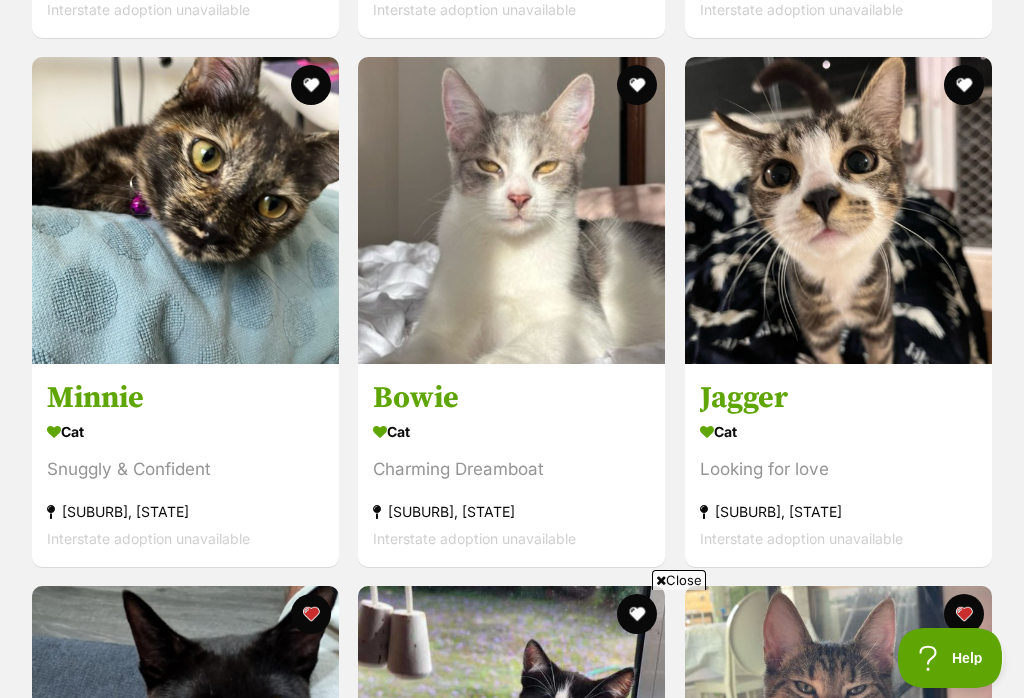 click at bounding box center (638, 85) 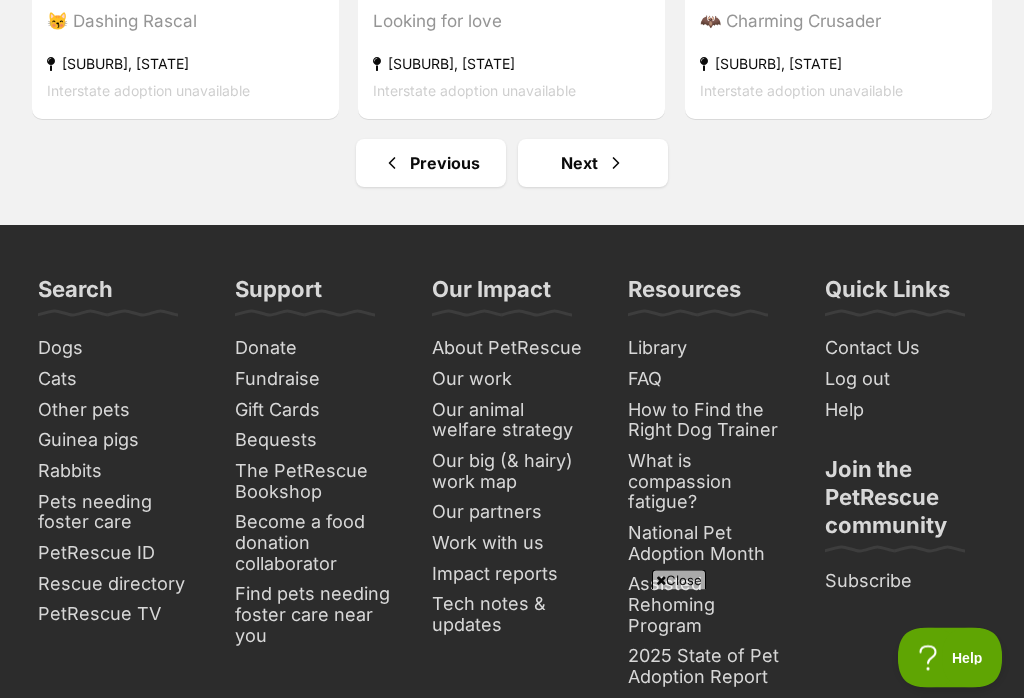 scroll, scrollTop: 12726, scrollLeft: 0, axis: vertical 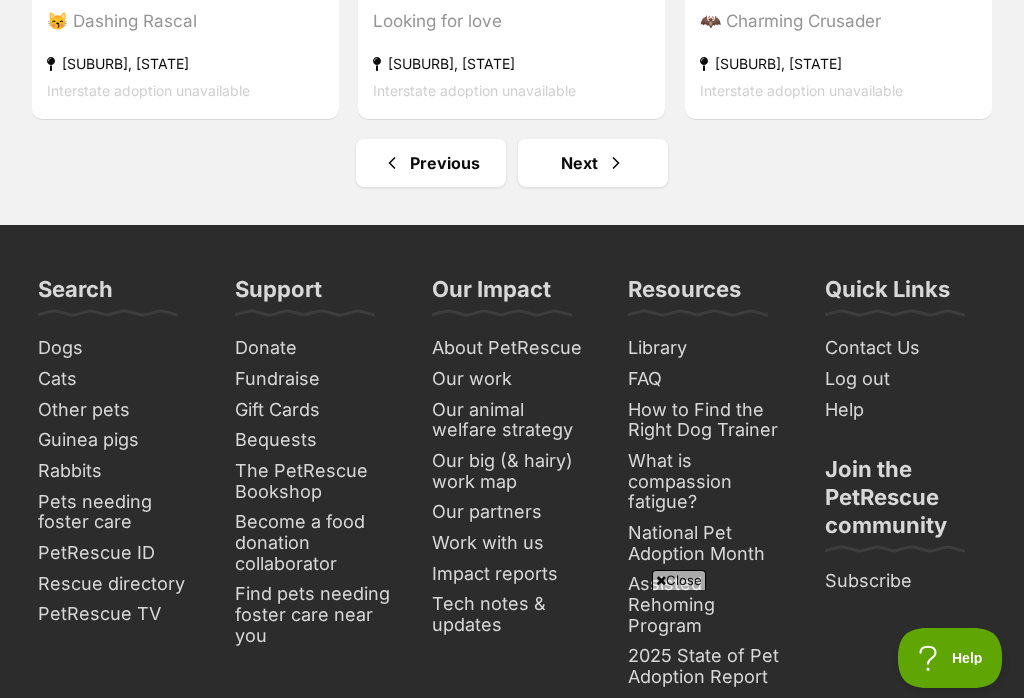 click on "Next" at bounding box center [593, 163] 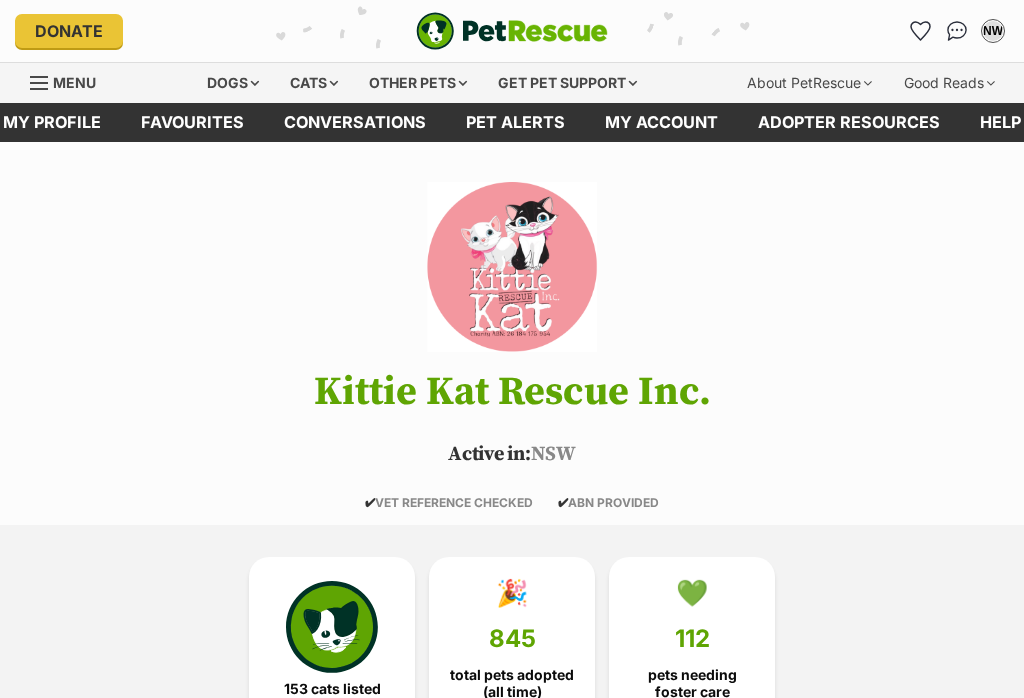 scroll, scrollTop: 0, scrollLeft: 0, axis: both 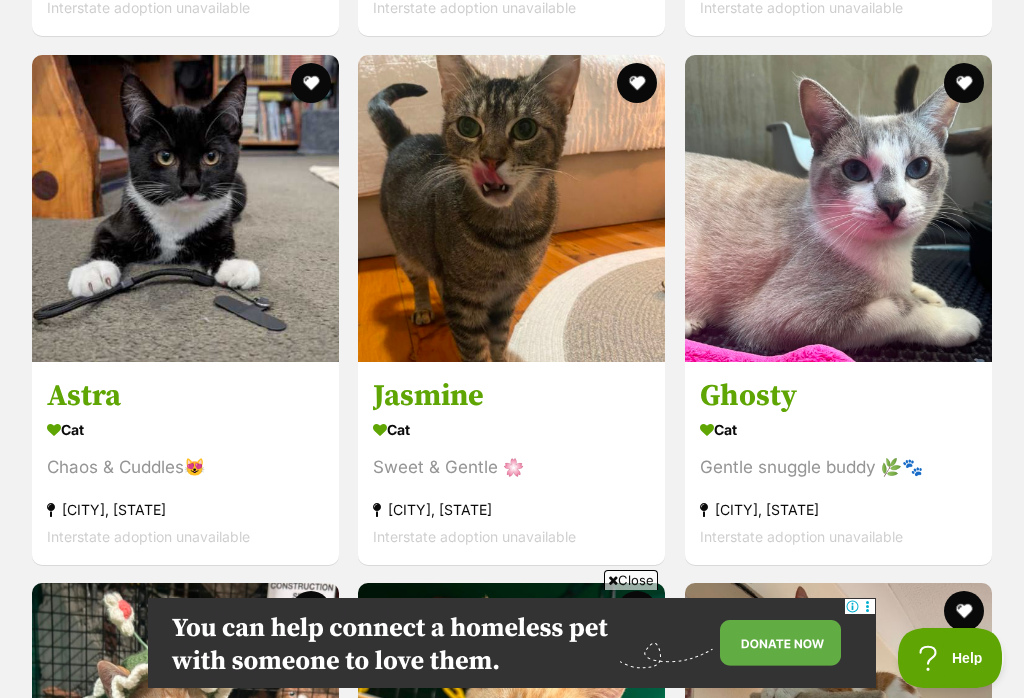 click at bounding box center (838, 208) 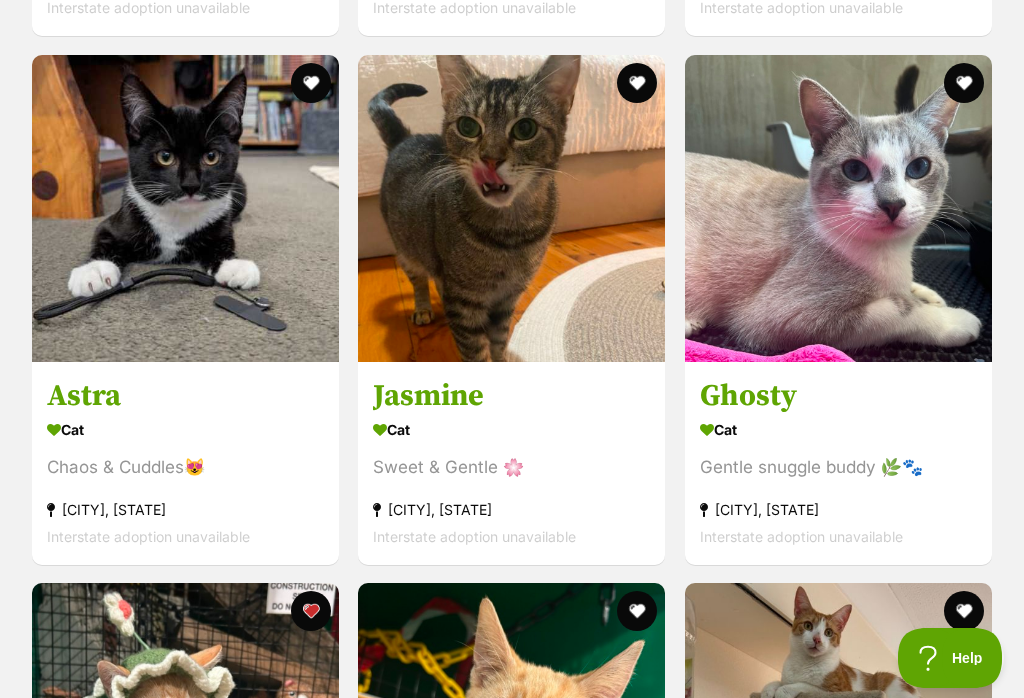 scroll, scrollTop: 5967, scrollLeft: 0, axis: vertical 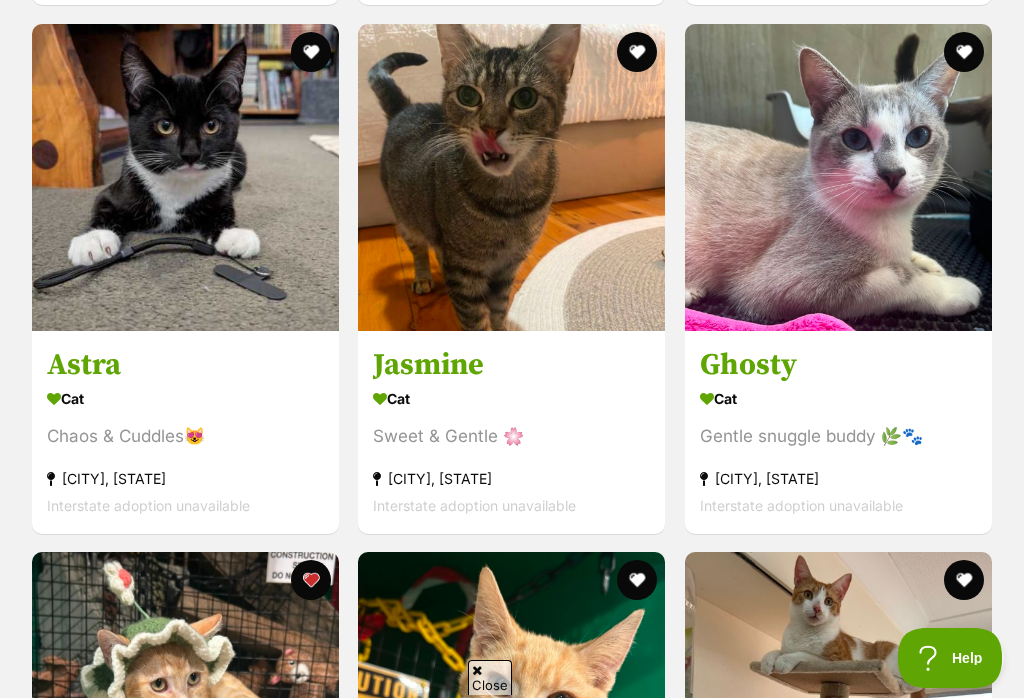 click at bounding box center (964, 52) 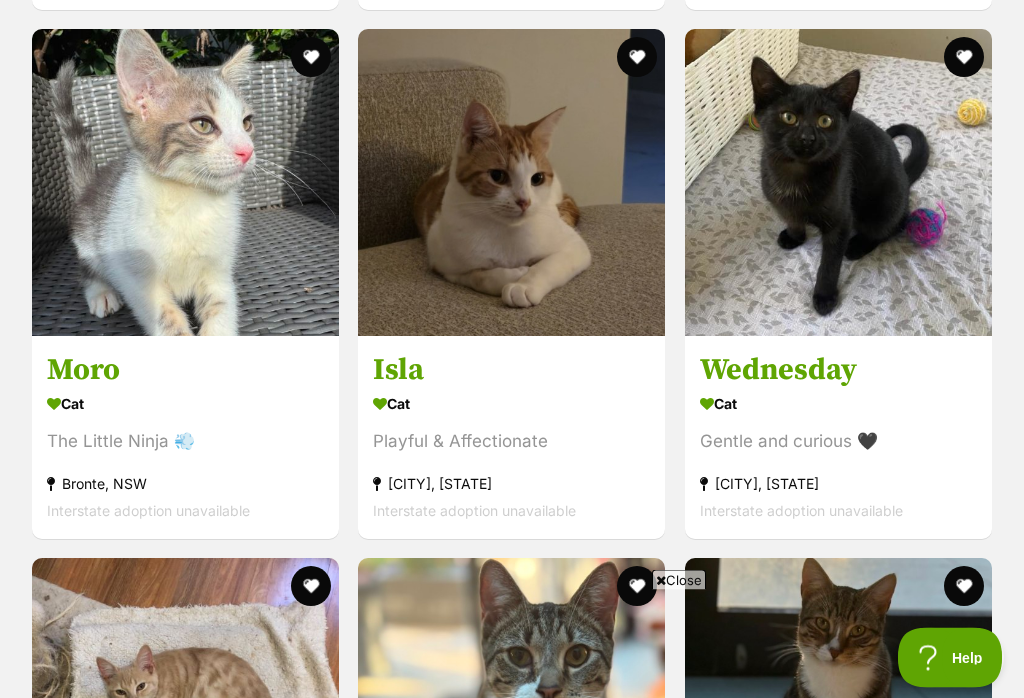 scroll, scrollTop: 7019, scrollLeft: 0, axis: vertical 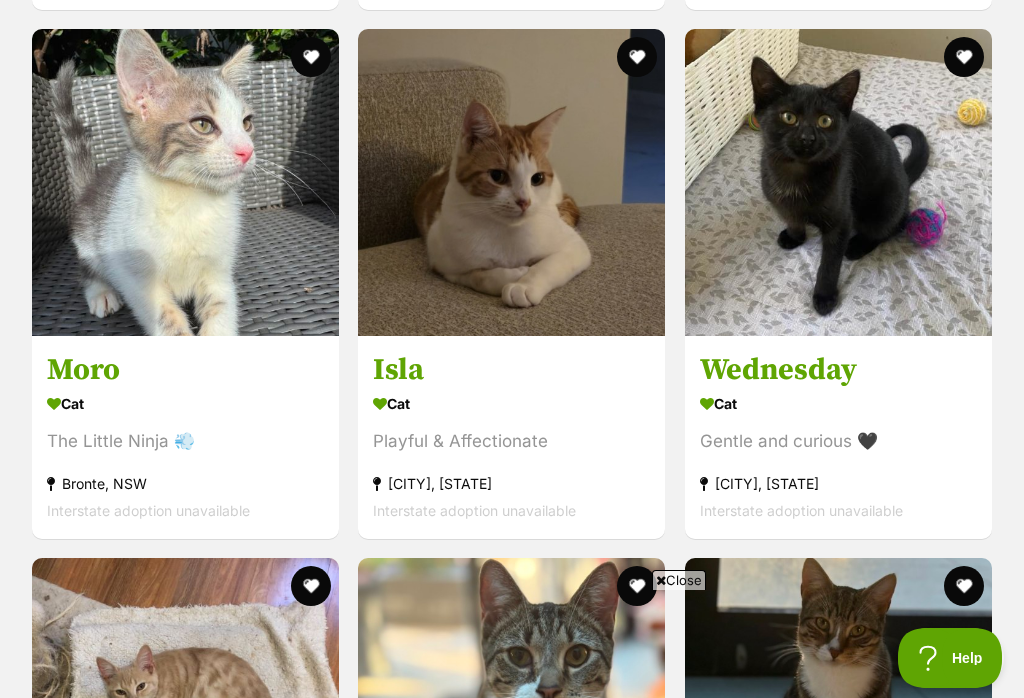click at bounding box center (185, 182) 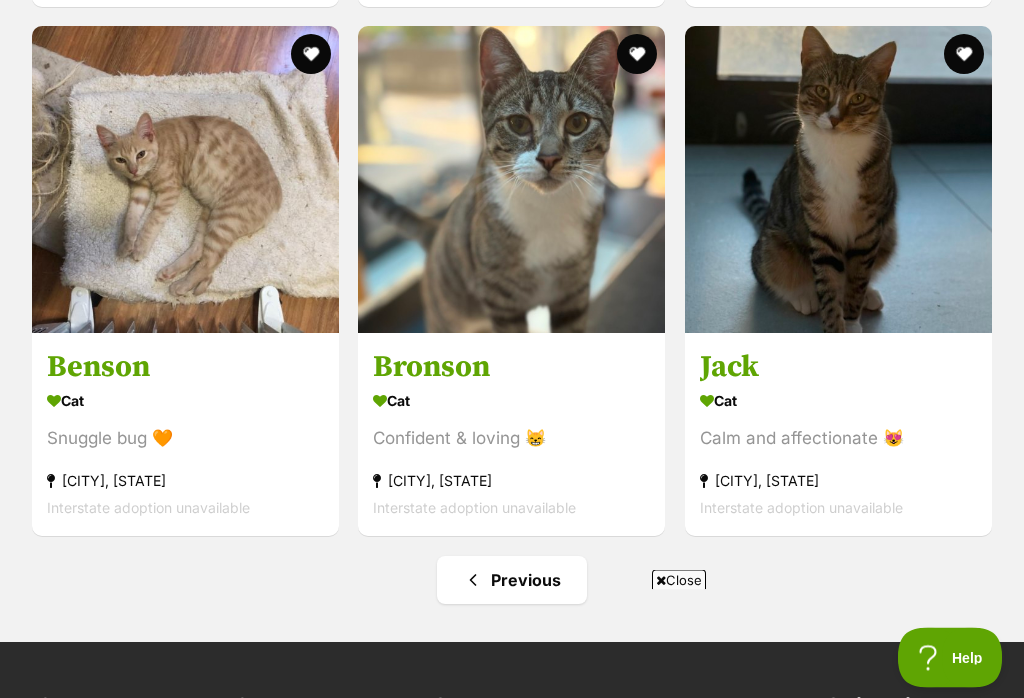 scroll, scrollTop: 7551, scrollLeft: 0, axis: vertical 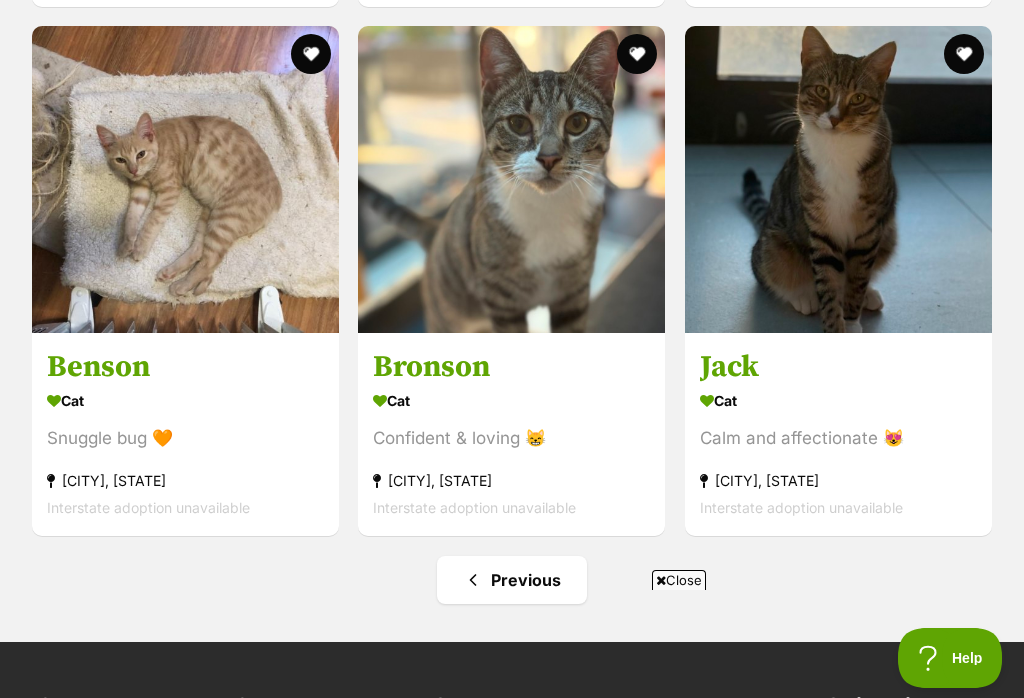 click at bounding box center [638, 54] 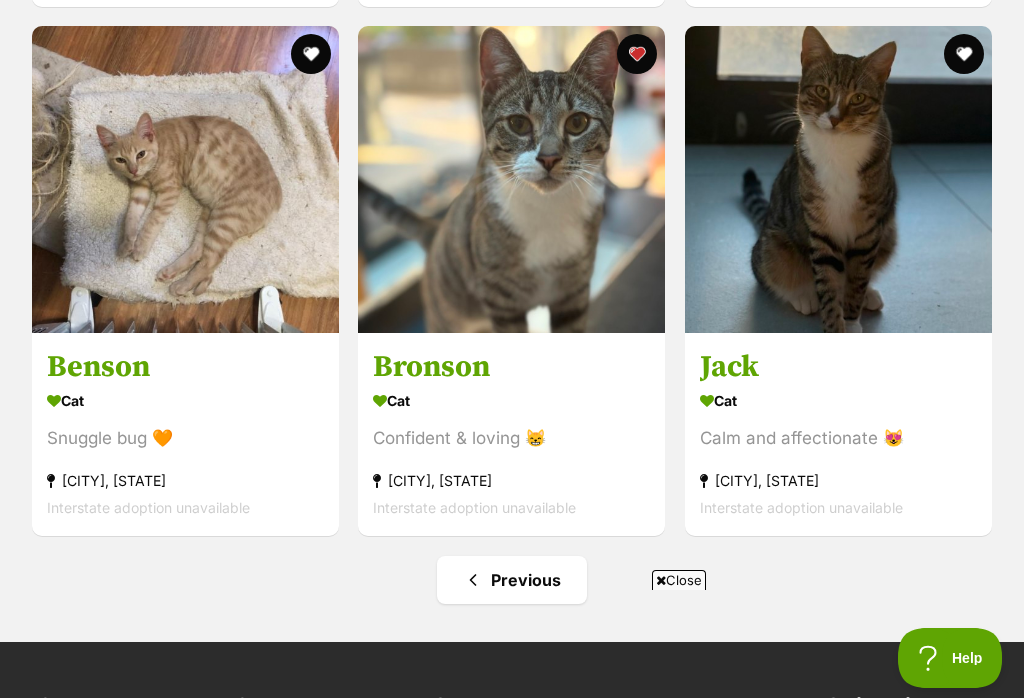 click at bounding box center (311, 54) 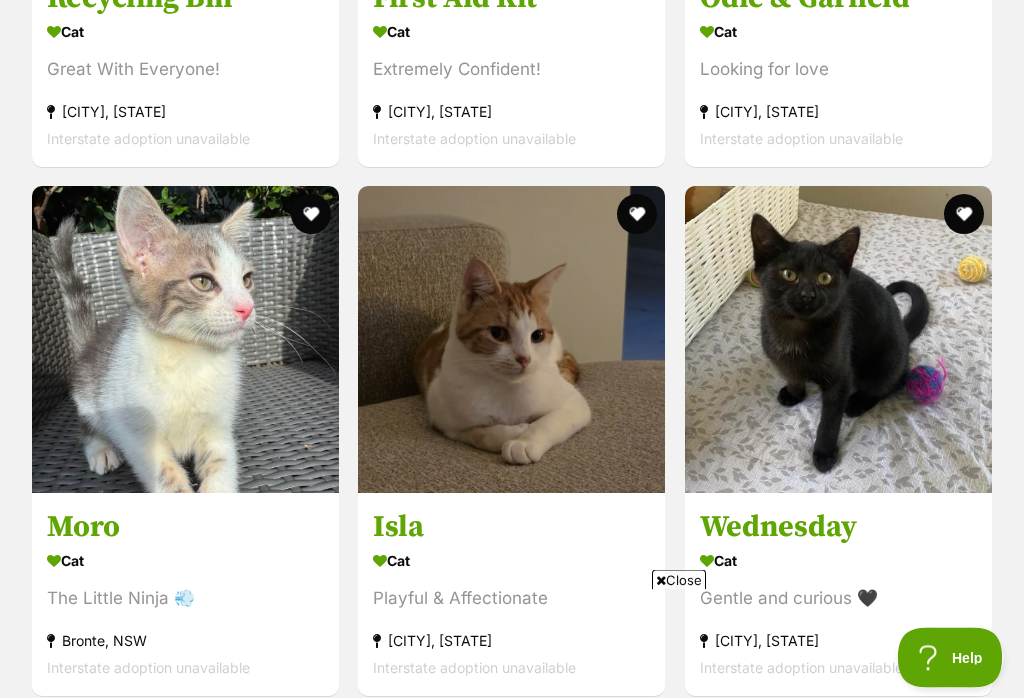 scroll, scrollTop: 6832, scrollLeft: 0, axis: vertical 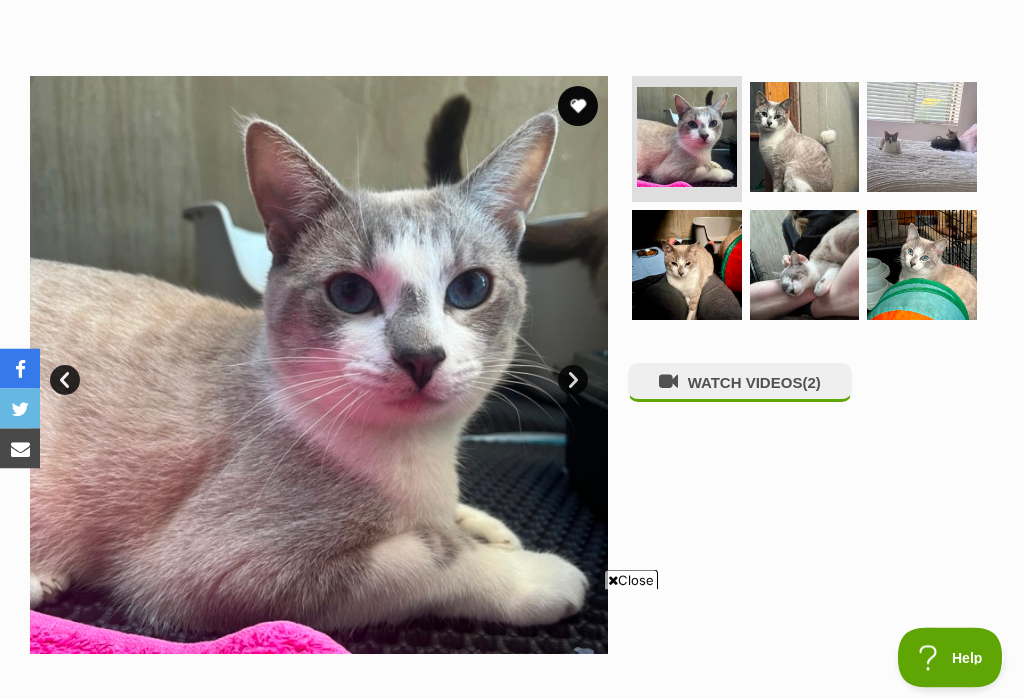 click on "Next" at bounding box center (573, 381) 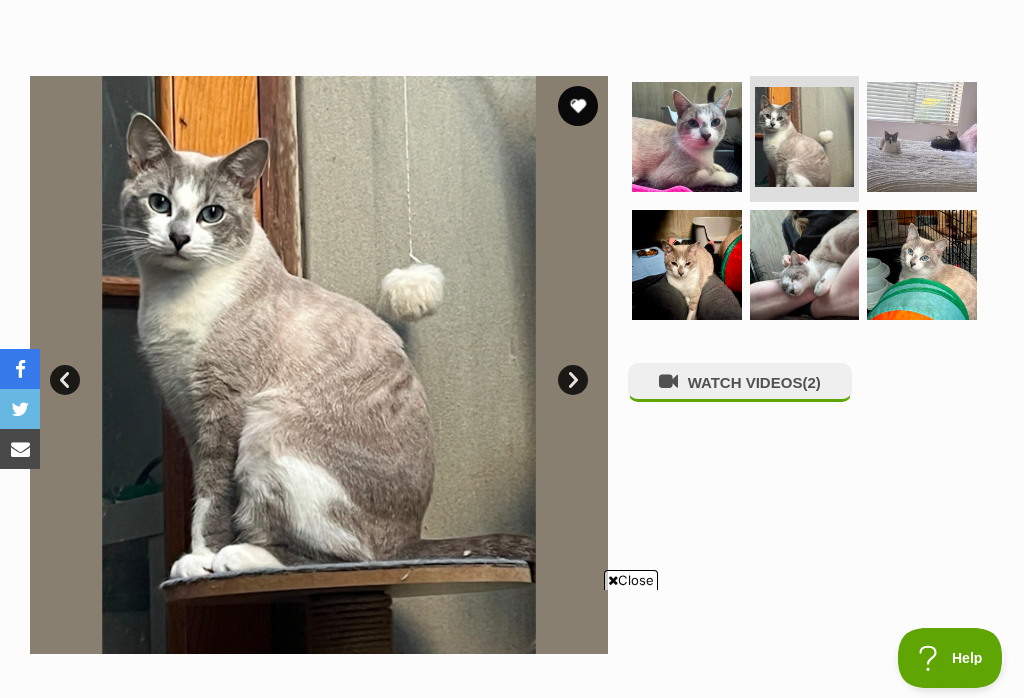 scroll, scrollTop: 0, scrollLeft: 0, axis: both 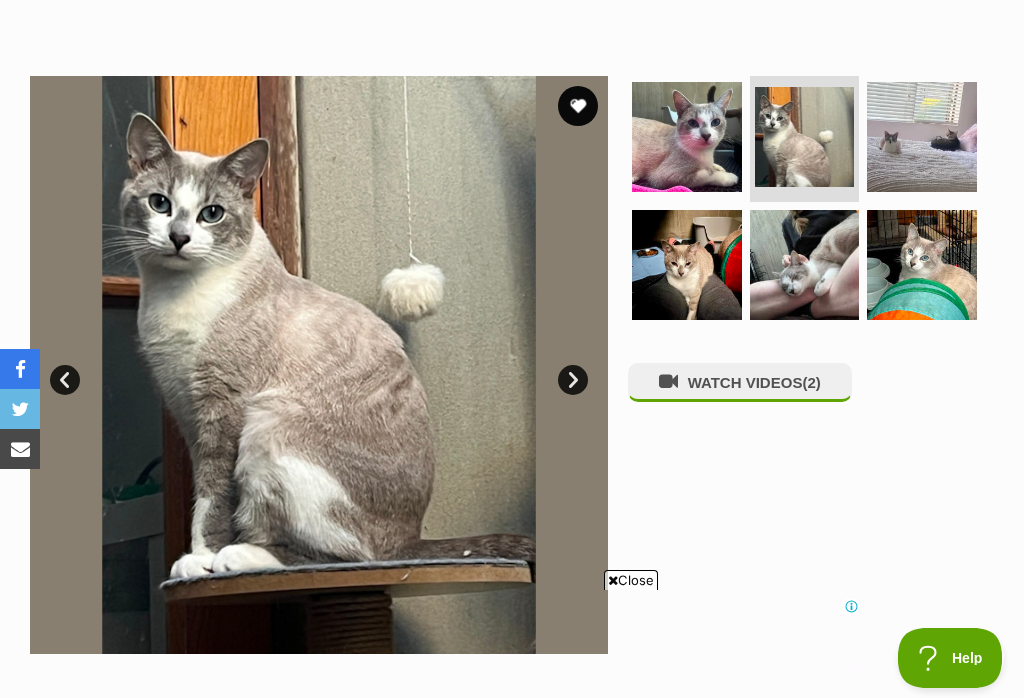 click on "Next" at bounding box center [573, 380] 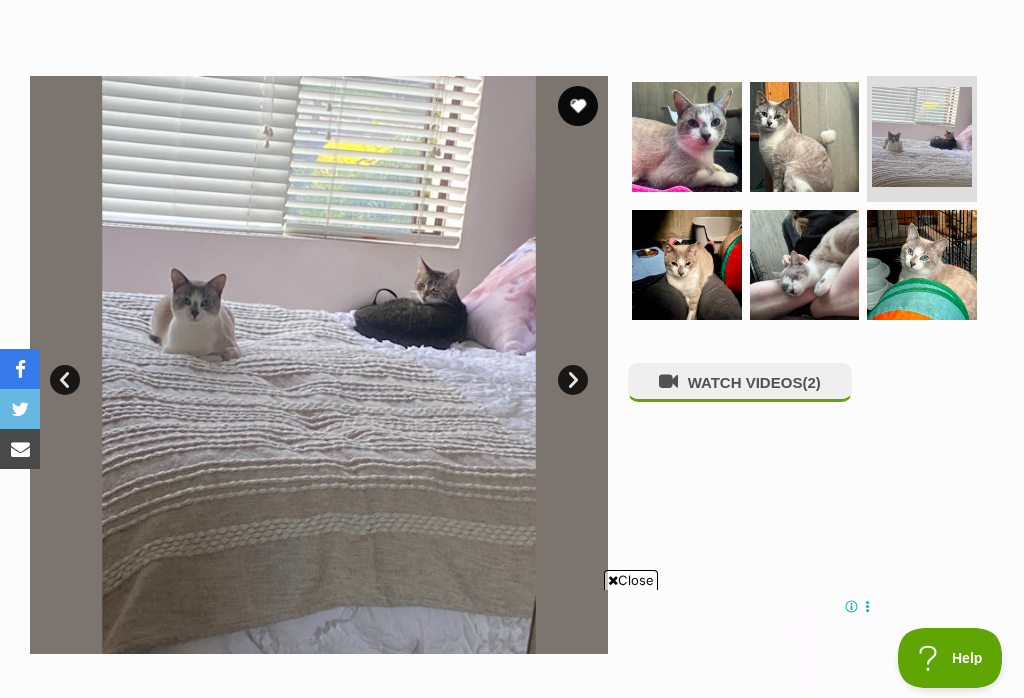 click at bounding box center (319, 365) 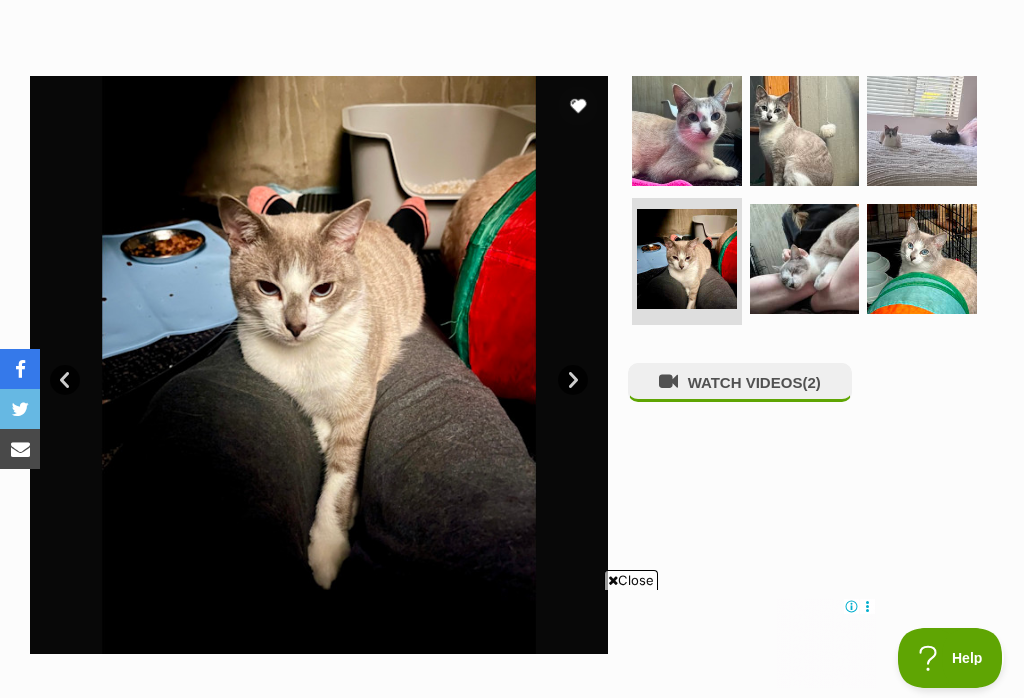 click on "Next" at bounding box center (573, 380) 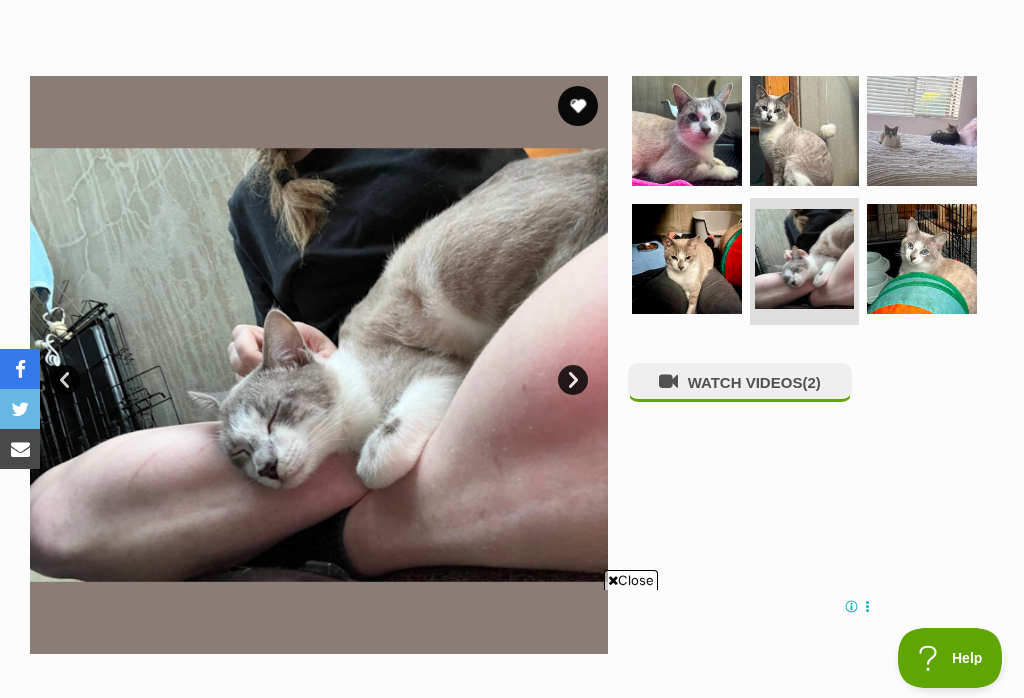 click at bounding box center [319, 365] 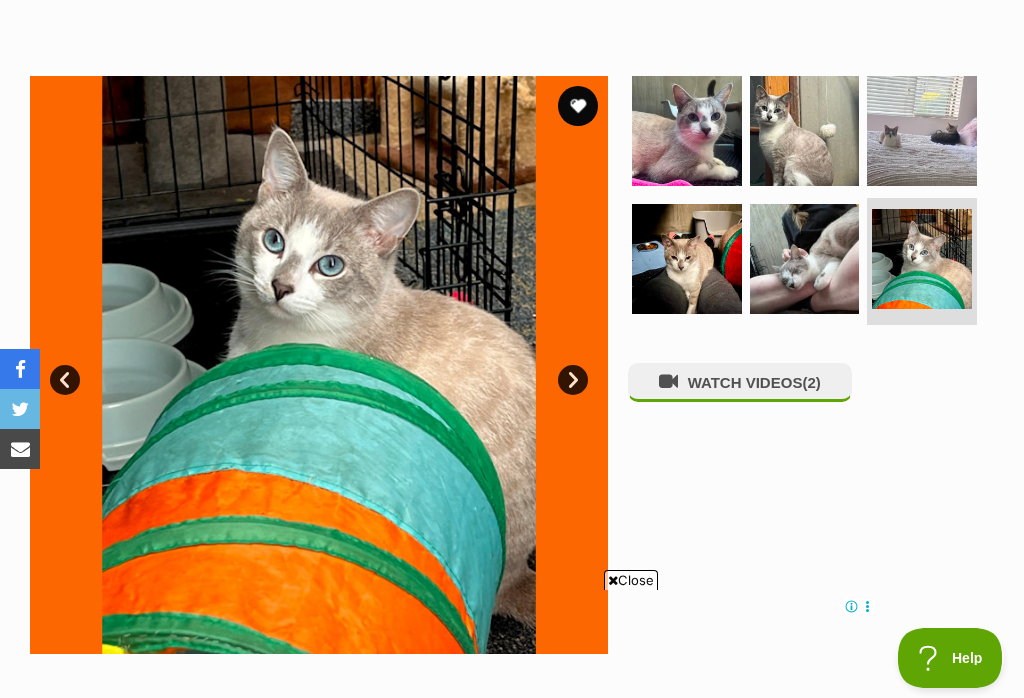 click on "Next" at bounding box center (573, 380) 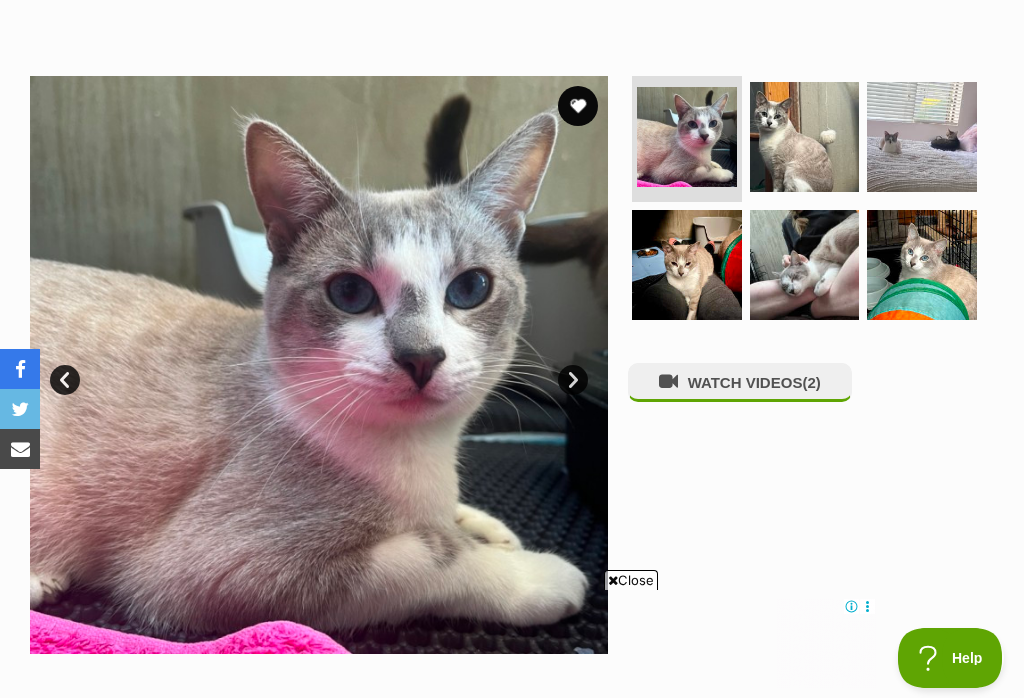 click on "WATCH VIDEOS
(2)" at bounding box center (740, 382) 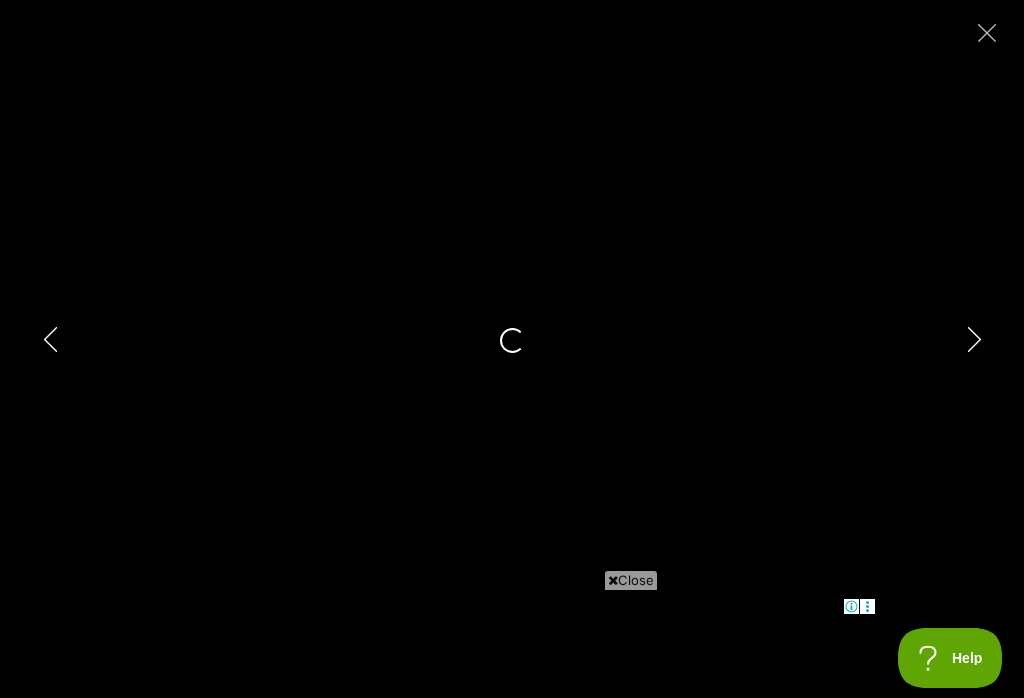 scroll, scrollTop: 0, scrollLeft: 0, axis: both 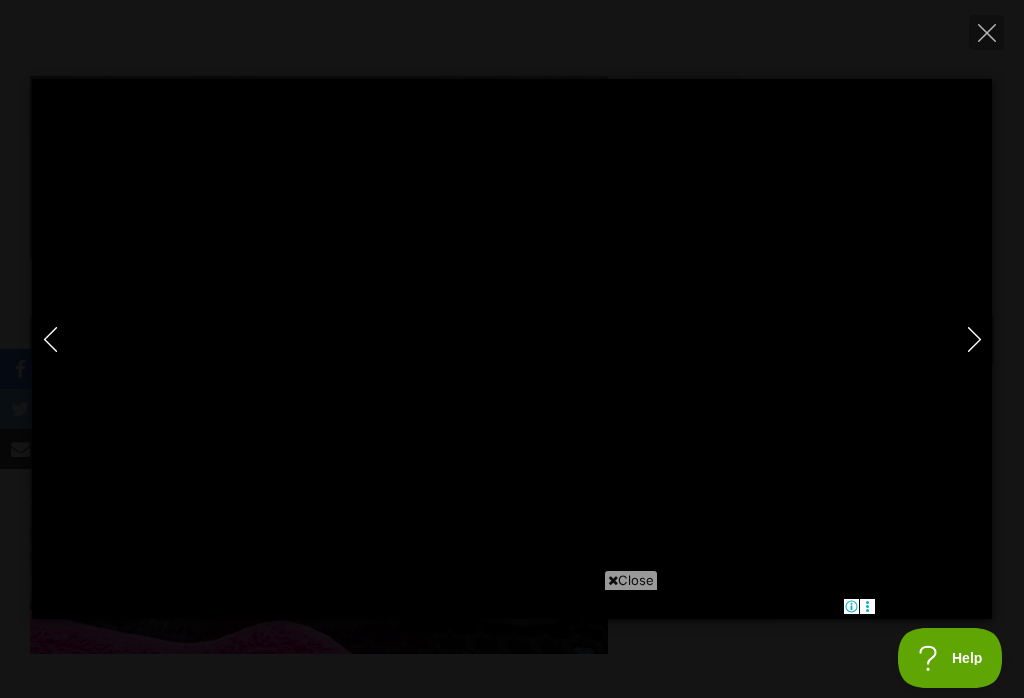 type on "100" 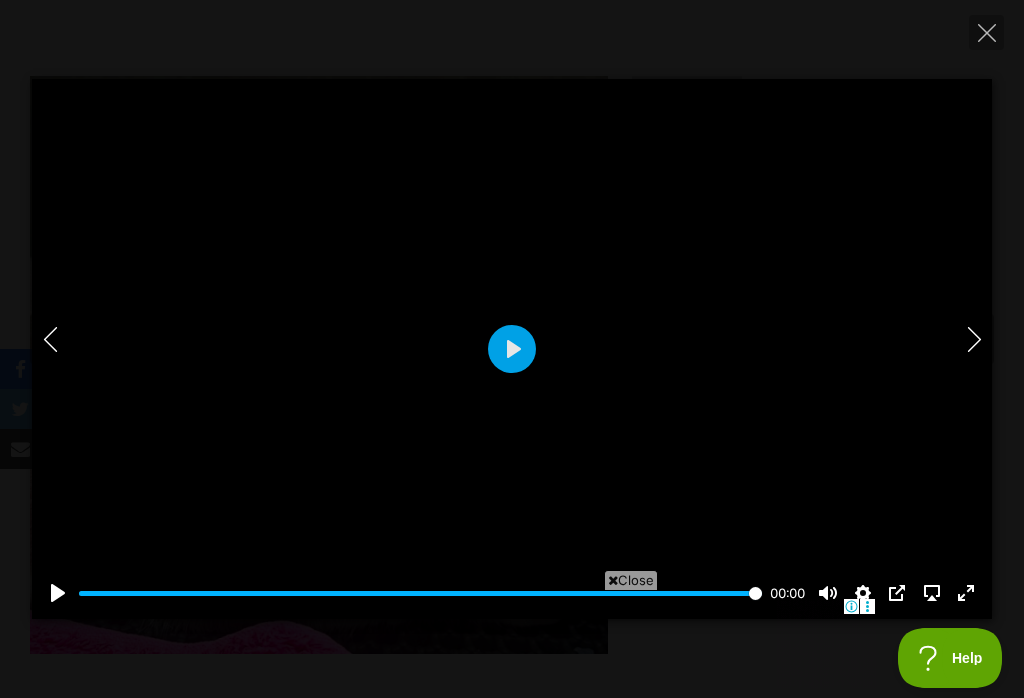 click 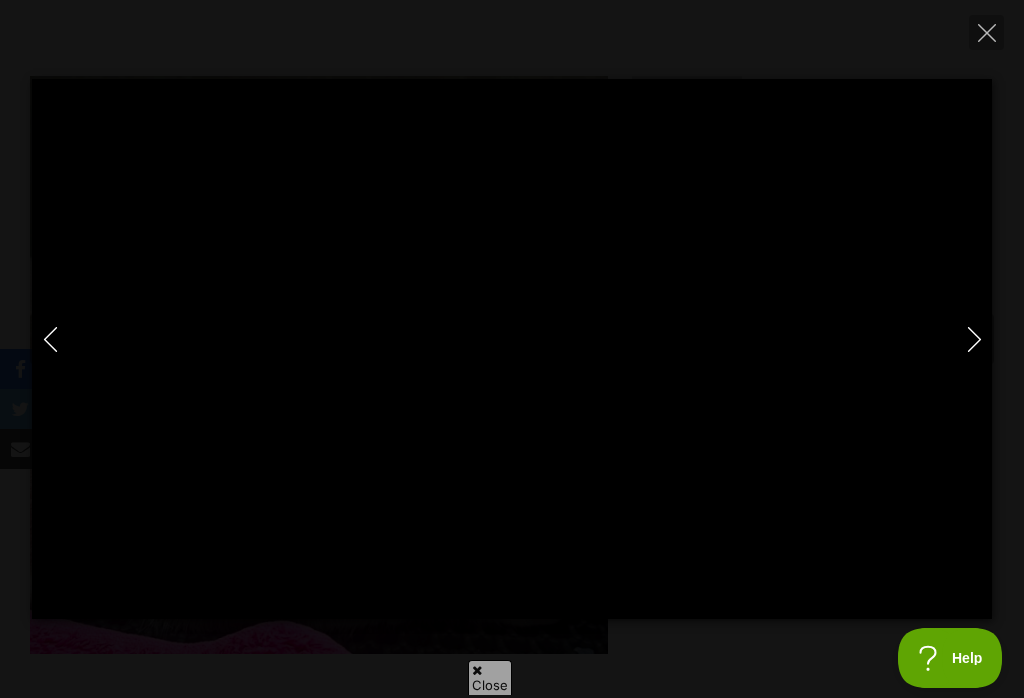 scroll, scrollTop: 0, scrollLeft: 0, axis: both 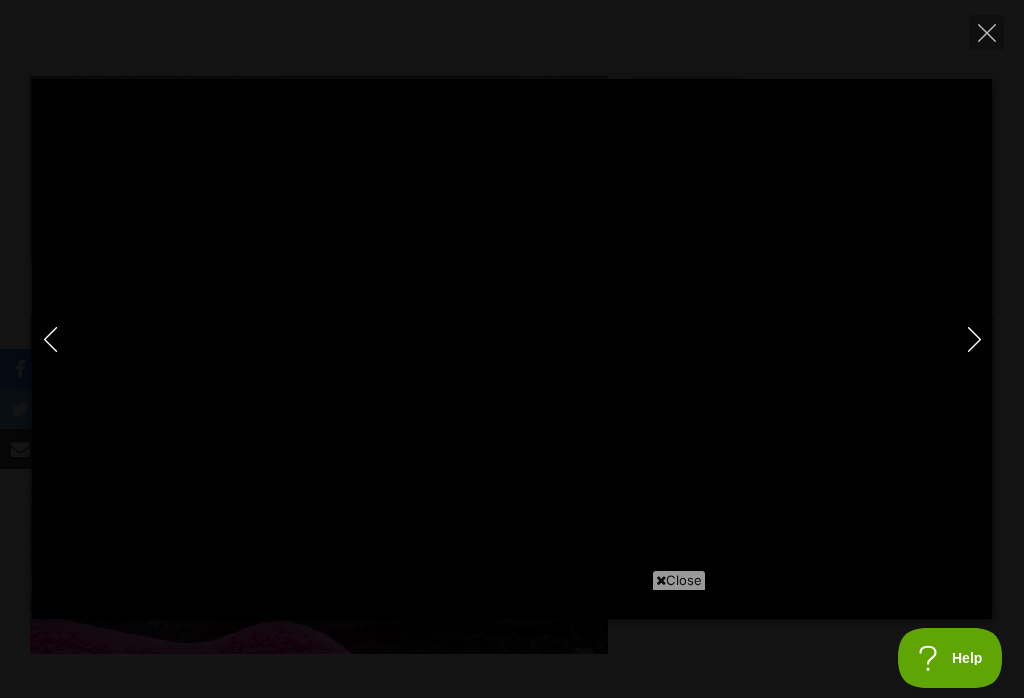 type on "100" 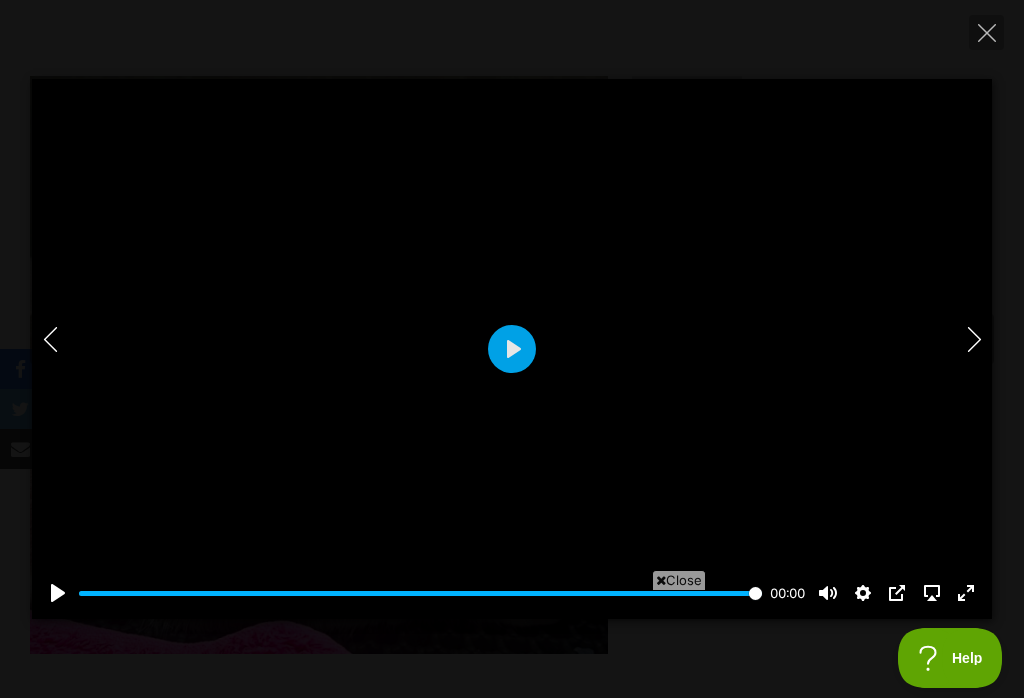 click at bounding box center [986, 32] 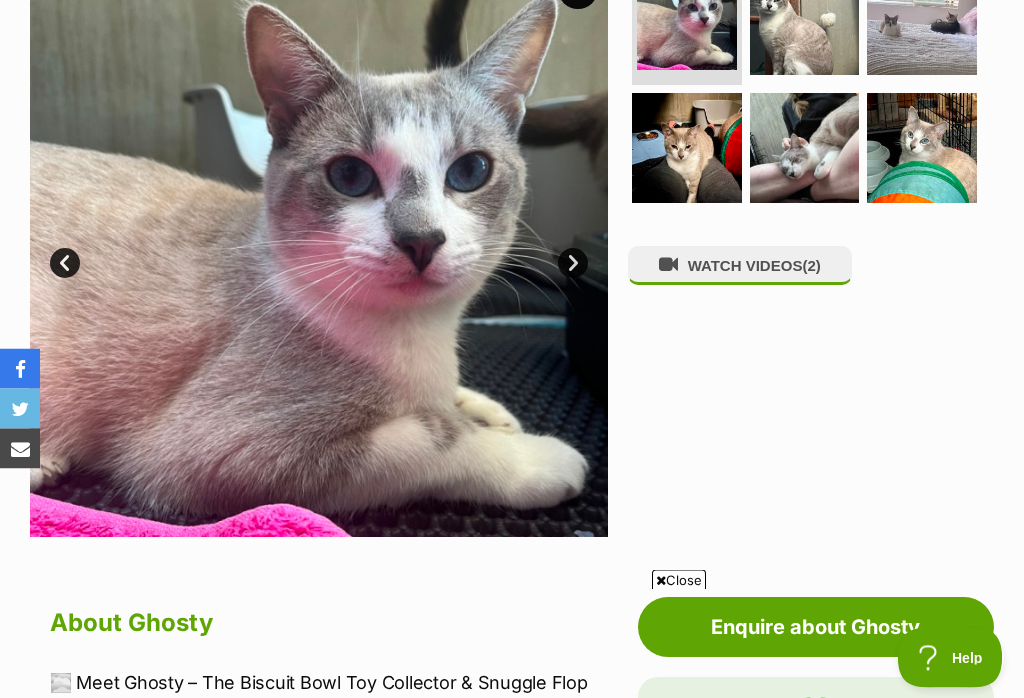 scroll, scrollTop: 455, scrollLeft: 0, axis: vertical 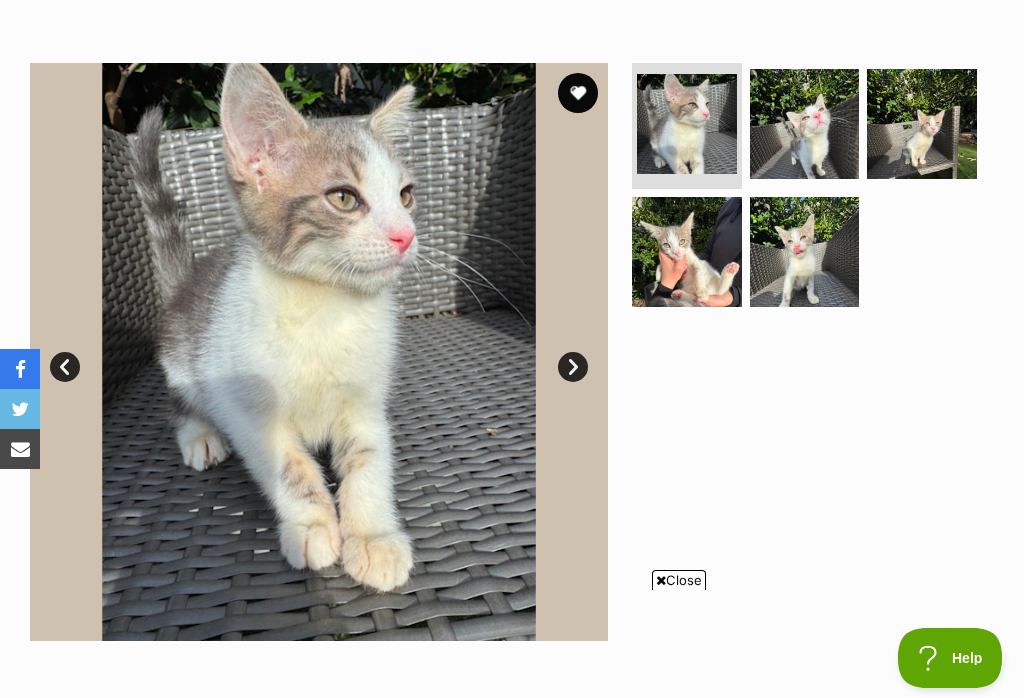 click on "Next" at bounding box center (573, 367) 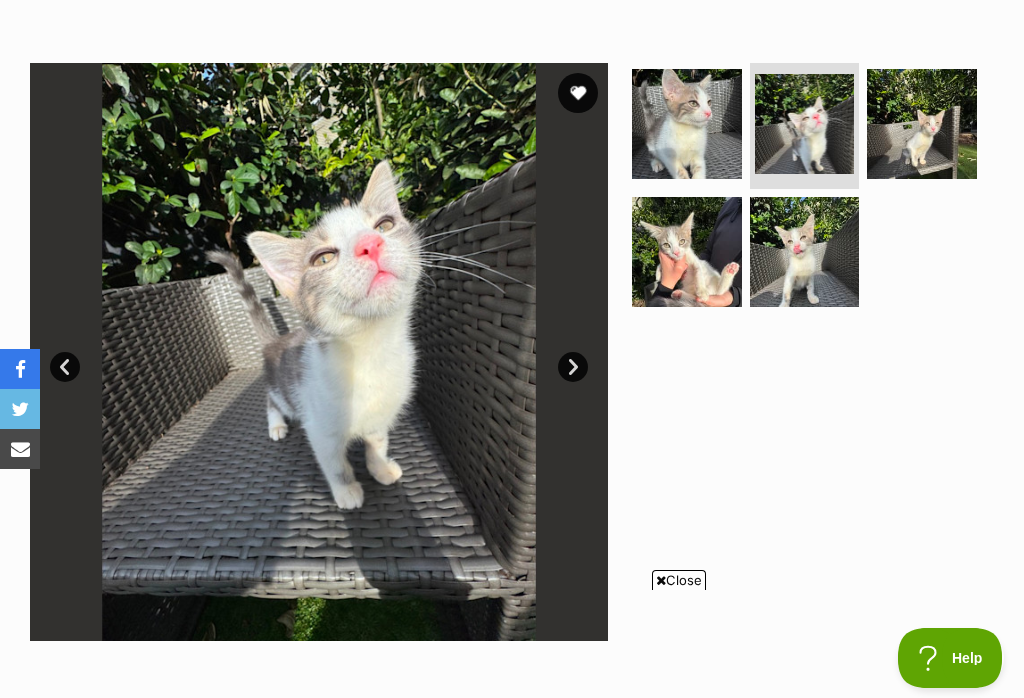 scroll, scrollTop: 0, scrollLeft: 0, axis: both 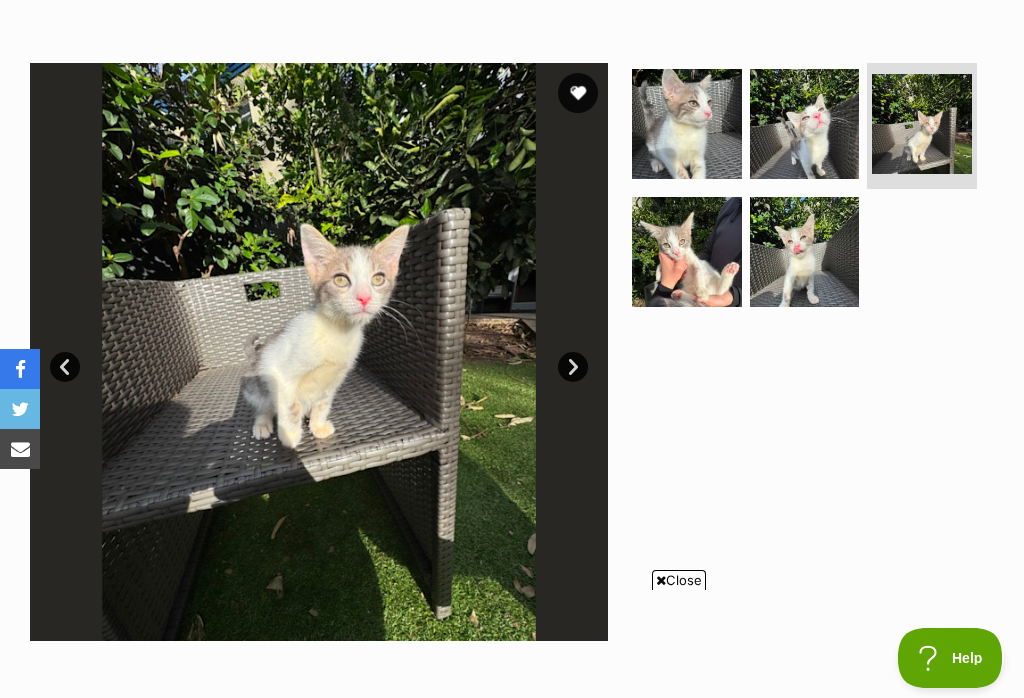 click on "Next" at bounding box center [573, 367] 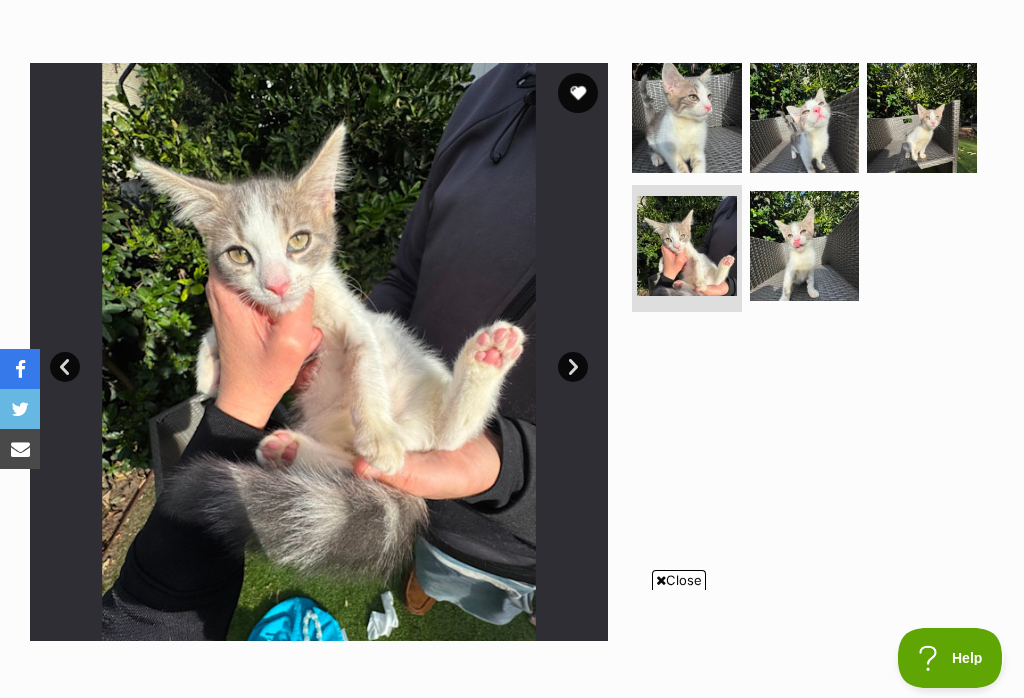 click on "Next" at bounding box center (573, 367) 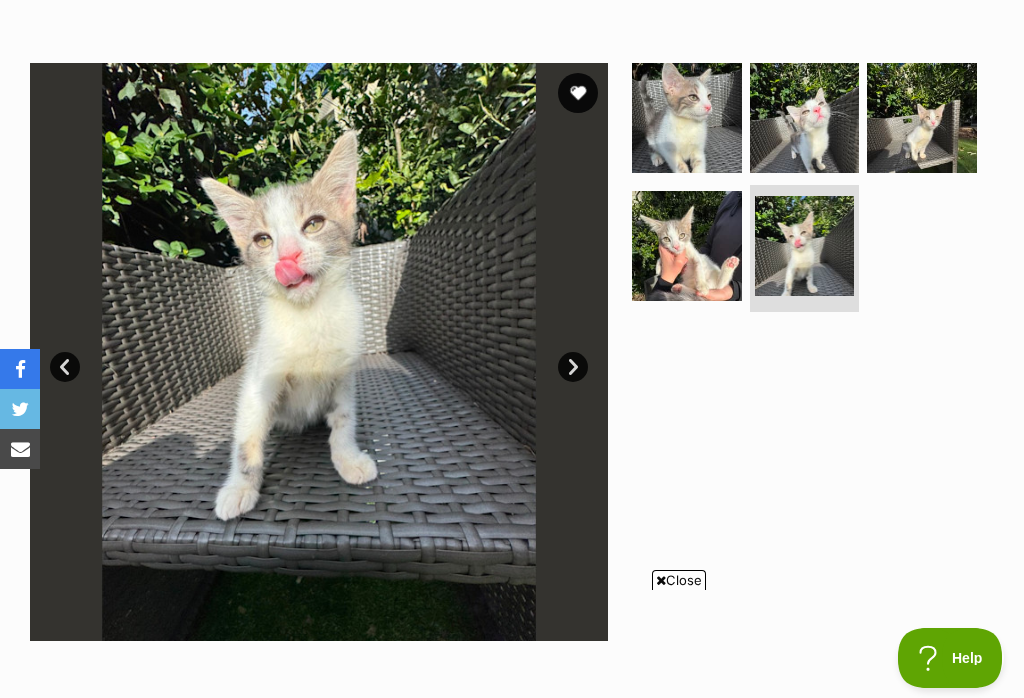 click on "Next" at bounding box center [573, 367] 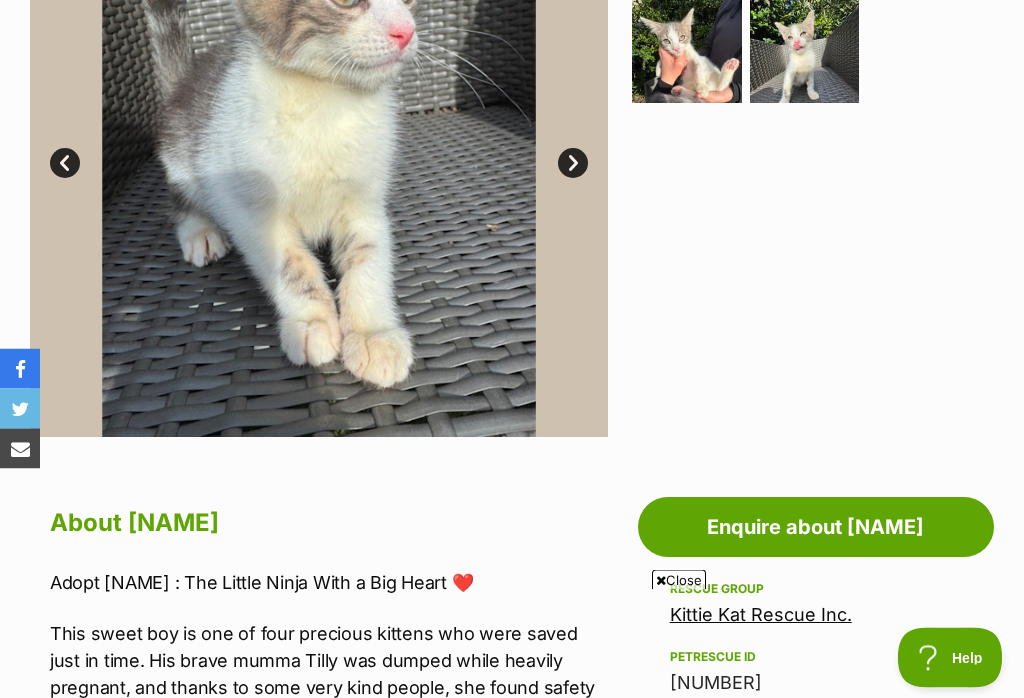scroll, scrollTop: 520, scrollLeft: 0, axis: vertical 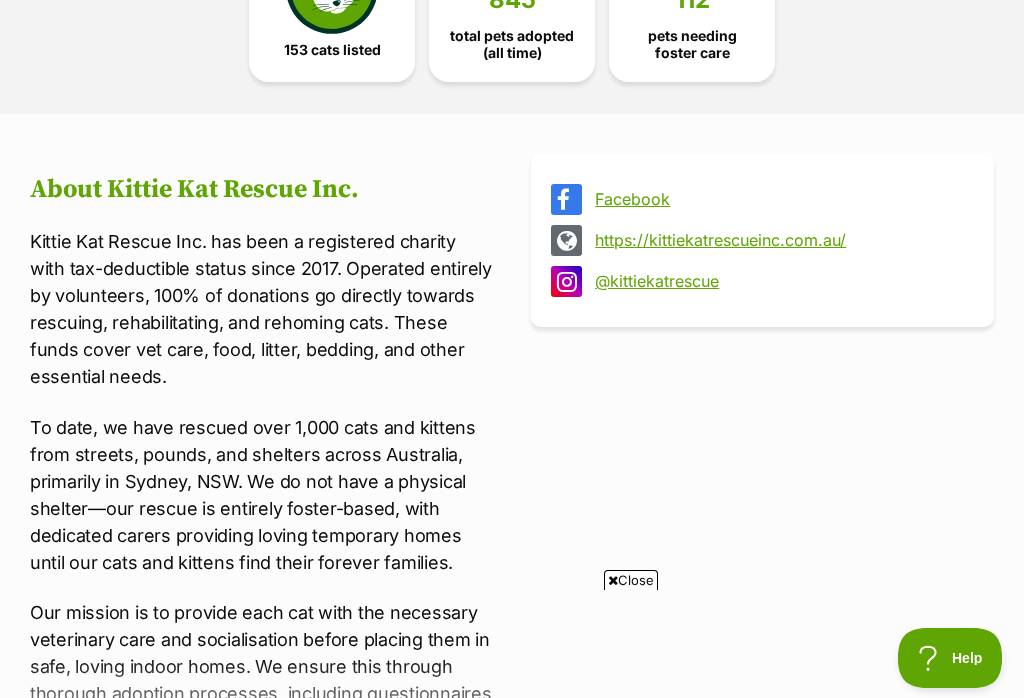 click on "https://kittiekatrescueinc.com.au/" at bounding box center [780, 240] 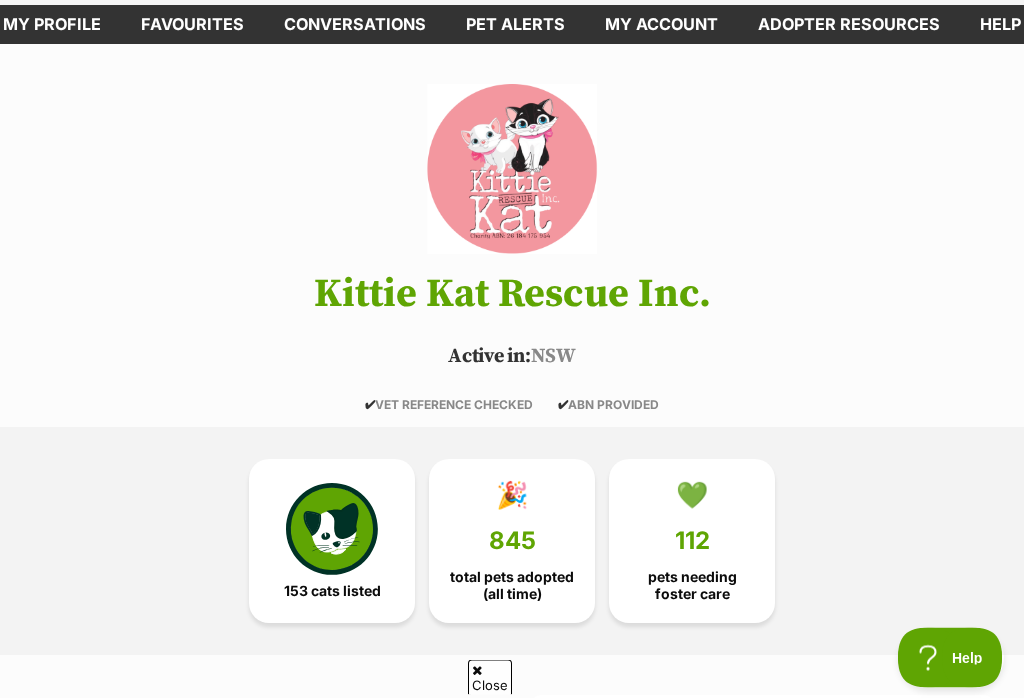 scroll, scrollTop: 0, scrollLeft: 0, axis: both 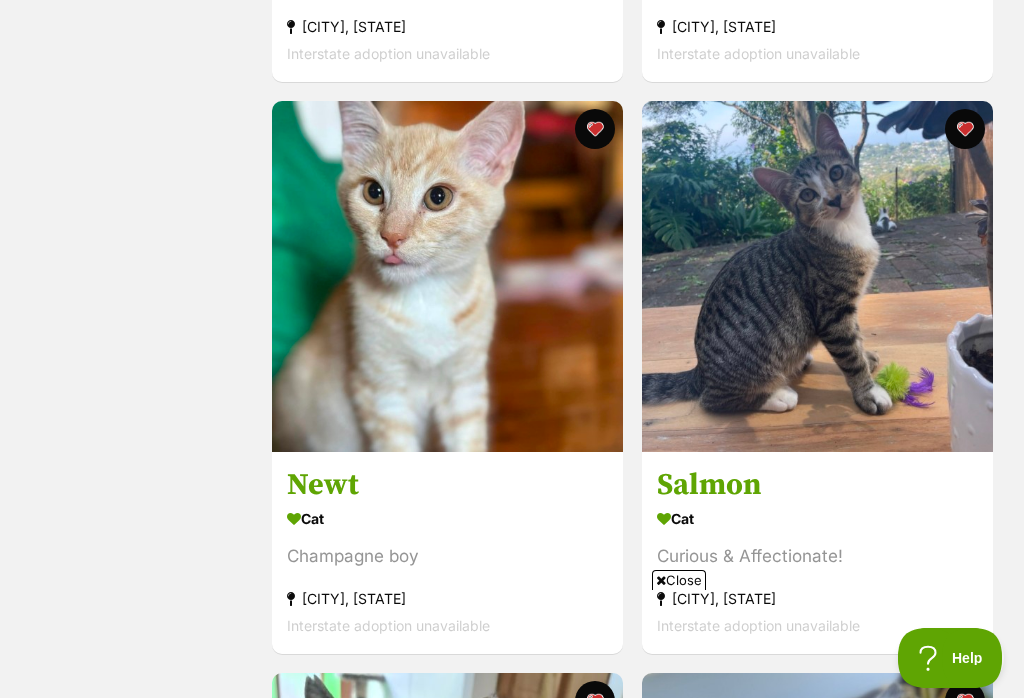 click at bounding box center (447, 276) 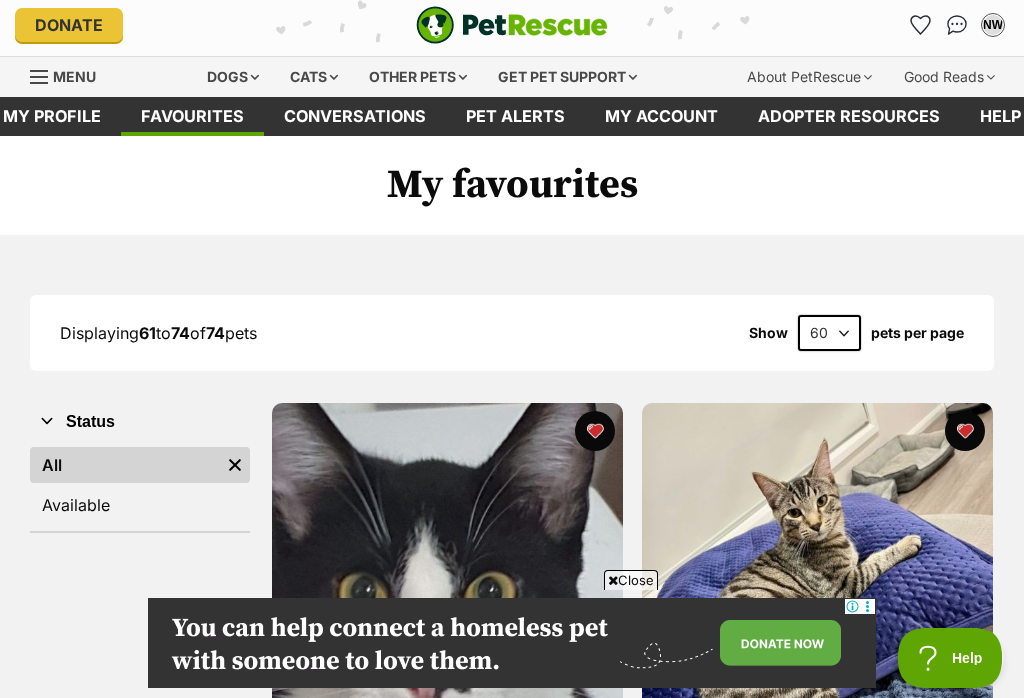 scroll, scrollTop: 0, scrollLeft: 0, axis: both 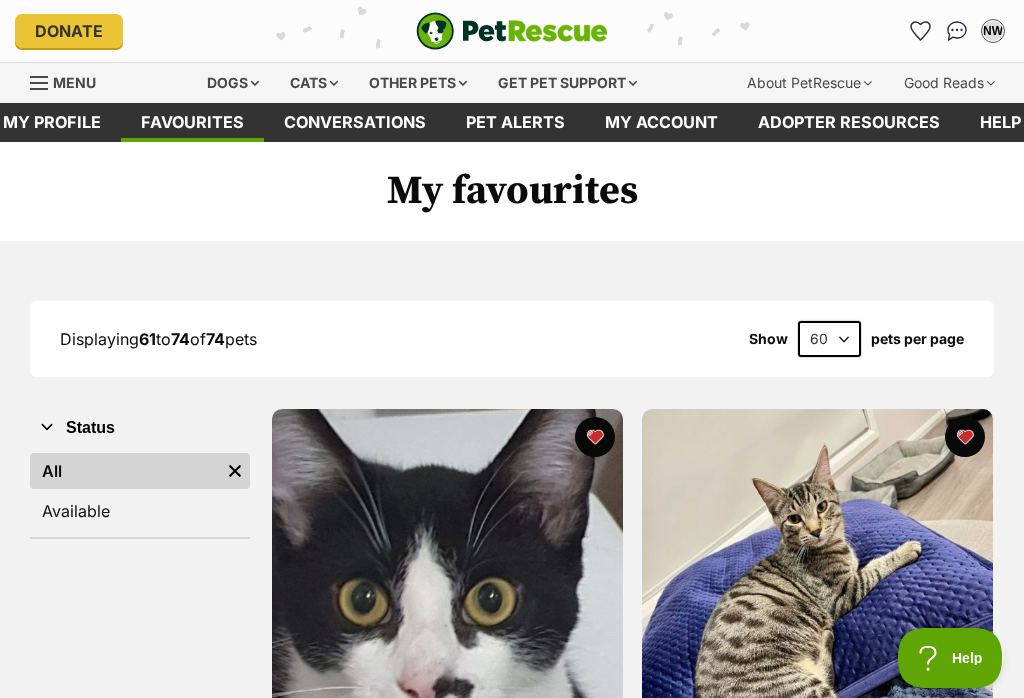 click on "20 40 60" at bounding box center (829, 339) 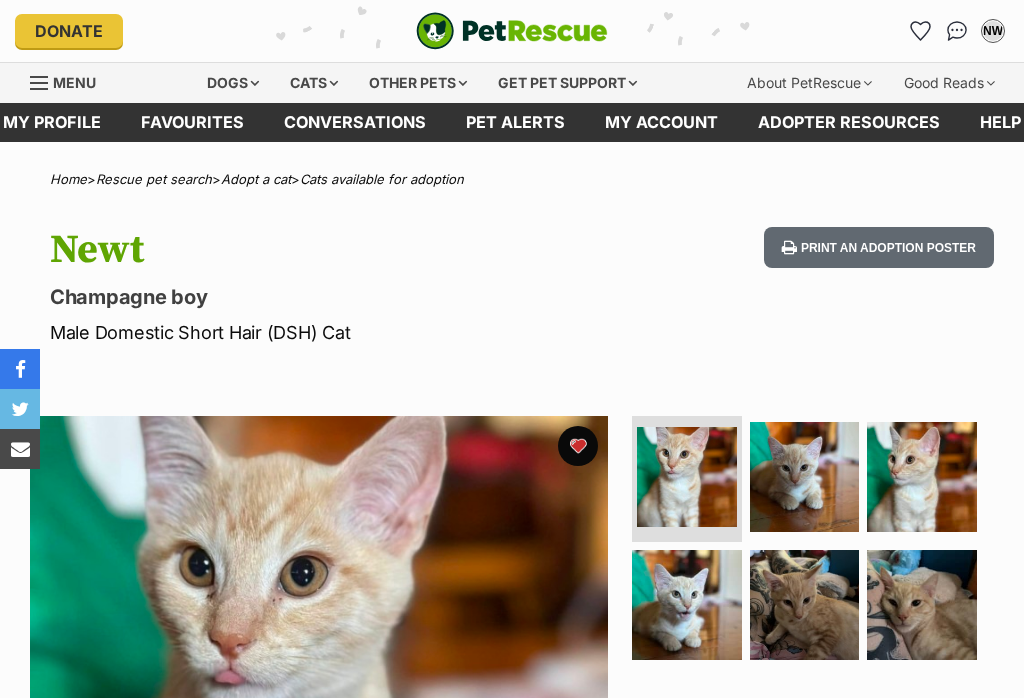 scroll, scrollTop: 84, scrollLeft: 0, axis: vertical 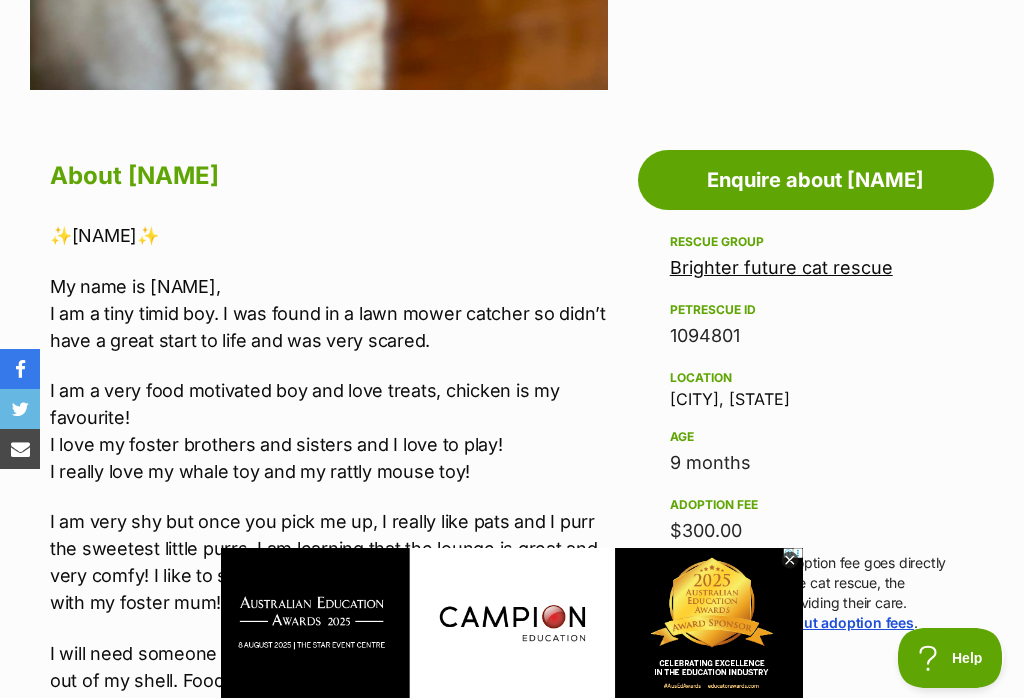 click on "Brighter future cat rescue" at bounding box center [781, 267] 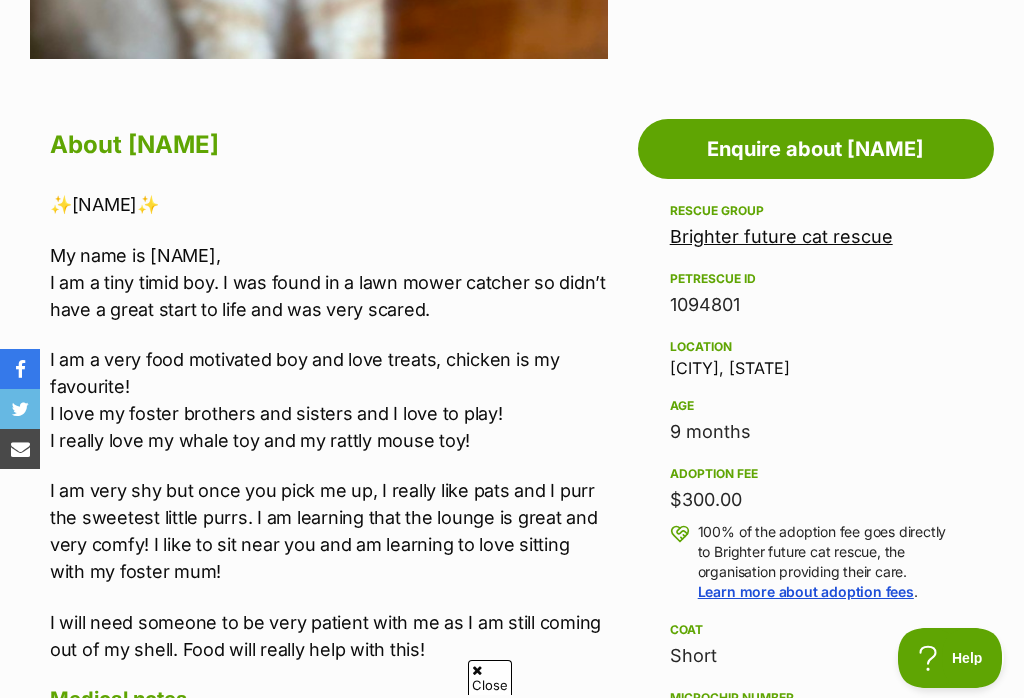 scroll, scrollTop: 0, scrollLeft: 0, axis: both 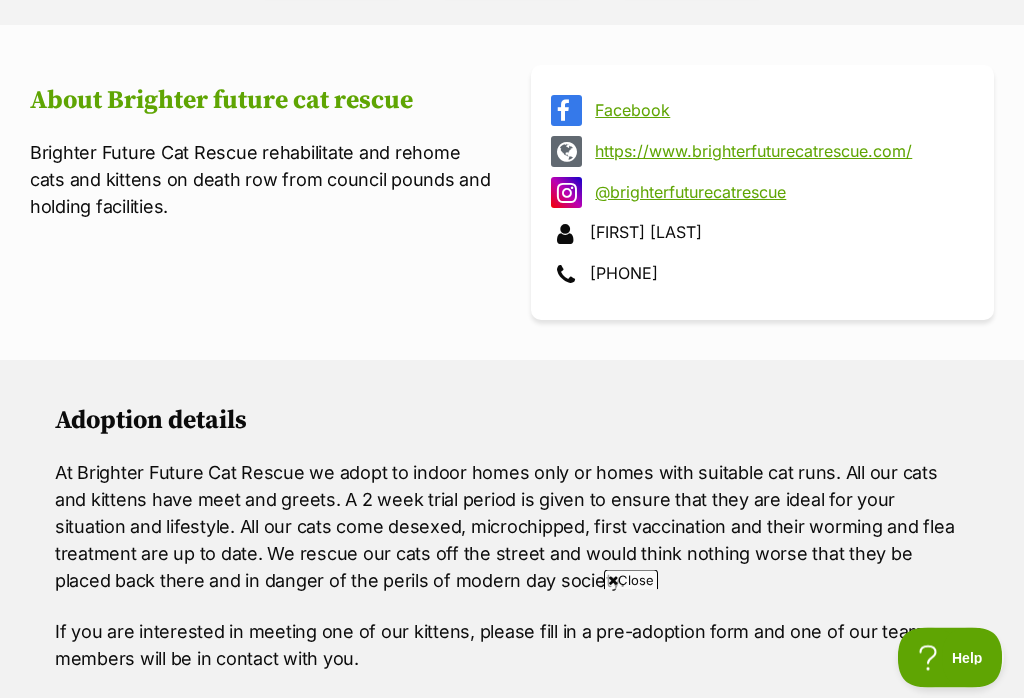 click on "https://www.brighterfuturecatrescue.com/" at bounding box center (780, 152) 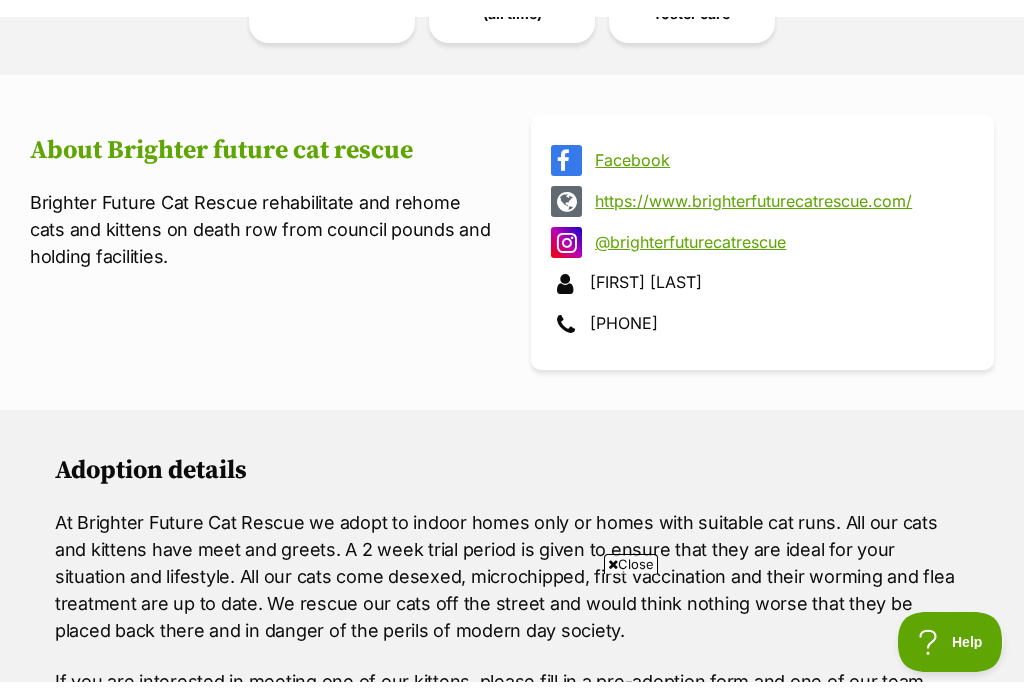 scroll, scrollTop: 727, scrollLeft: 0, axis: vertical 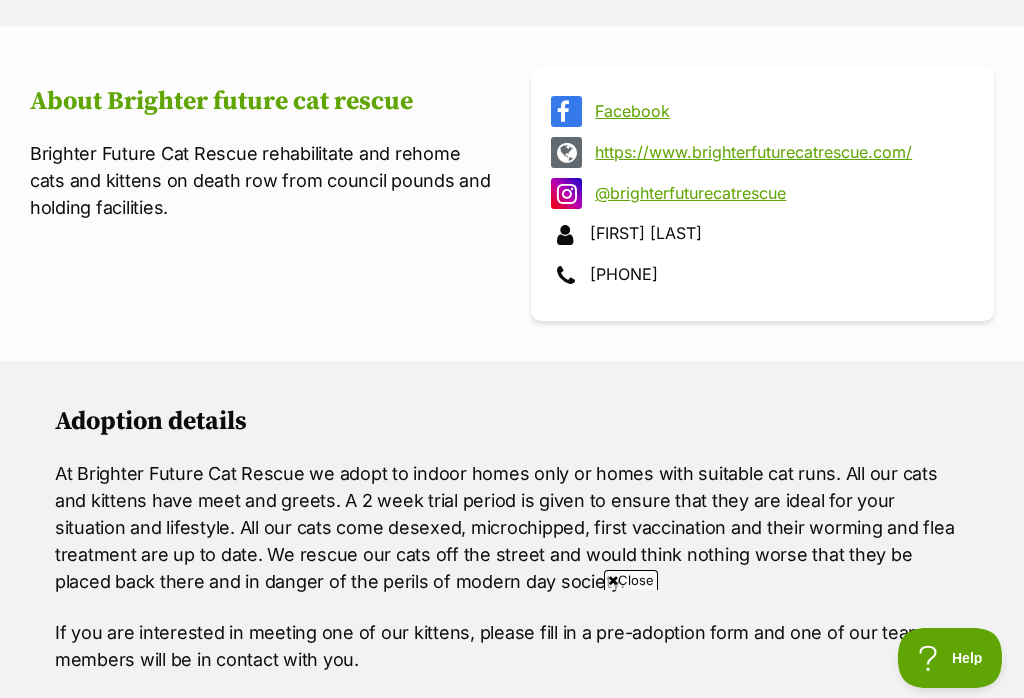 click on "https://www.brighterfuturecatrescue.com/" at bounding box center [780, 152] 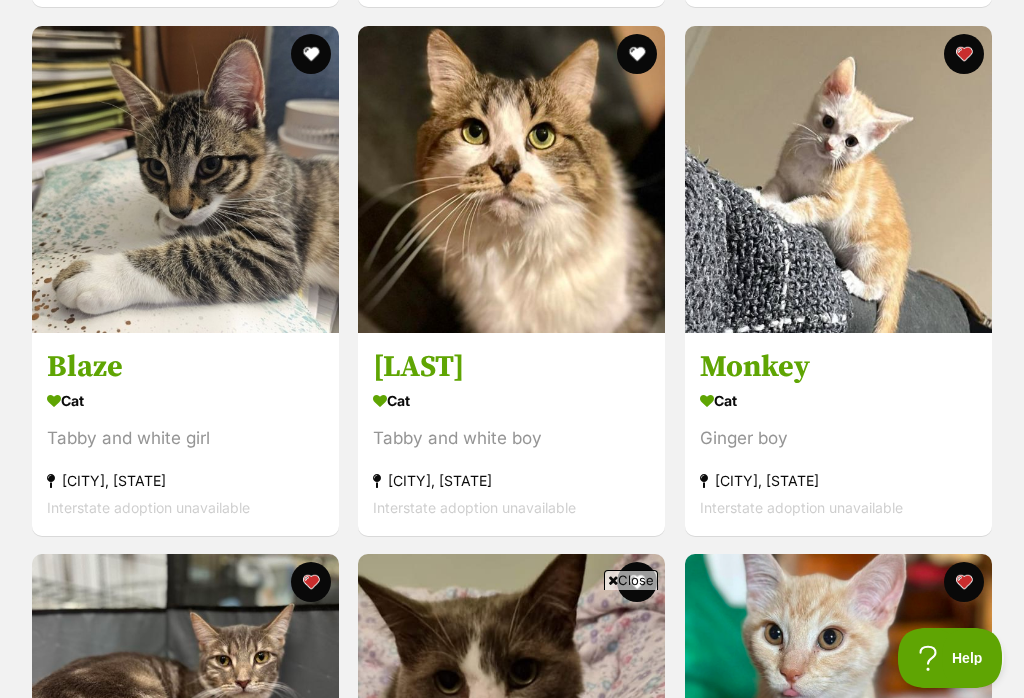 scroll, scrollTop: 2876, scrollLeft: 0, axis: vertical 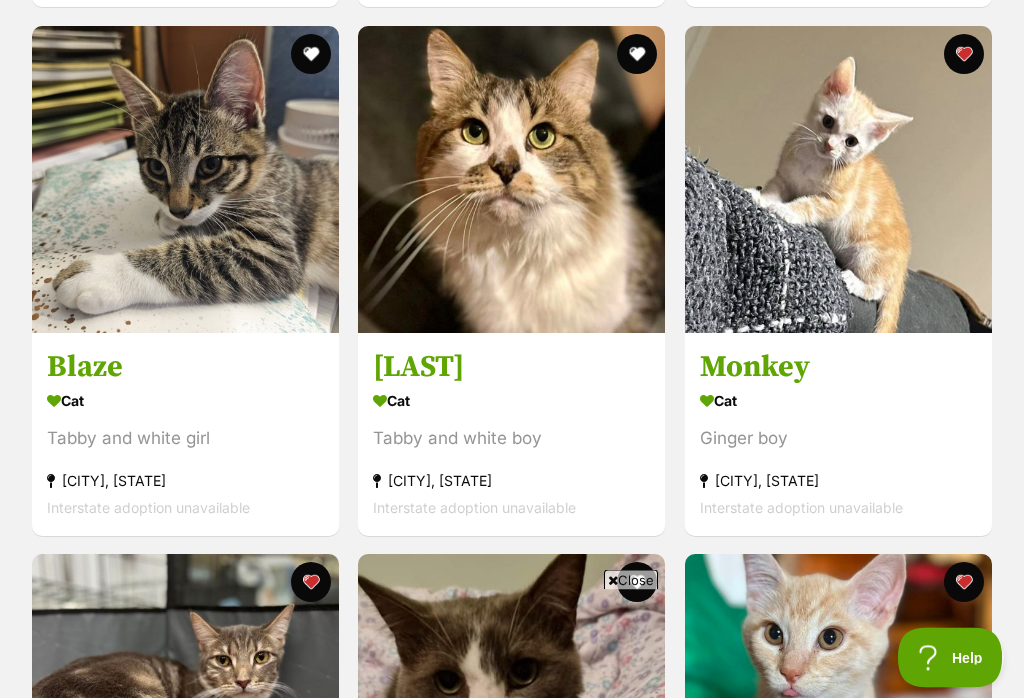 click at bounding box center (311, 55) 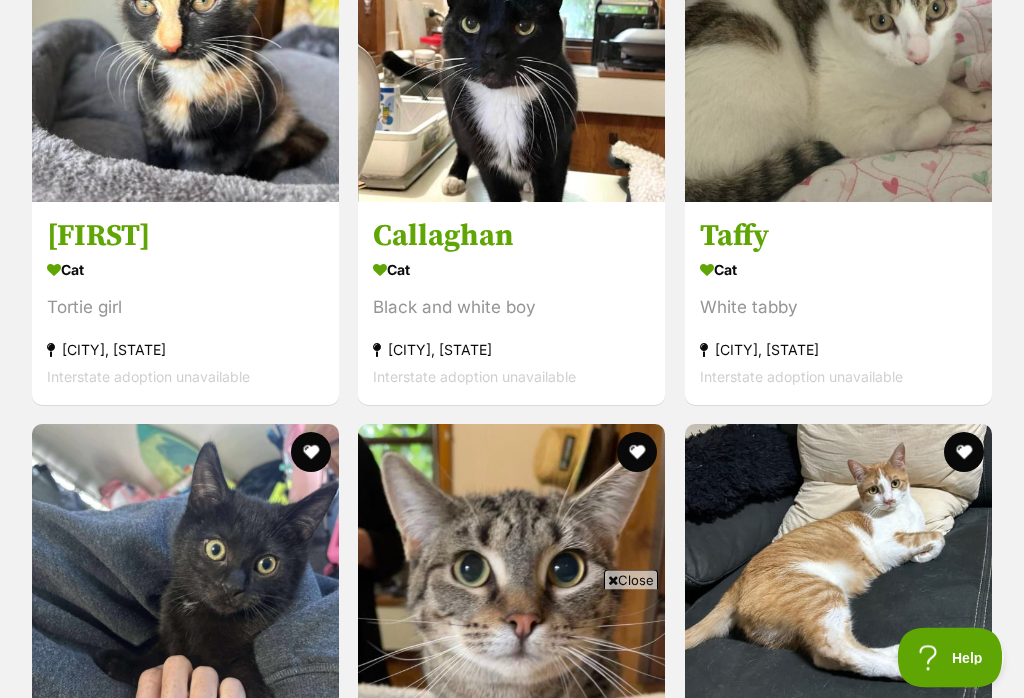 scroll, scrollTop: 1889, scrollLeft: 0, axis: vertical 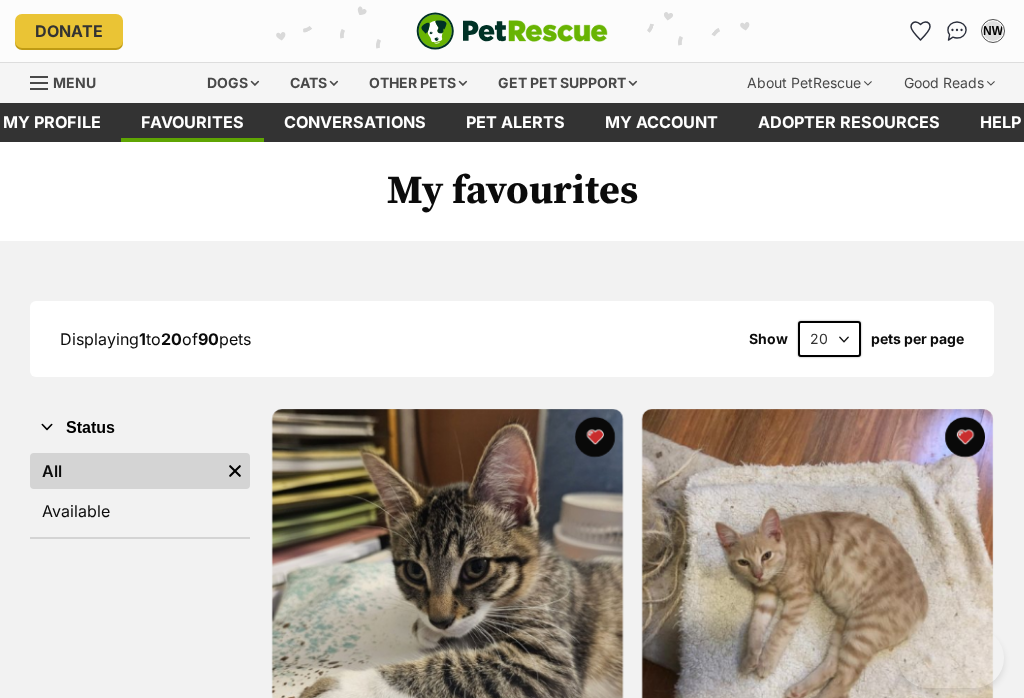click on "20 40 60" at bounding box center (829, 339) 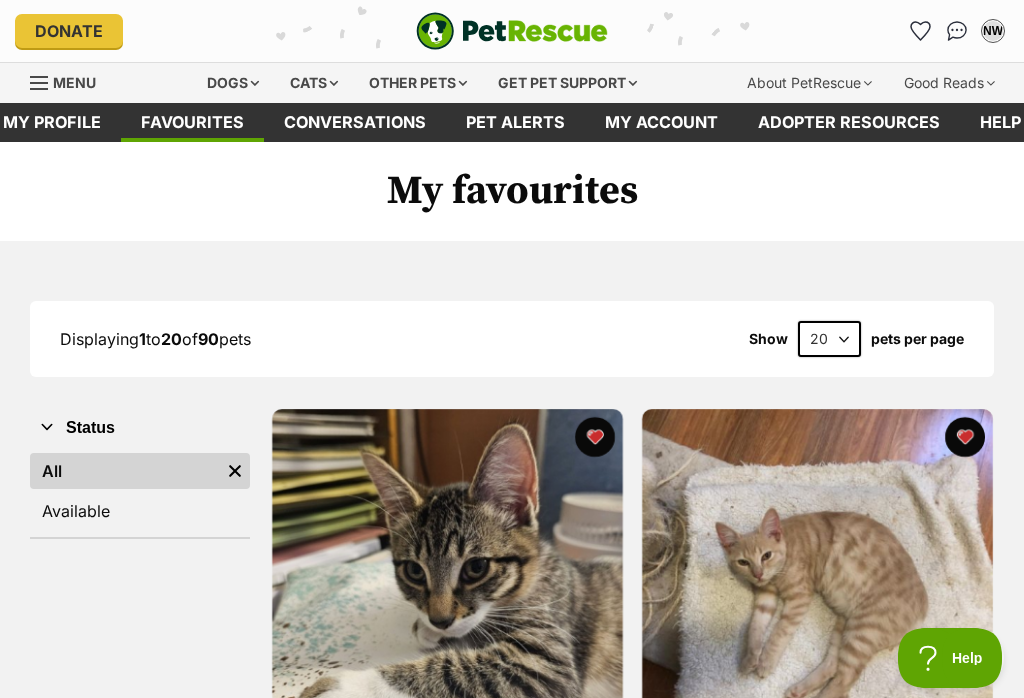 scroll, scrollTop: 0, scrollLeft: 0, axis: both 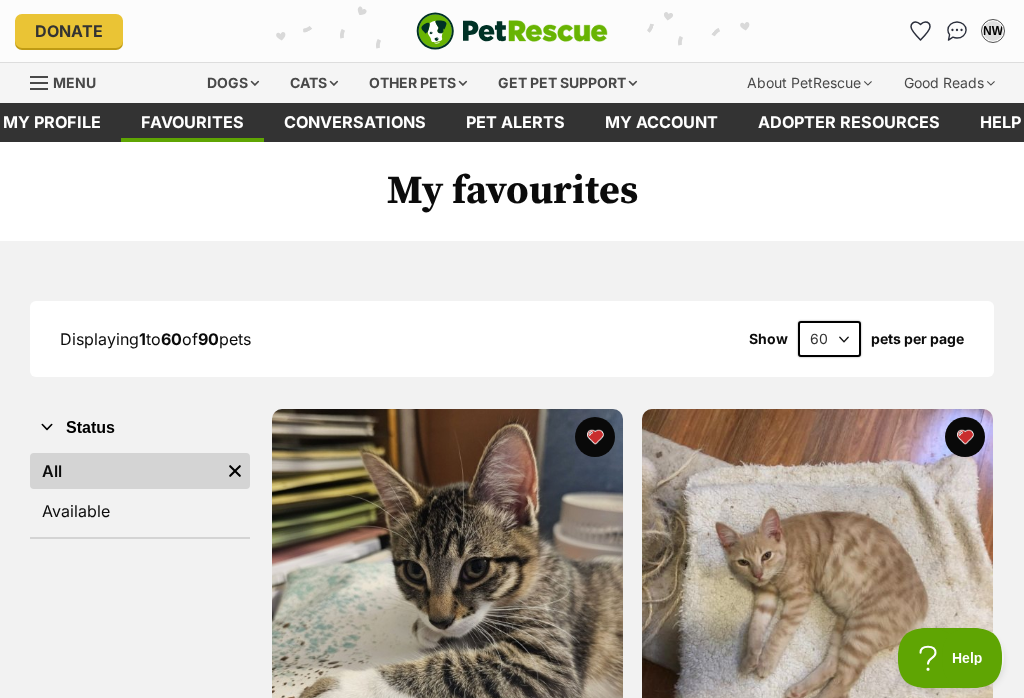 click on "Available" at bounding box center [140, 511] 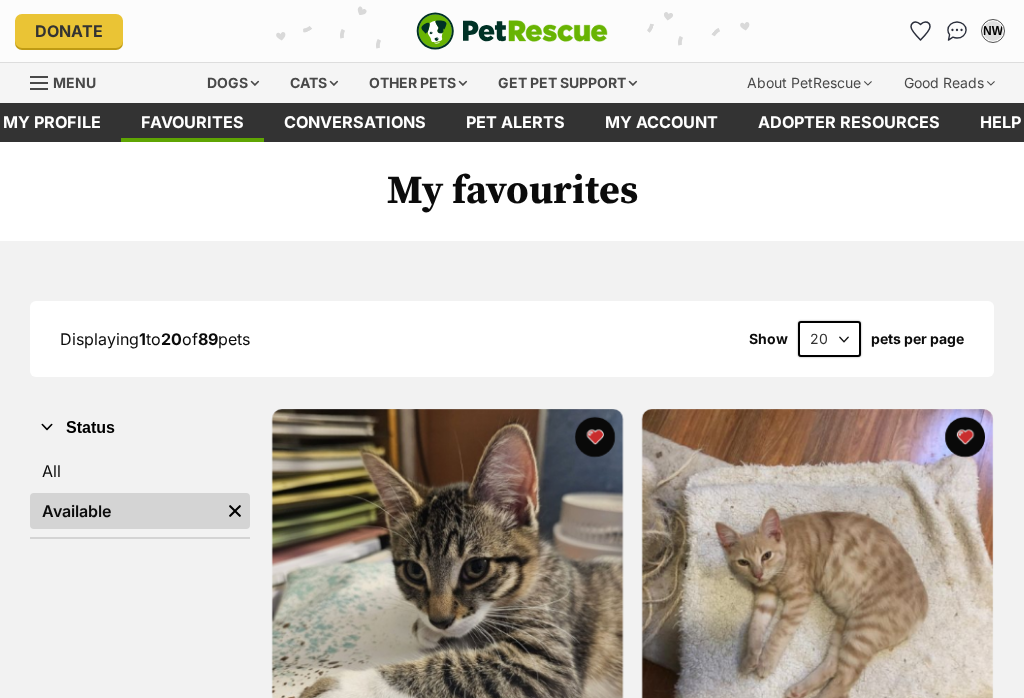scroll, scrollTop: 0, scrollLeft: 0, axis: both 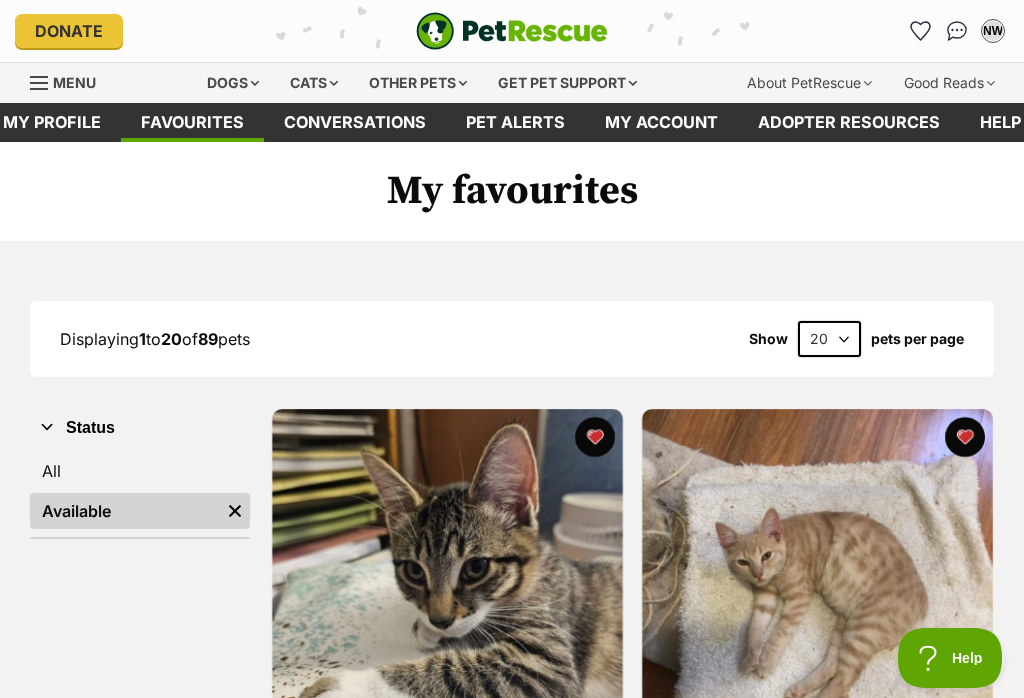 click on "All" at bounding box center [140, 471] 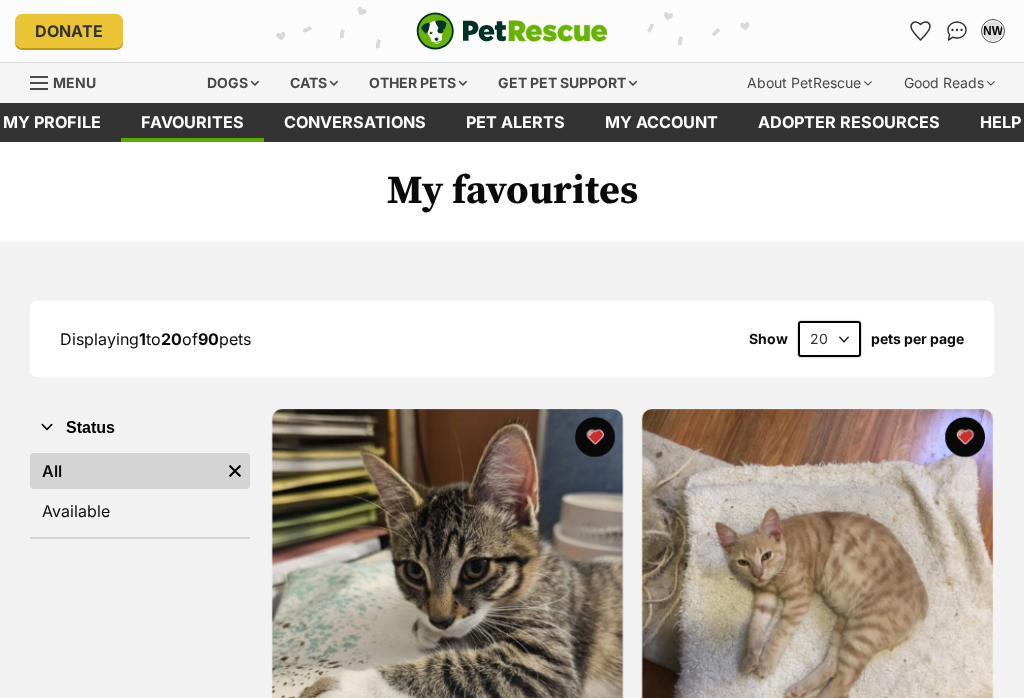 scroll, scrollTop: 0, scrollLeft: 0, axis: both 